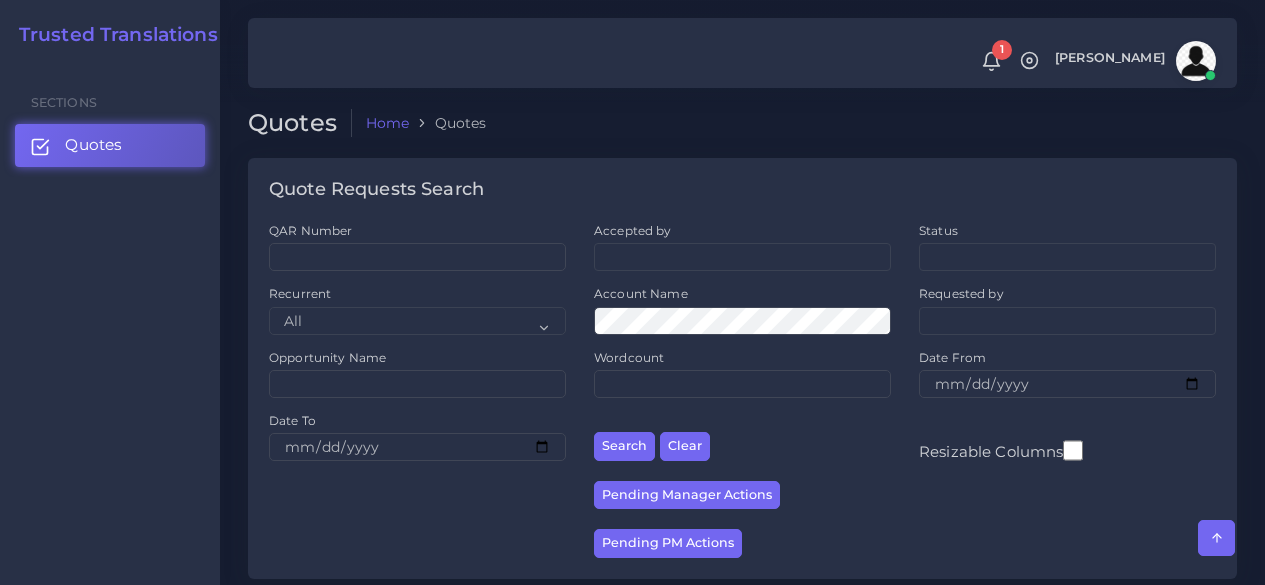 scroll, scrollTop: 500, scrollLeft: 0, axis: vertical 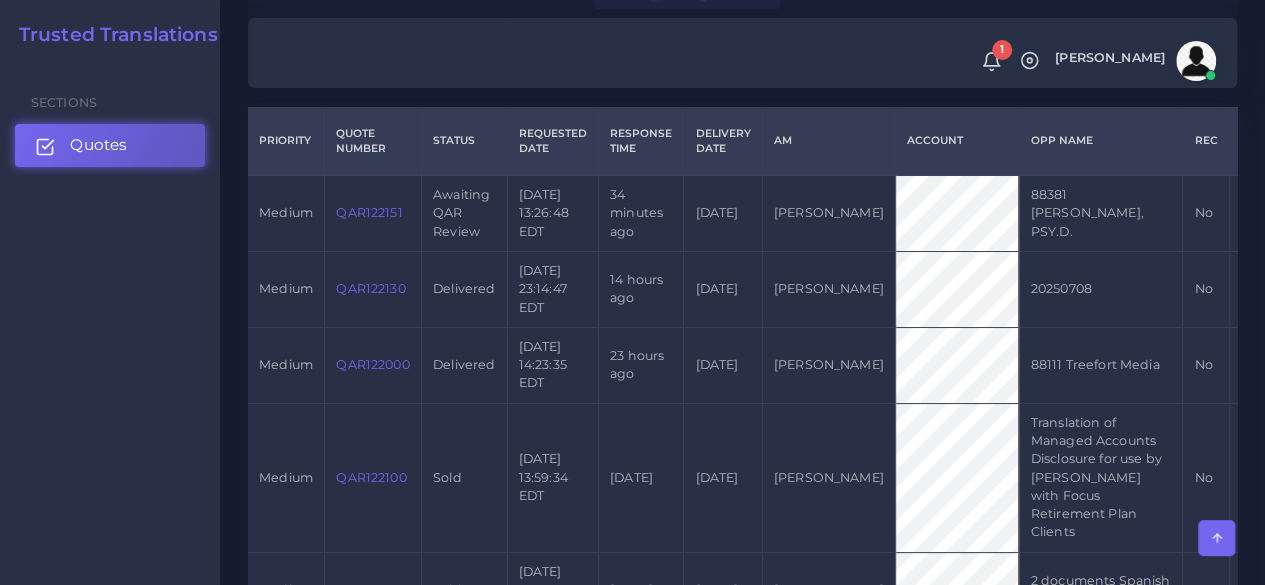 click on "Quotes" at bounding box center (110, 145) 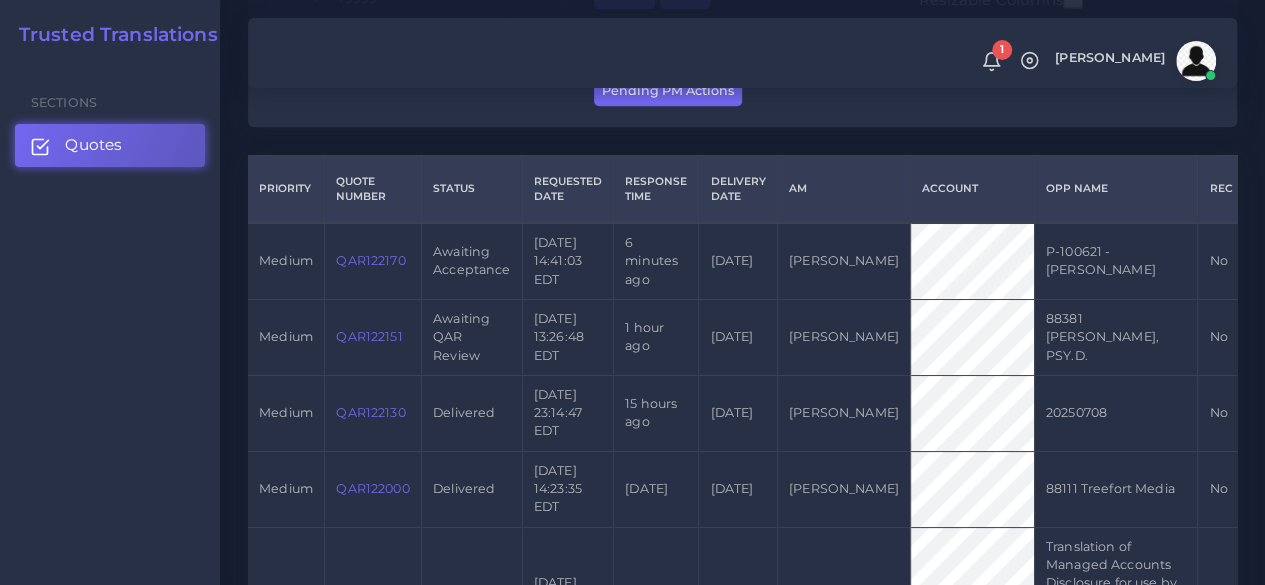scroll, scrollTop: 500, scrollLeft: 0, axis: vertical 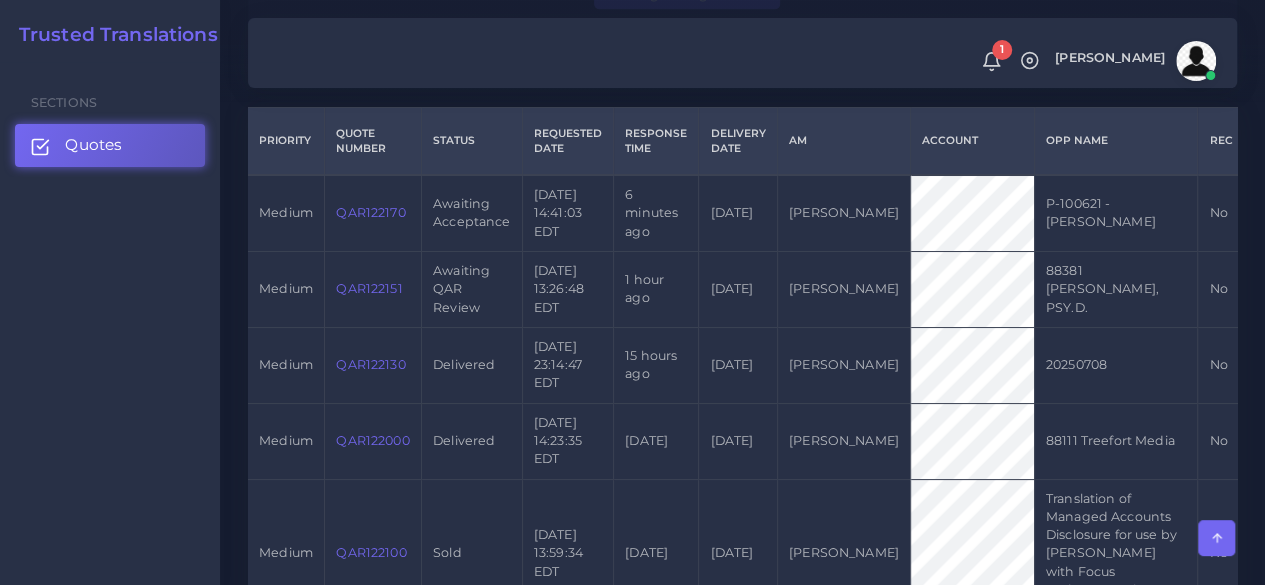 click on "QAR122170" at bounding box center [370, 212] 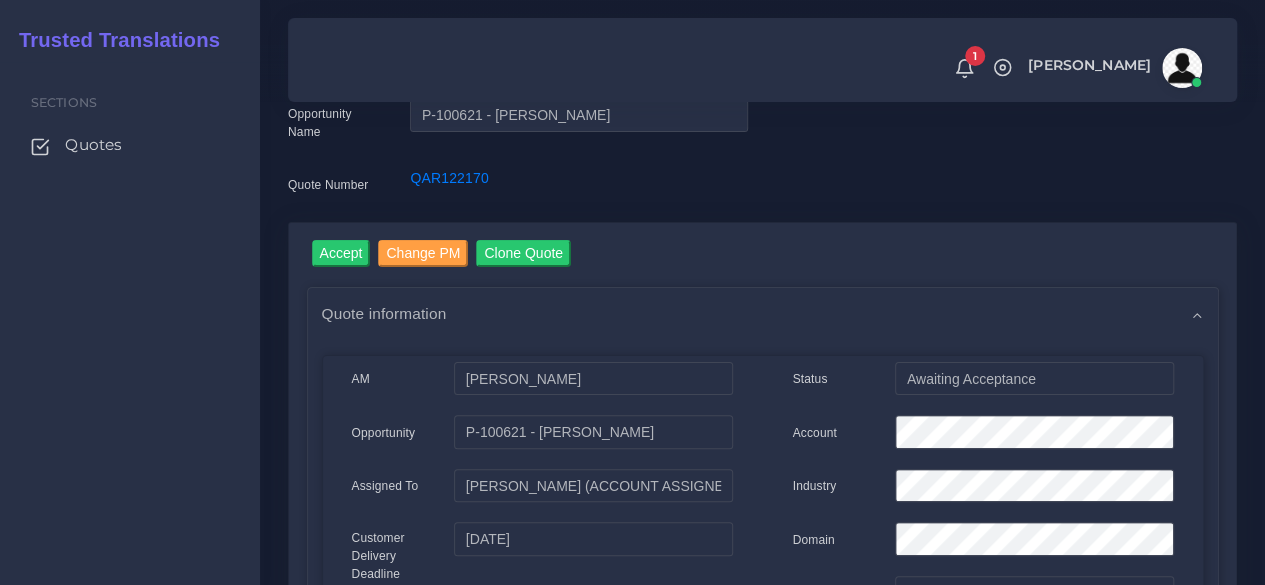 scroll, scrollTop: 0, scrollLeft: 0, axis: both 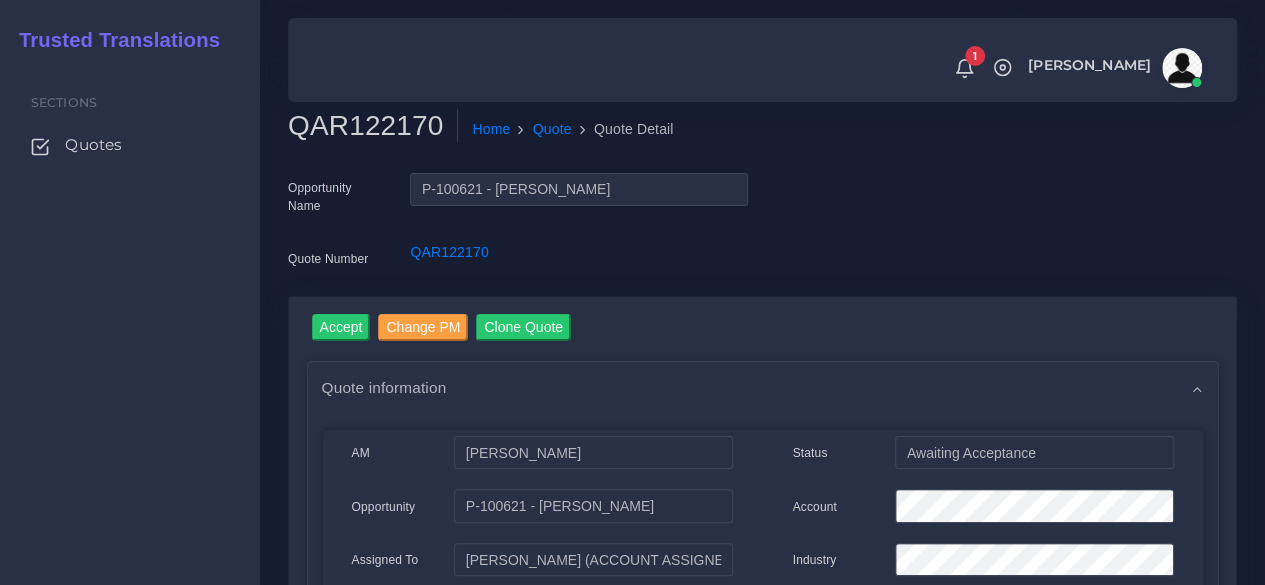 click on "QAR122170" at bounding box center (373, 126) 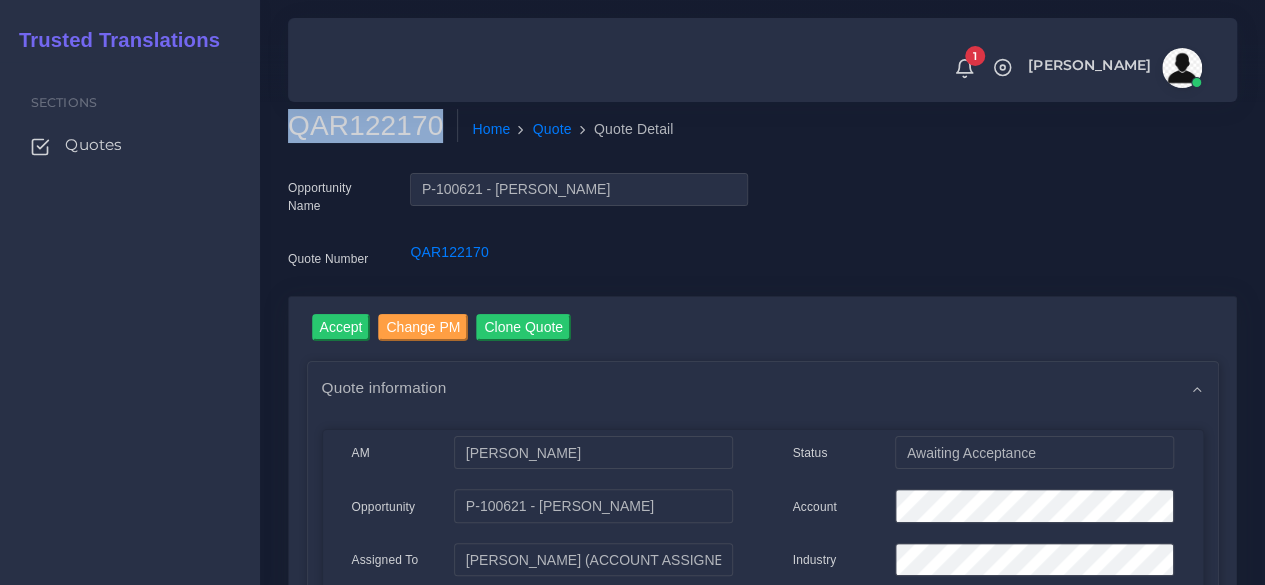 click on "QAR122170" at bounding box center [373, 126] 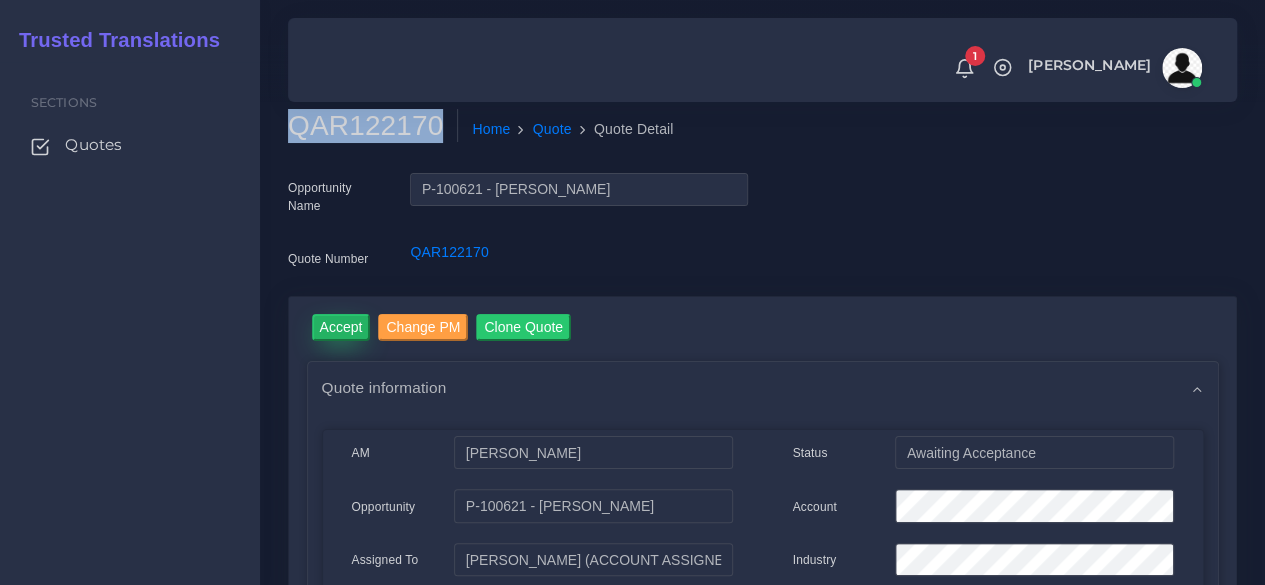 click on "Accept" at bounding box center [341, 327] 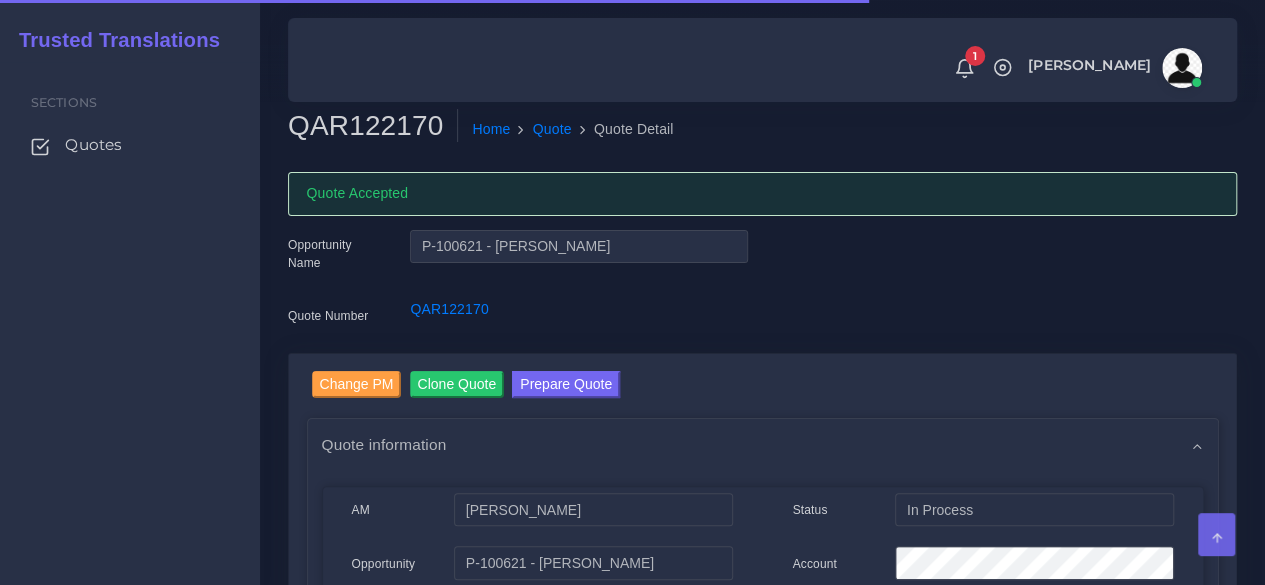 scroll, scrollTop: 200, scrollLeft: 0, axis: vertical 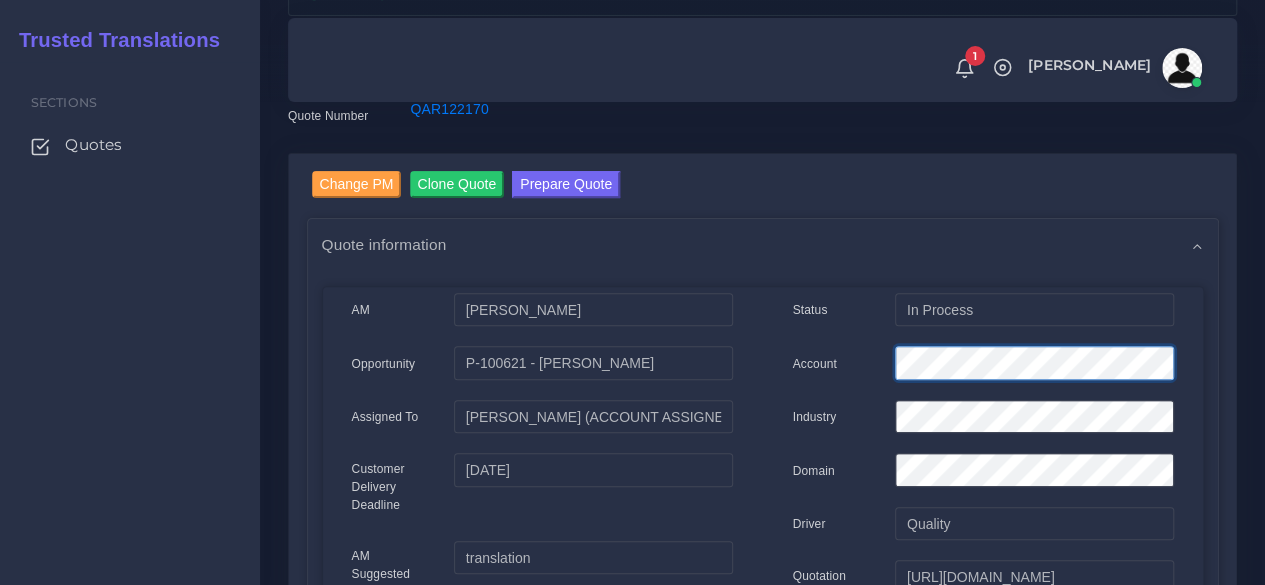 click on "Account" at bounding box center (983, 366) 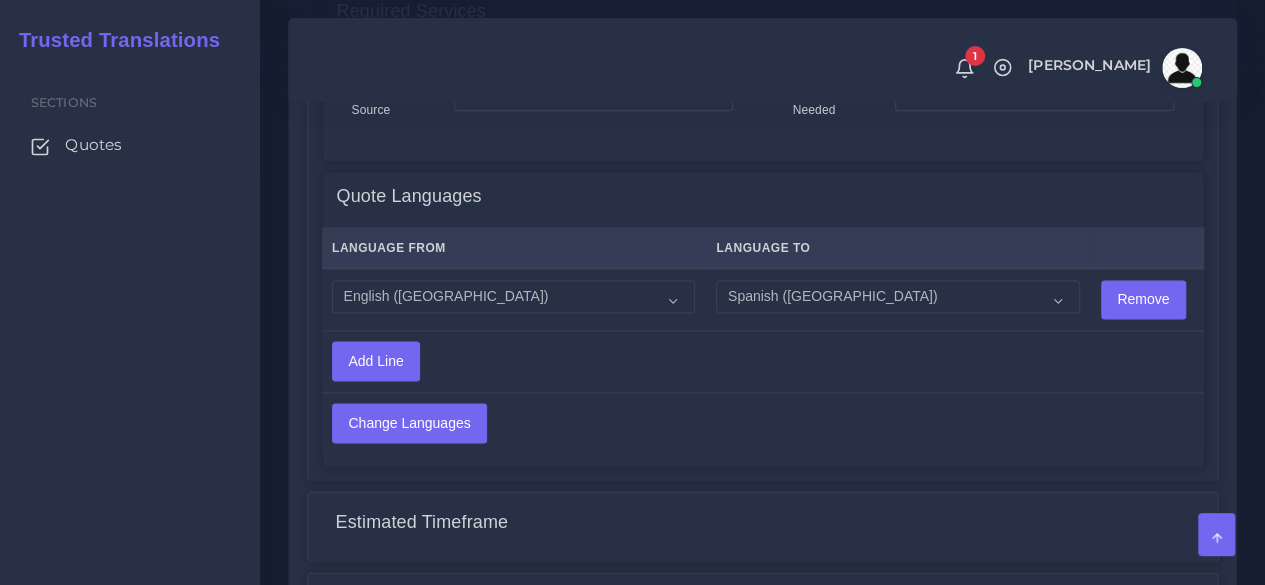 scroll, scrollTop: 1704, scrollLeft: 0, axis: vertical 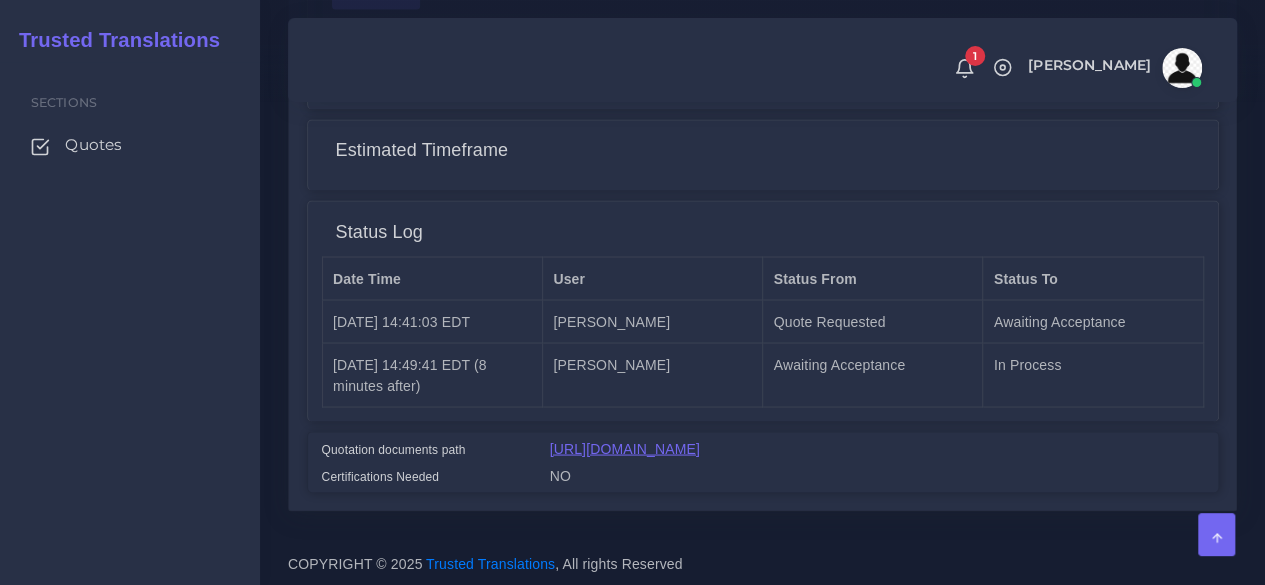 click on "[URL][DOMAIN_NAME]" at bounding box center [625, 448] 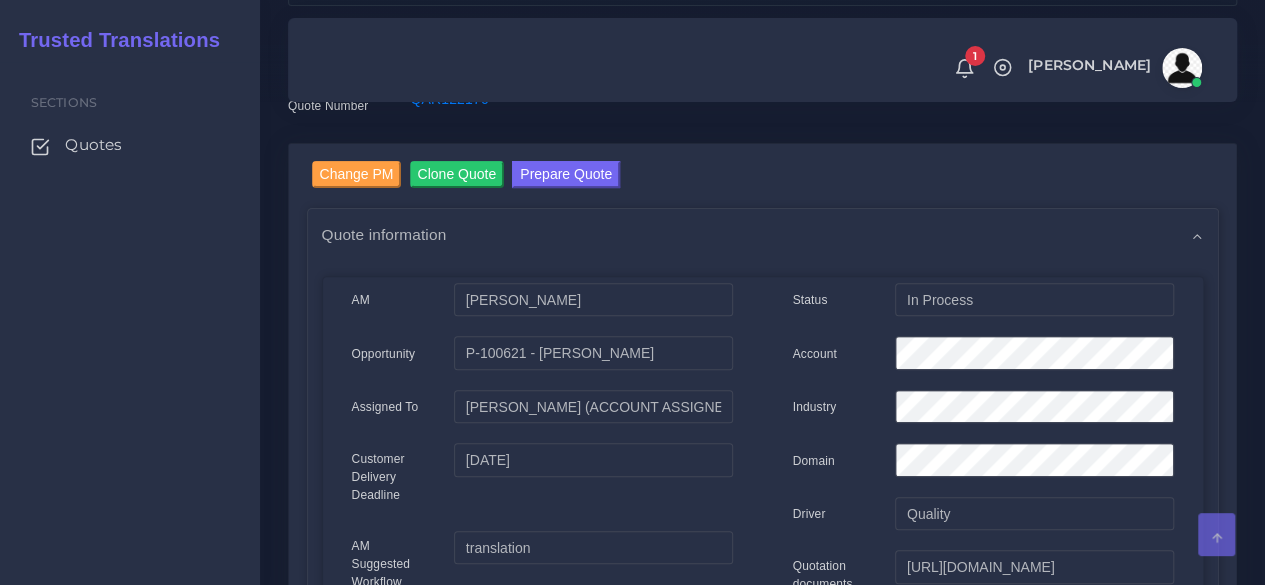 scroll, scrollTop: 0, scrollLeft: 0, axis: both 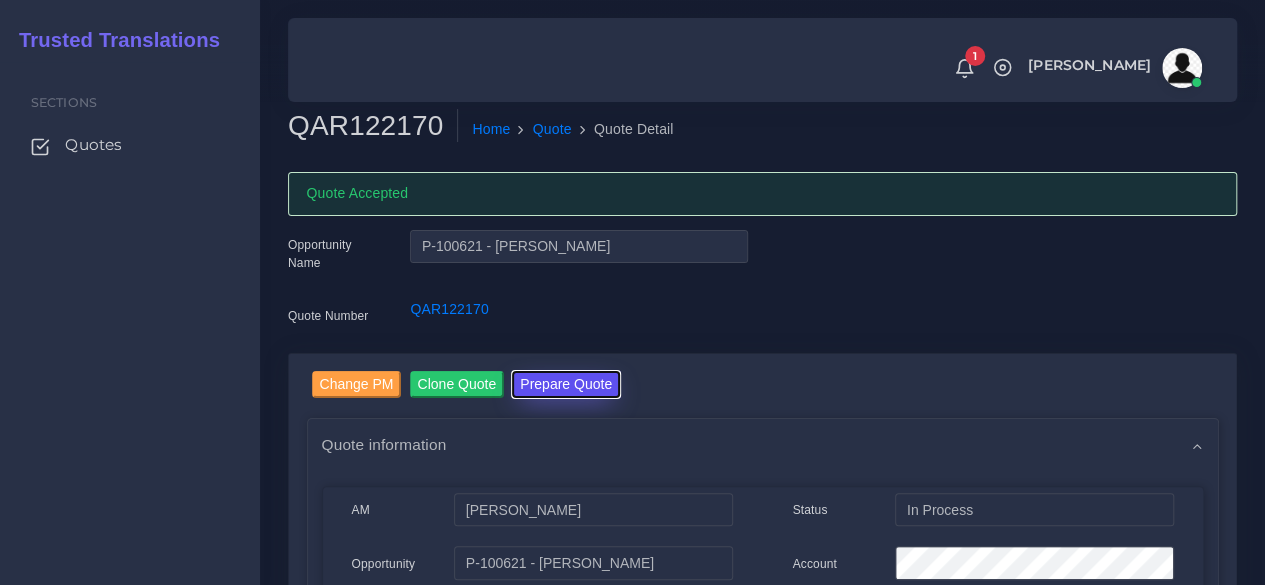 click on "Prepare Quote" at bounding box center (566, 384) 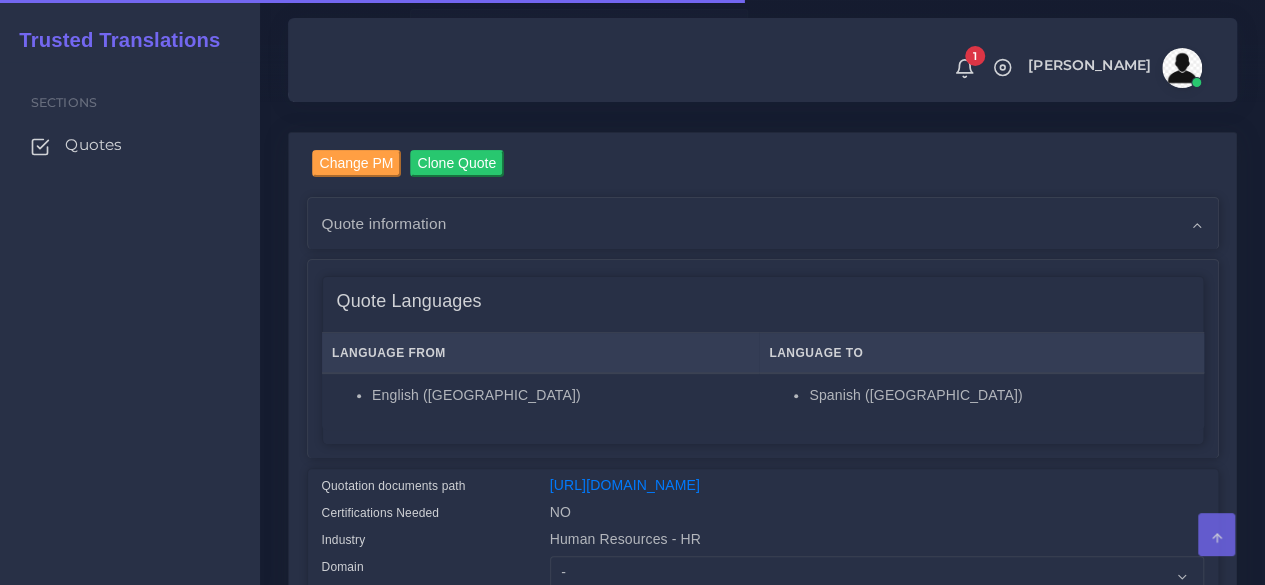 scroll, scrollTop: 400, scrollLeft: 0, axis: vertical 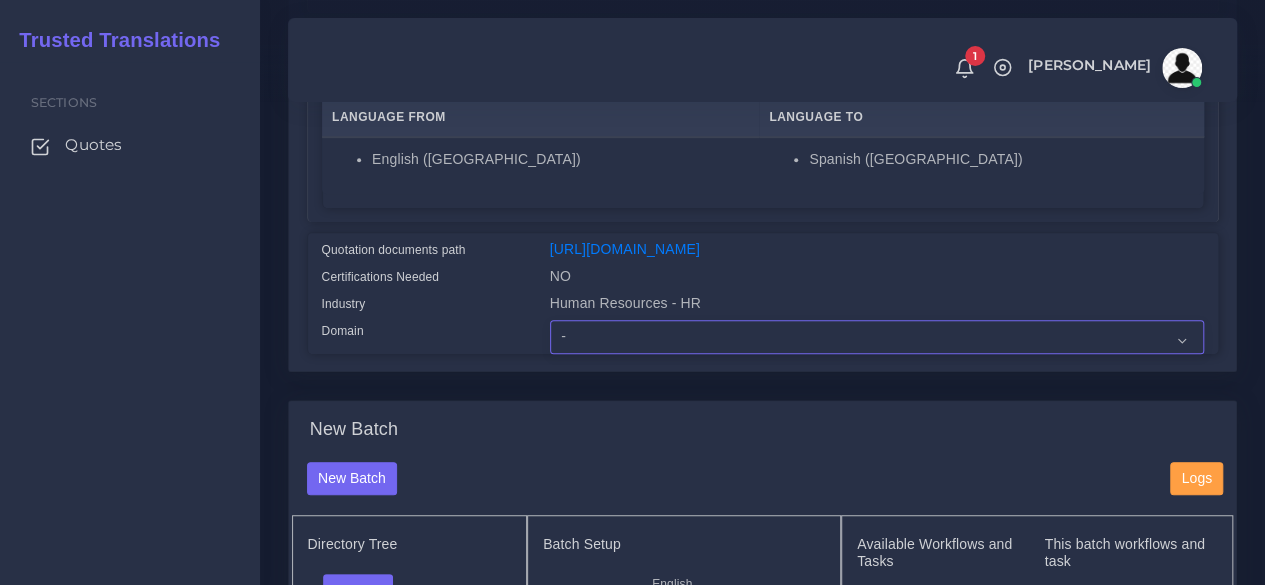 click on "-
Advertising and Media
Agriculture, Forestry and Fishing
Architecture, Building and Construction
Automotive
Chemicals
Computer Hardware
Computer Software
Consumer Electronics - Home appliances
Education
Energy, Water, Transportation and Utilities
Finance - Banking
Food Manufacturing and Services
Healthcare and Health Sciences
Hospitality, Leisure, Tourism and Arts
Human Resources - HR
Industrial Electronics
Industrial Manufacturing Insurance" at bounding box center (877, 337) 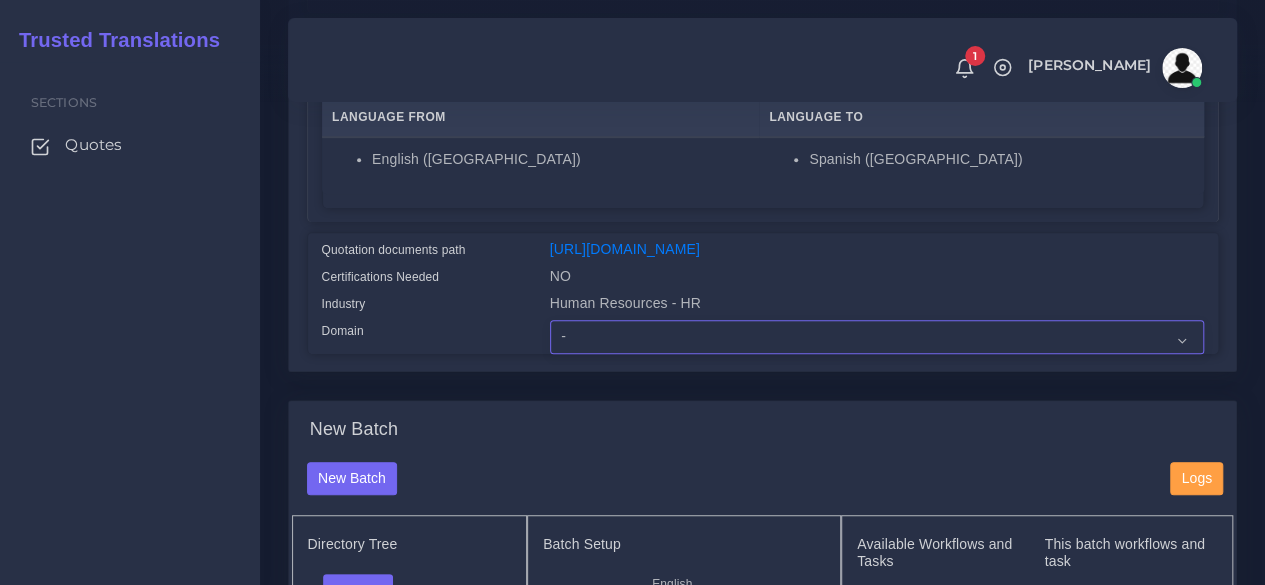select on "Human Resources - HR" 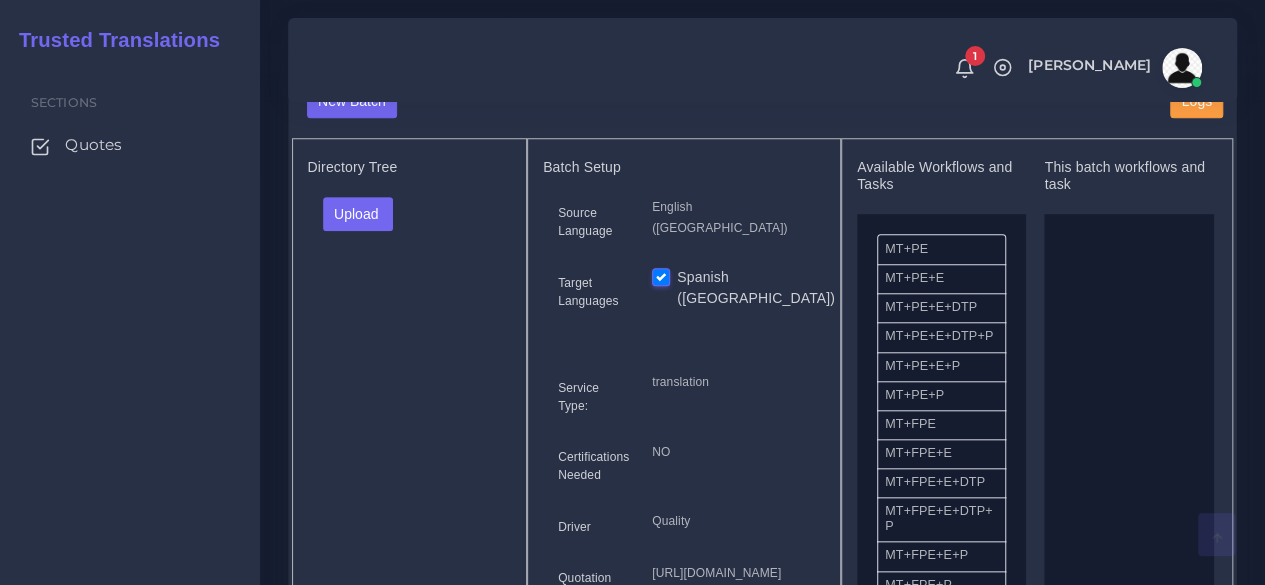 scroll, scrollTop: 800, scrollLeft: 0, axis: vertical 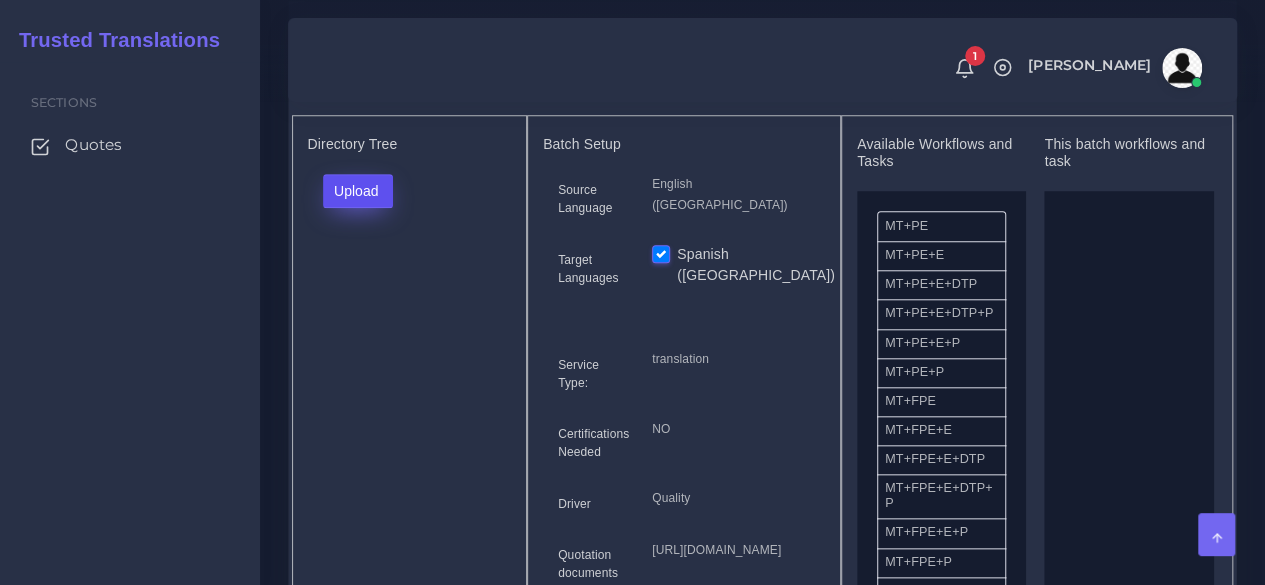 click on "Upload" at bounding box center [358, 191] 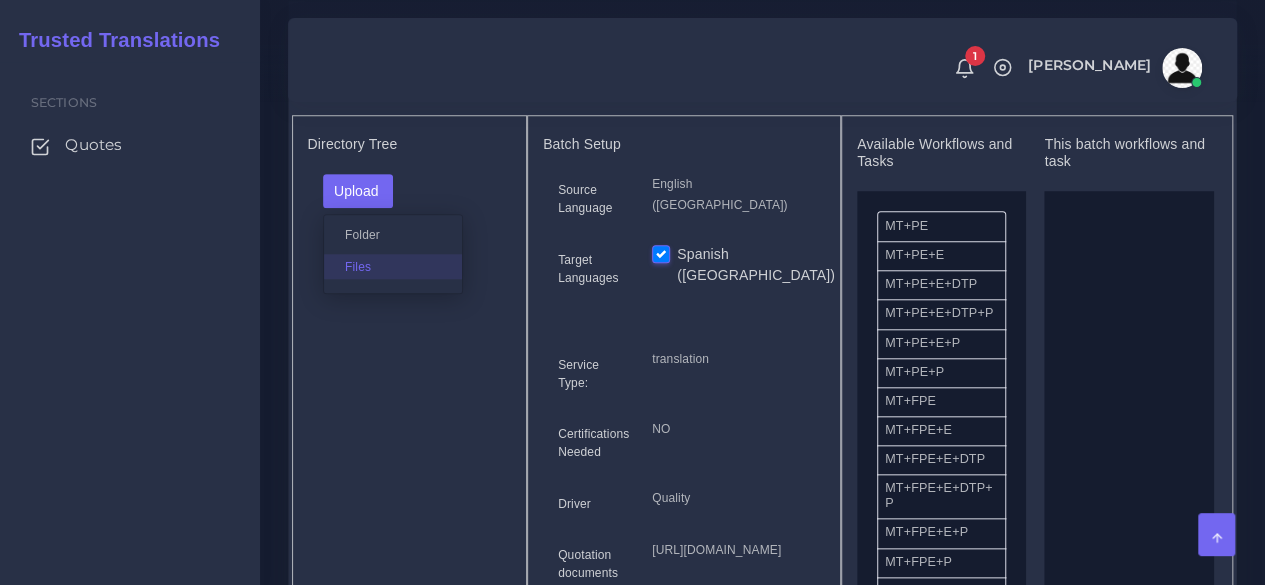 click on "Files" at bounding box center (393, 266) 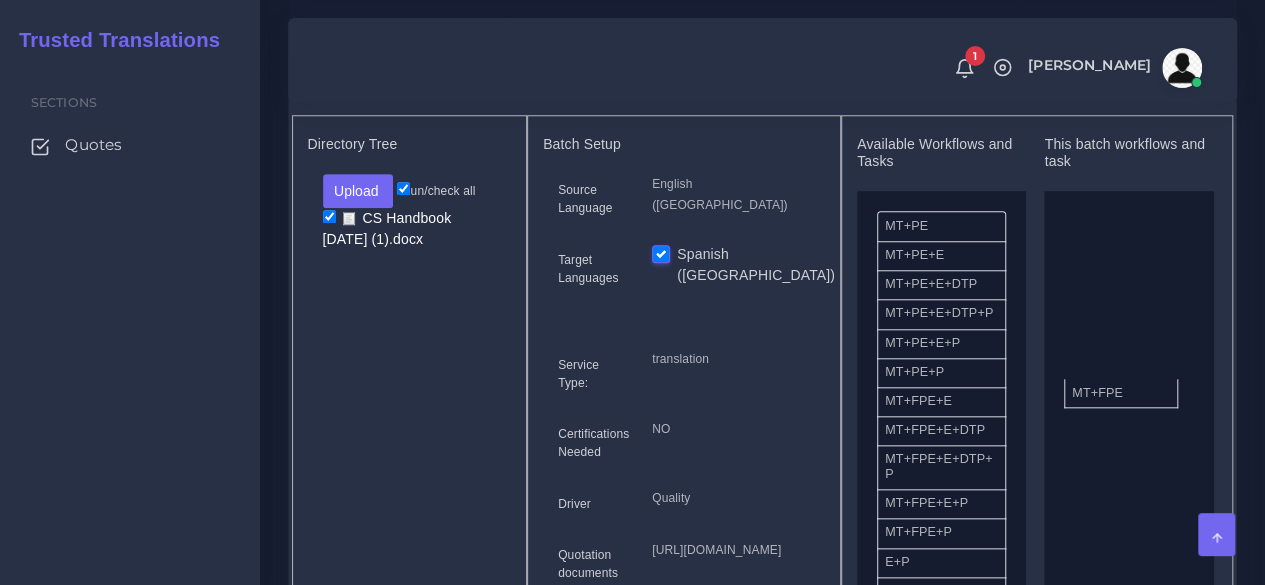 drag, startPoint x: 945, startPoint y: 447, endPoint x: 1132, endPoint y: 426, distance: 188.17545 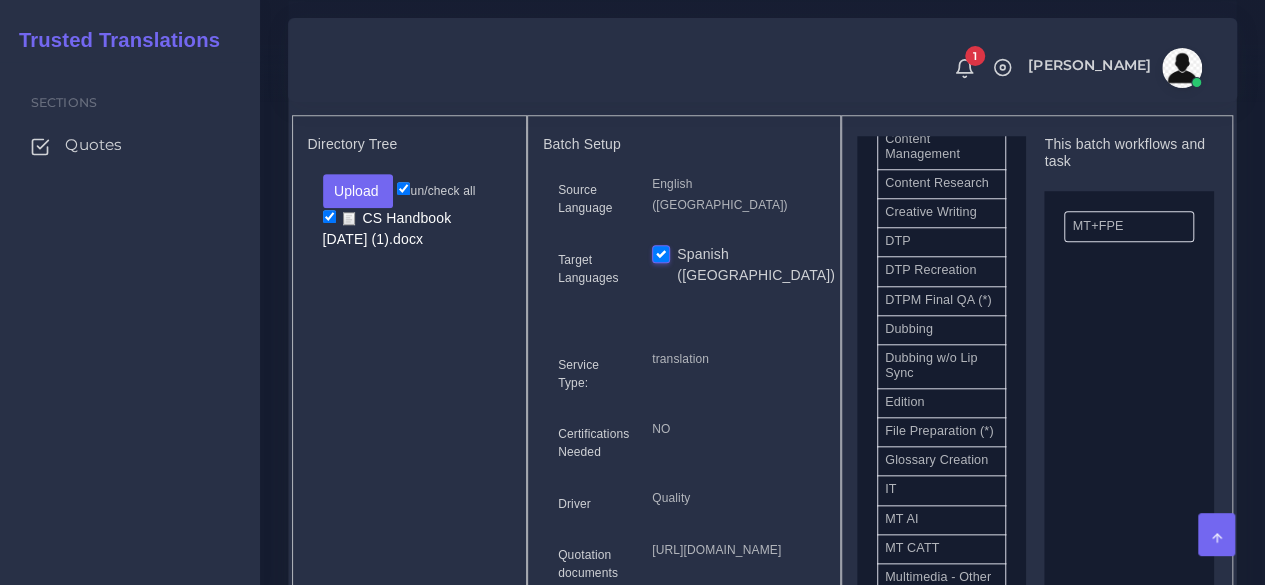 scroll, scrollTop: 800, scrollLeft: 0, axis: vertical 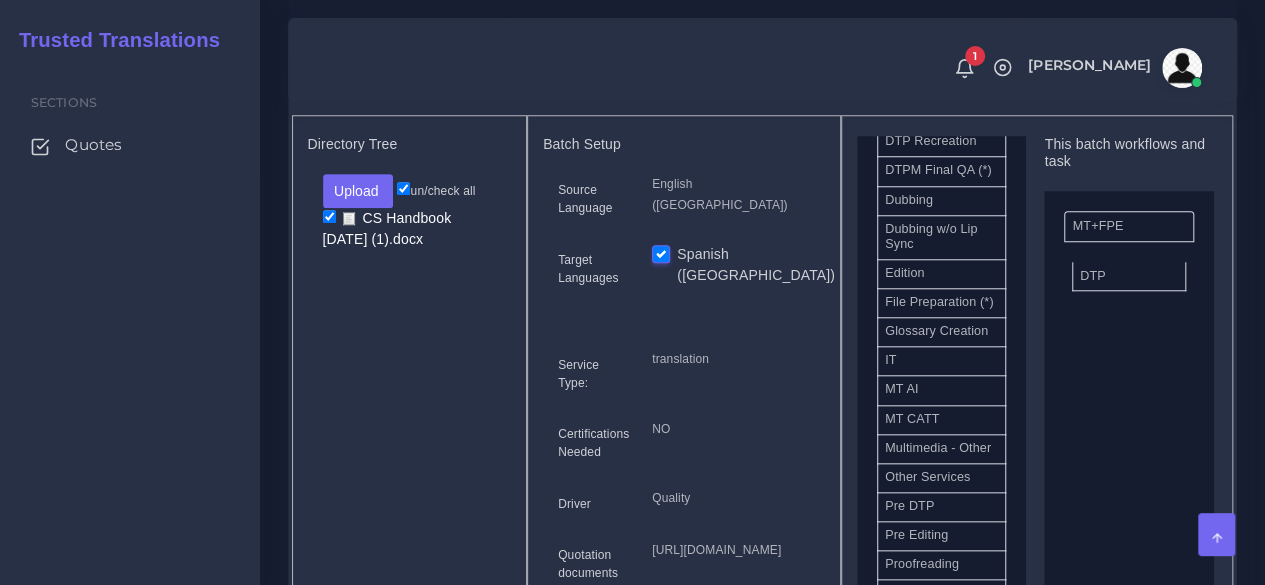 drag, startPoint x: 929, startPoint y: 203, endPoint x: 1124, endPoint y: 315, distance: 224.87552 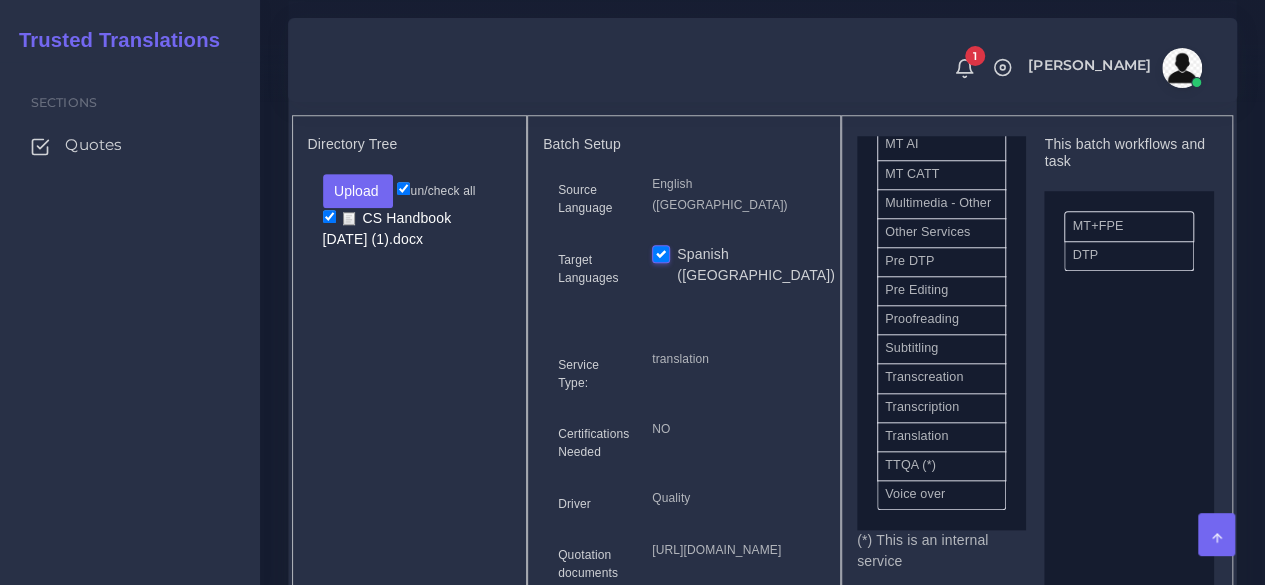 scroll, scrollTop: 1120, scrollLeft: 0, axis: vertical 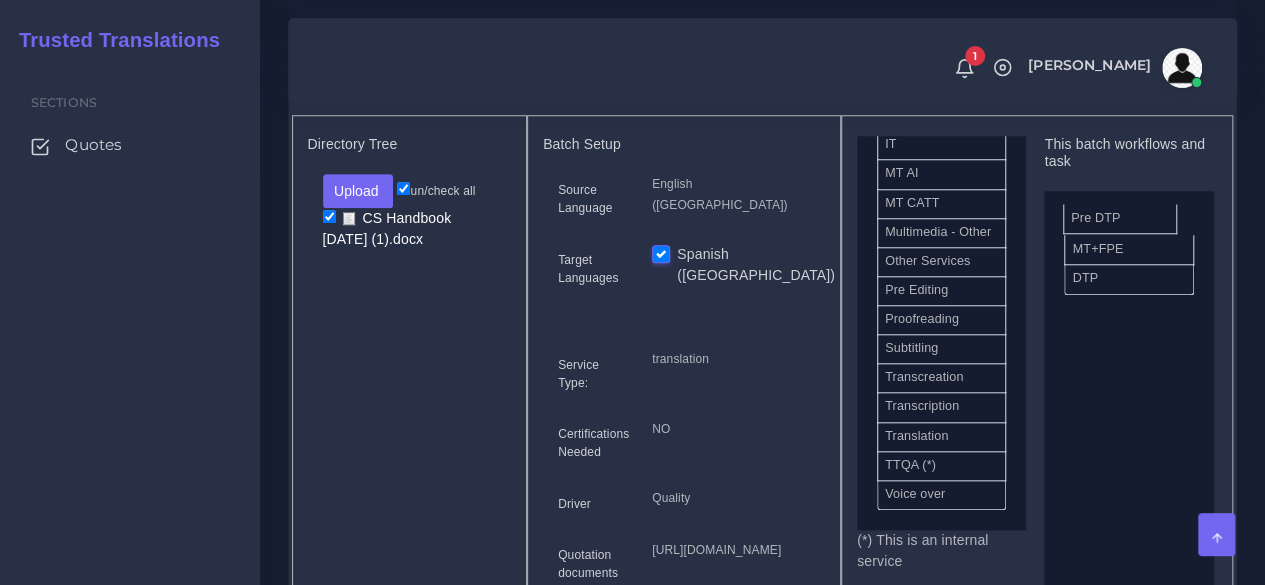 drag, startPoint x: 940, startPoint y: 300, endPoint x: 1126, endPoint y: 252, distance: 192.09373 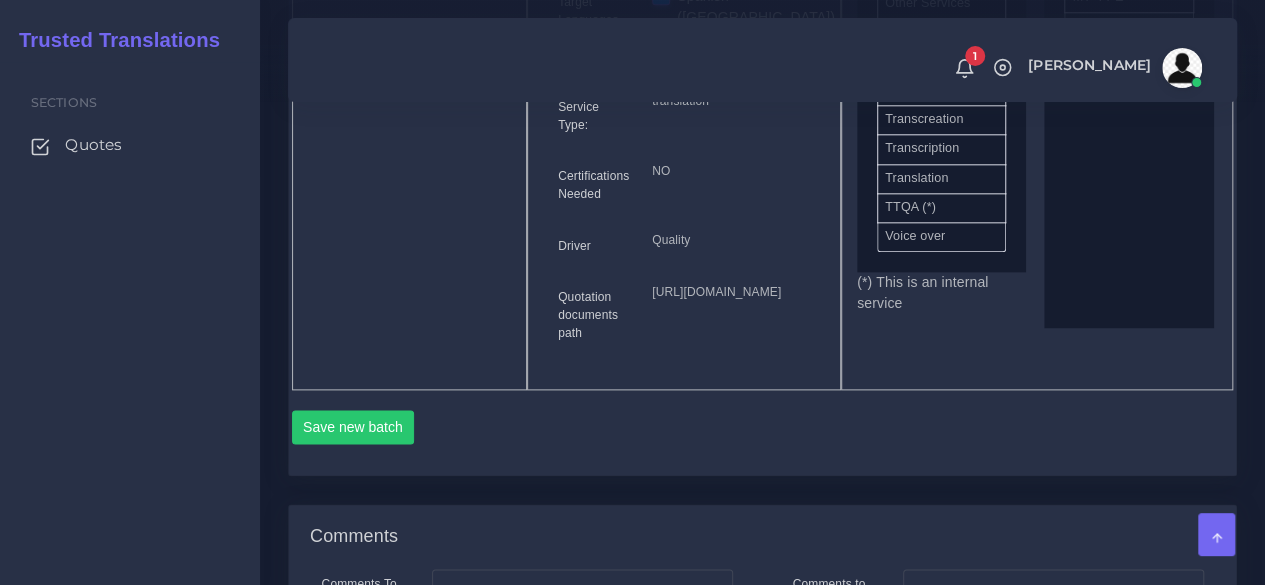scroll, scrollTop: 1100, scrollLeft: 0, axis: vertical 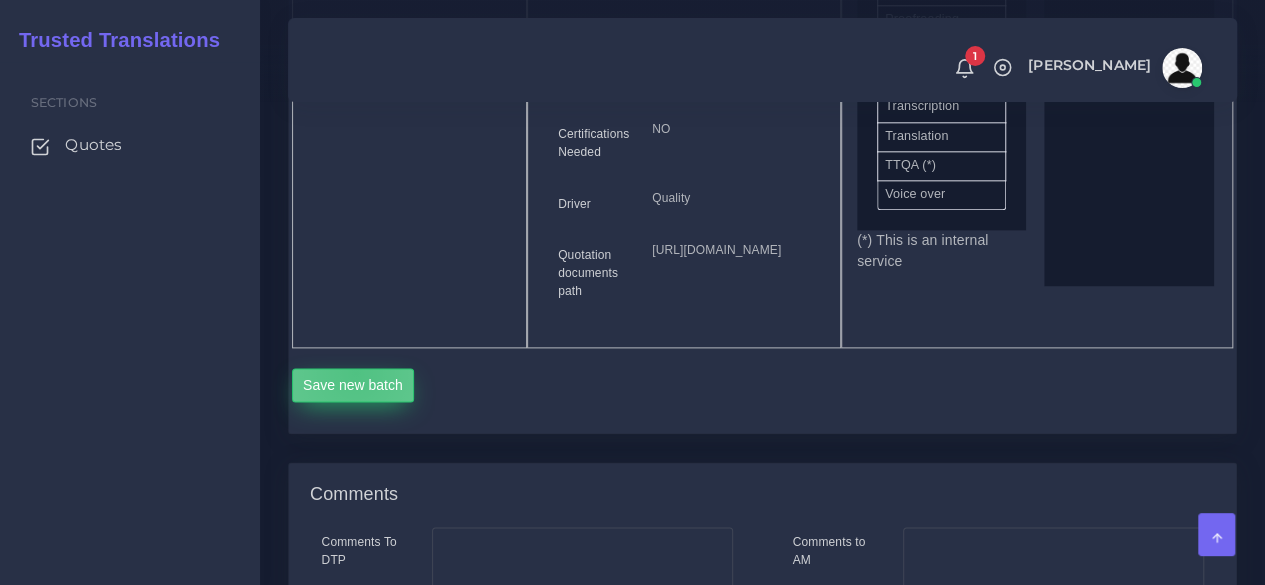 click on "Save new batch" at bounding box center [353, 385] 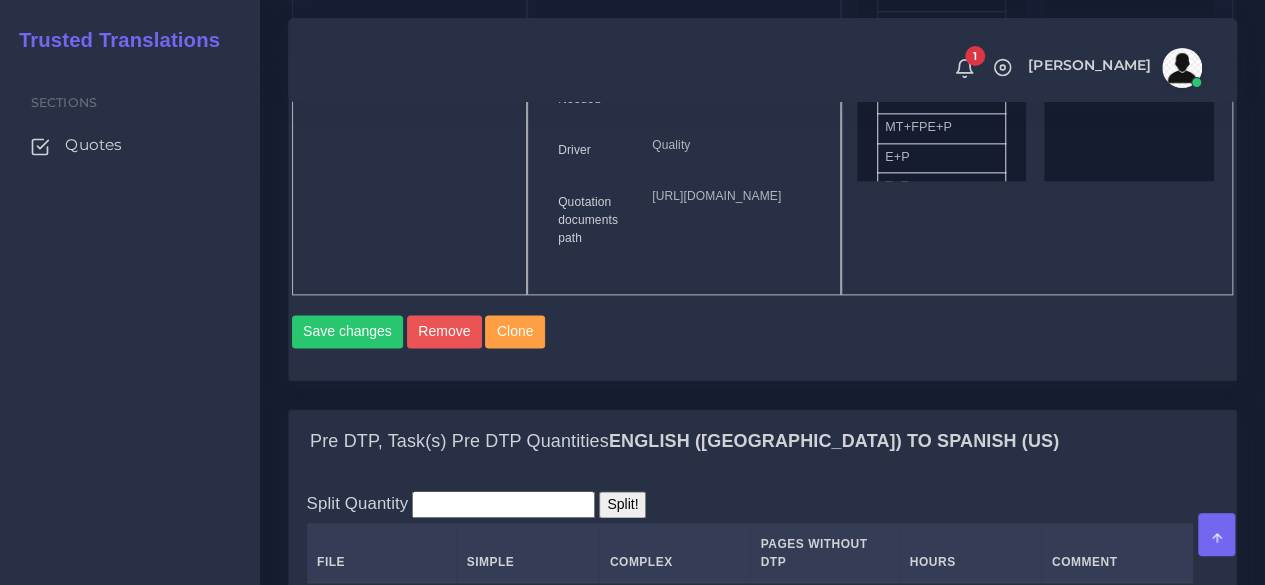 scroll, scrollTop: 1500, scrollLeft: 0, axis: vertical 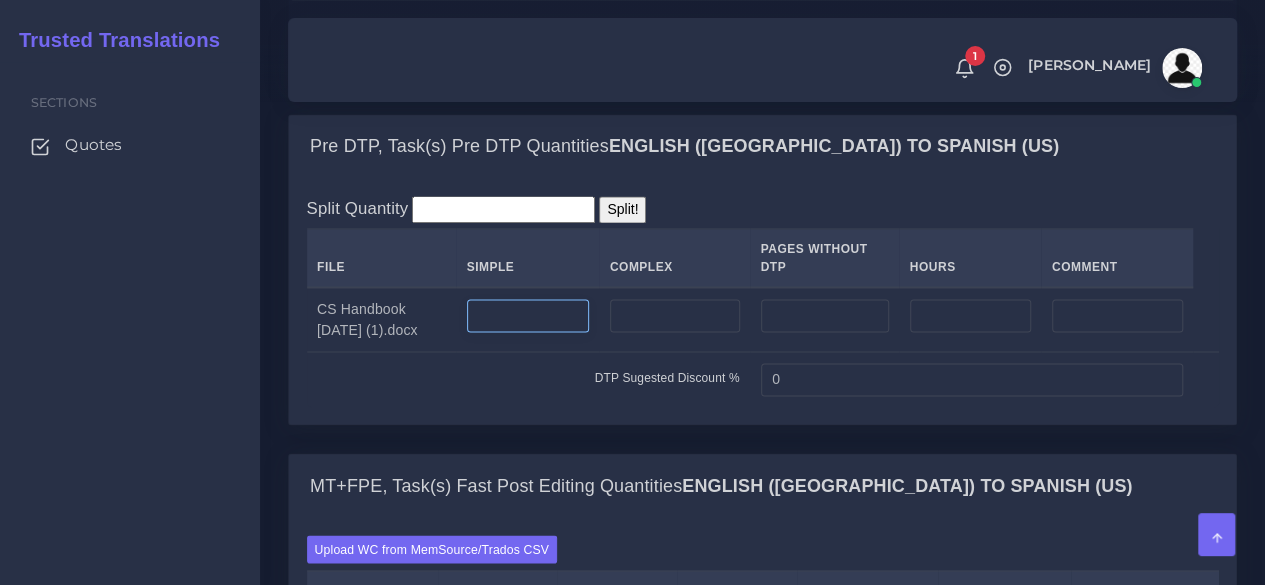 click at bounding box center [528, 316] 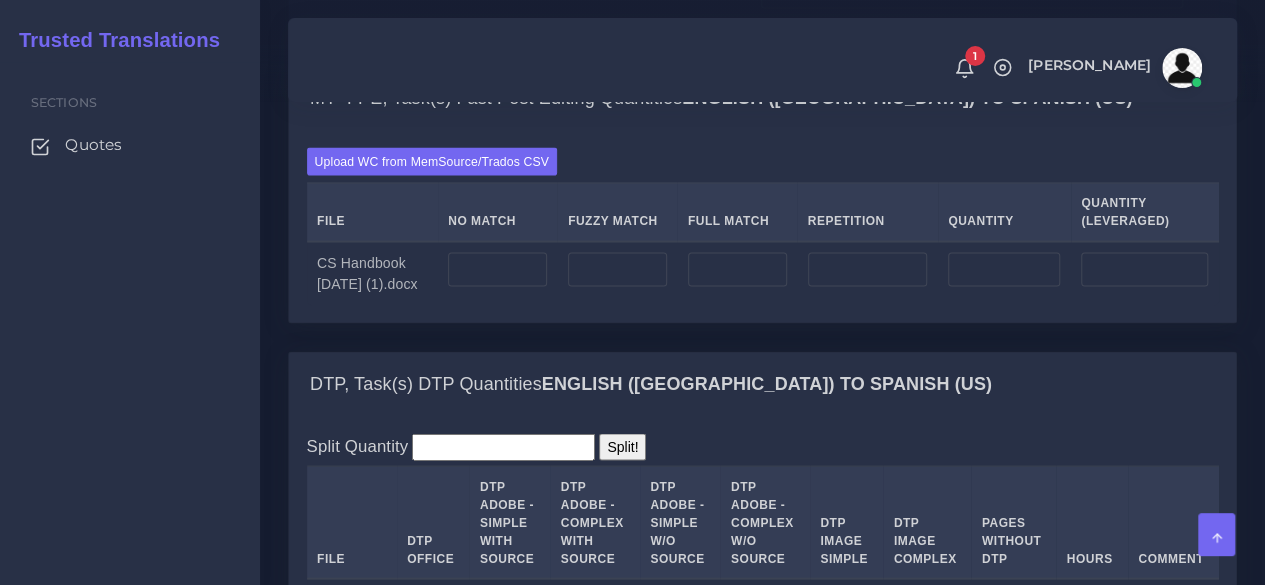 scroll, scrollTop: 2100, scrollLeft: 0, axis: vertical 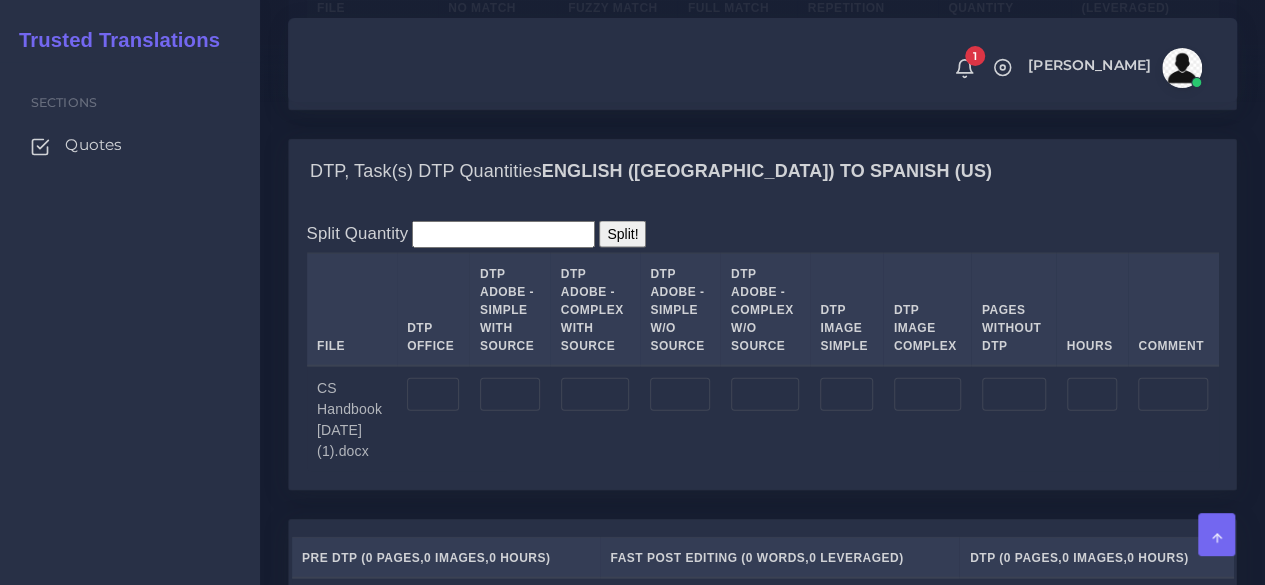 type on "287" 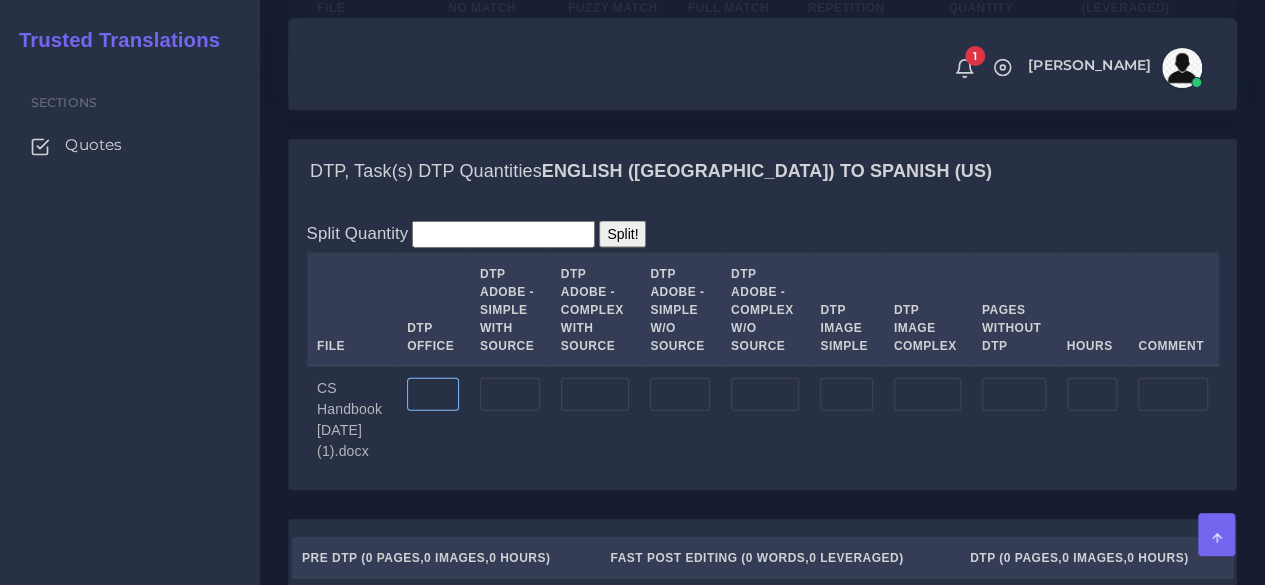 click at bounding box center [433, 395] 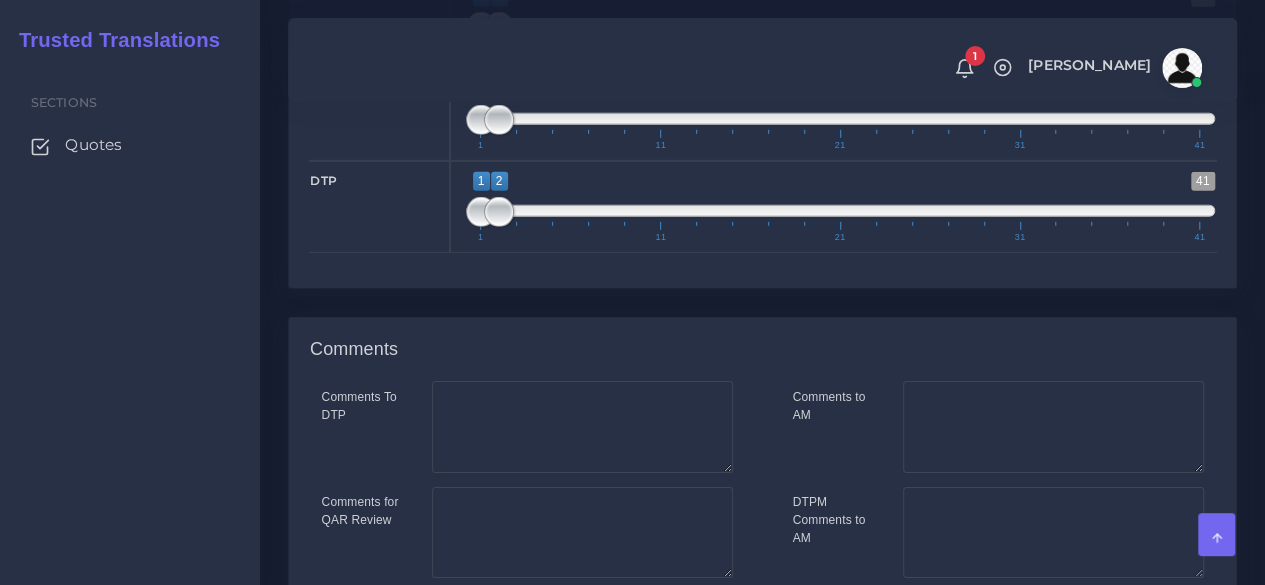 scroll, scrollTop: 3200, scrollLeft: 0, axis: vertical 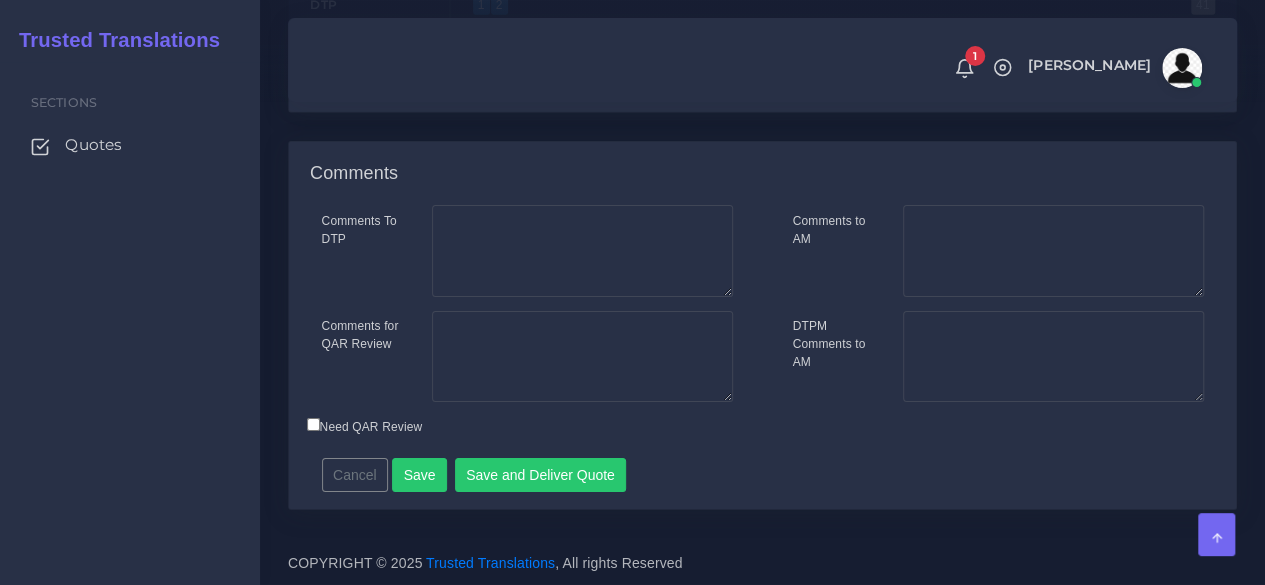 type on "287" 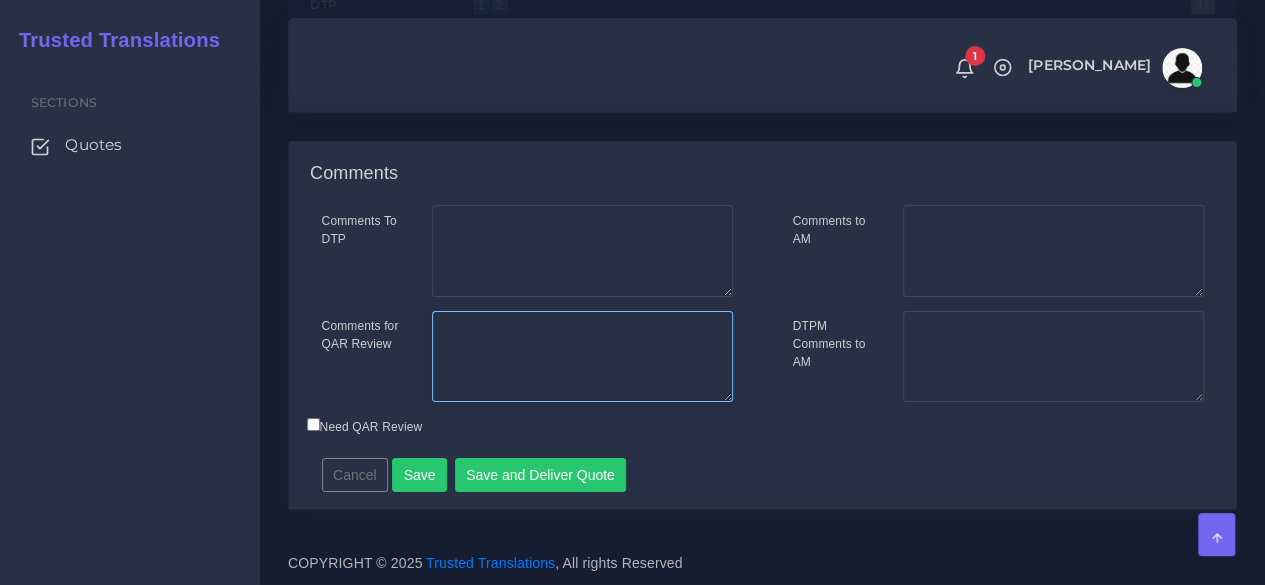click on "Comments for QAR Review" at bounding box center [582, 357] 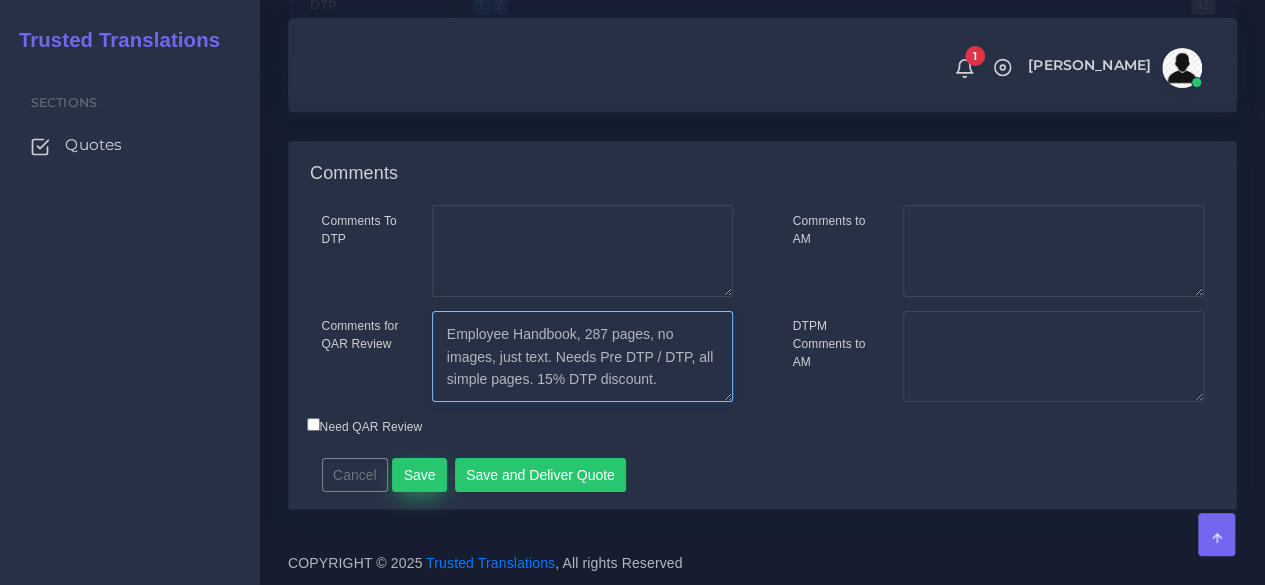 type on "Employee Handbook, 287 pages, no images, just text. Needs Pre DTP / DTP, all simple pages. 15% DTP discount." 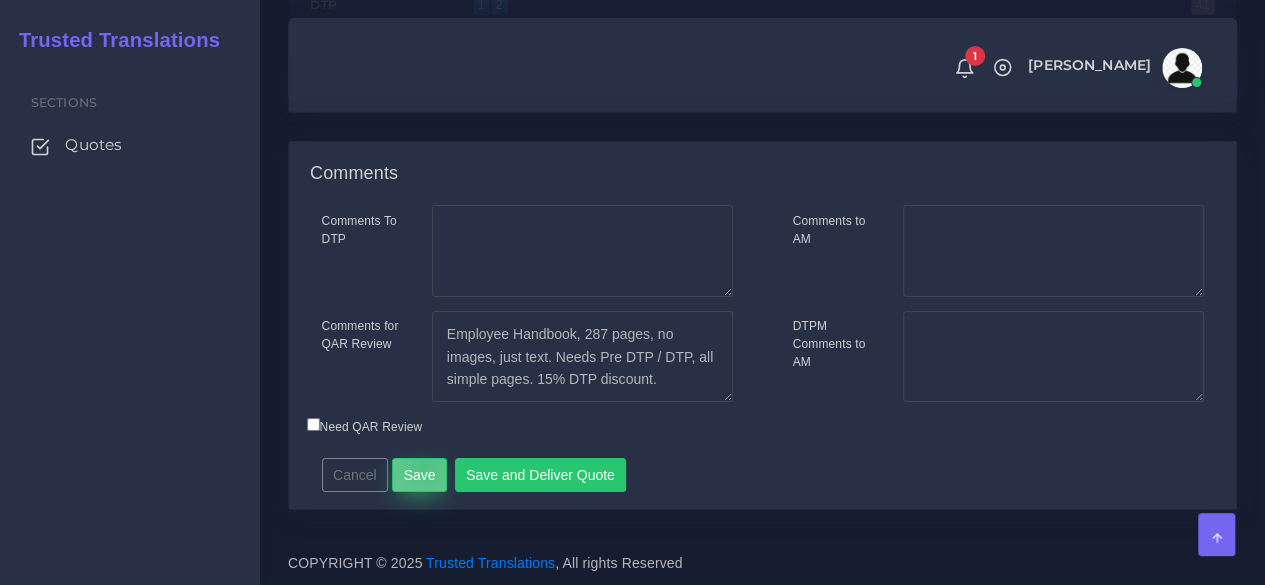 click on "Save" at bounding box center [419, 475] 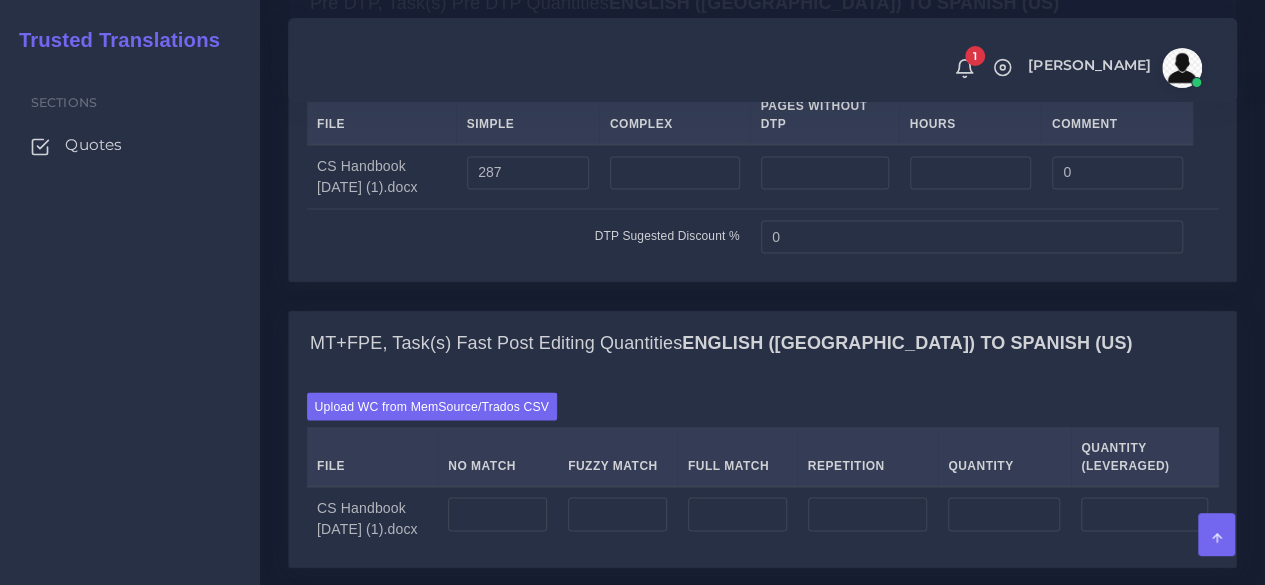 scroll, scrollTop: 1700, scrollLeft: 0, axis: vertical 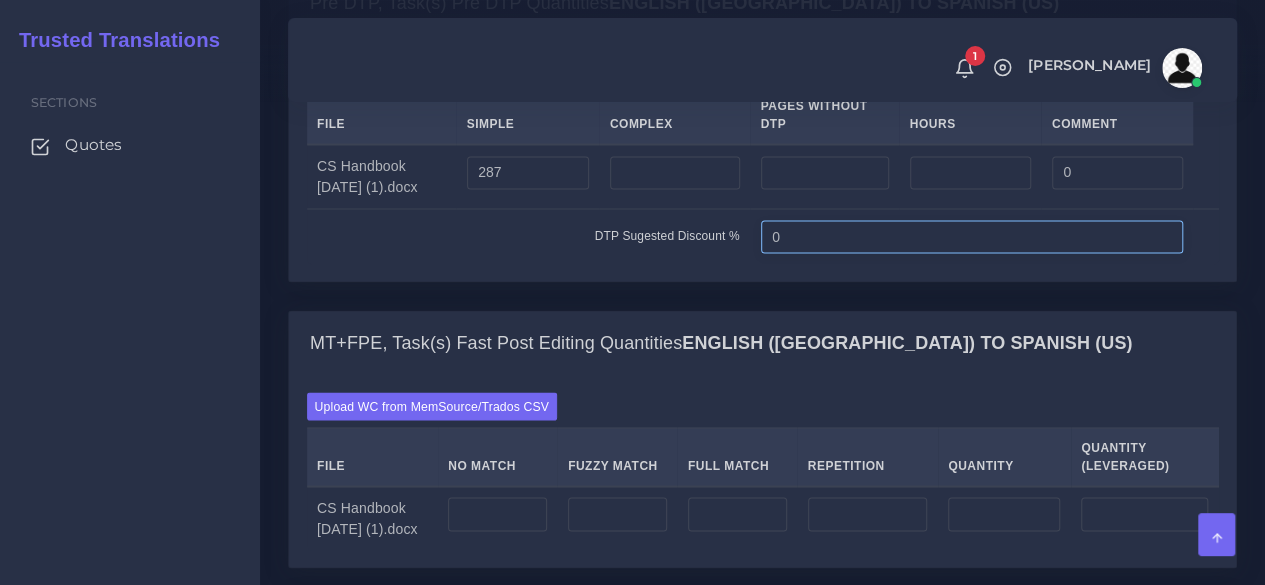 drag, startPoint x: 790, startPoint y: 378, endPoint x: 707, endPoint y: 378, distance: 83 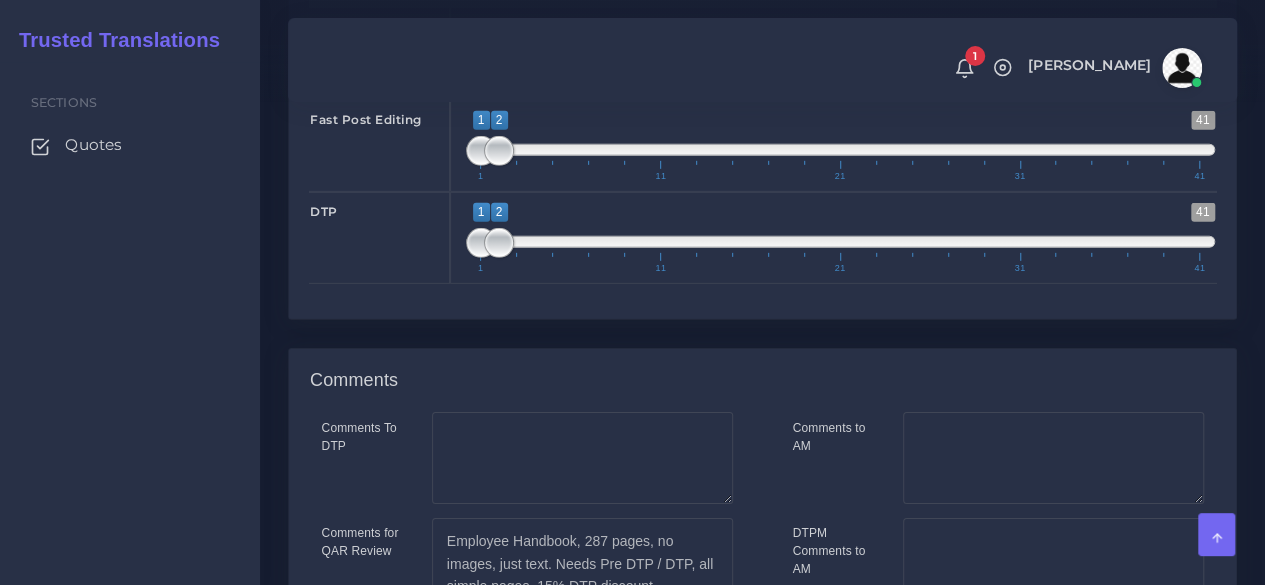 scroll, scrollTop: 3337, scrollLeft: 0, axis: vertical 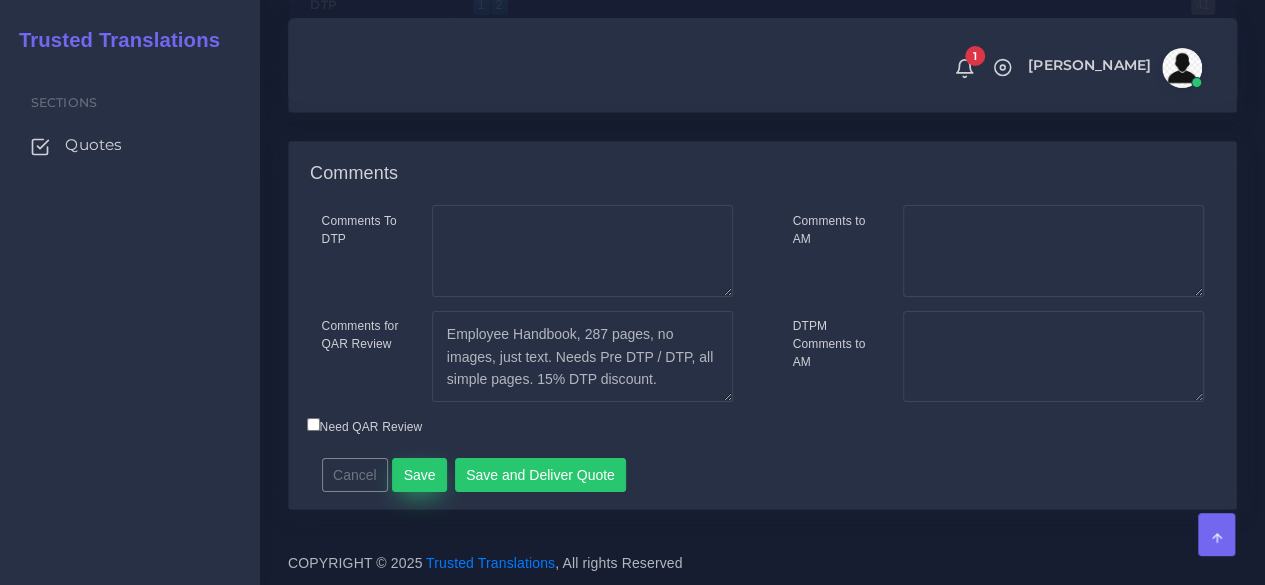 type on "15" 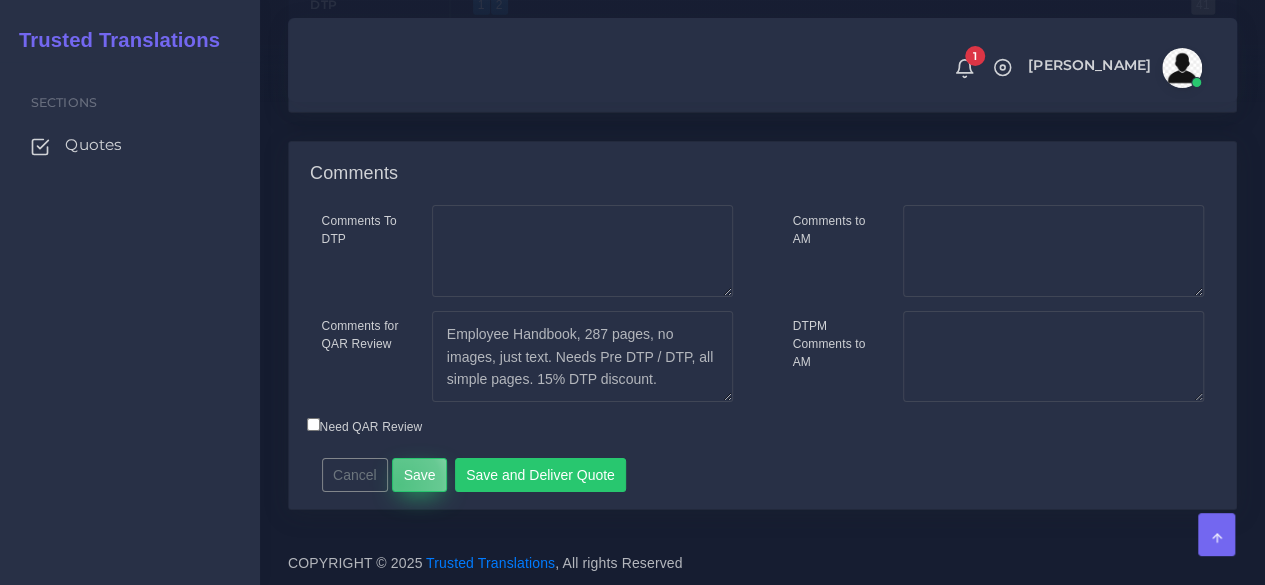 click on "Save" at bounding box center [419, 475] 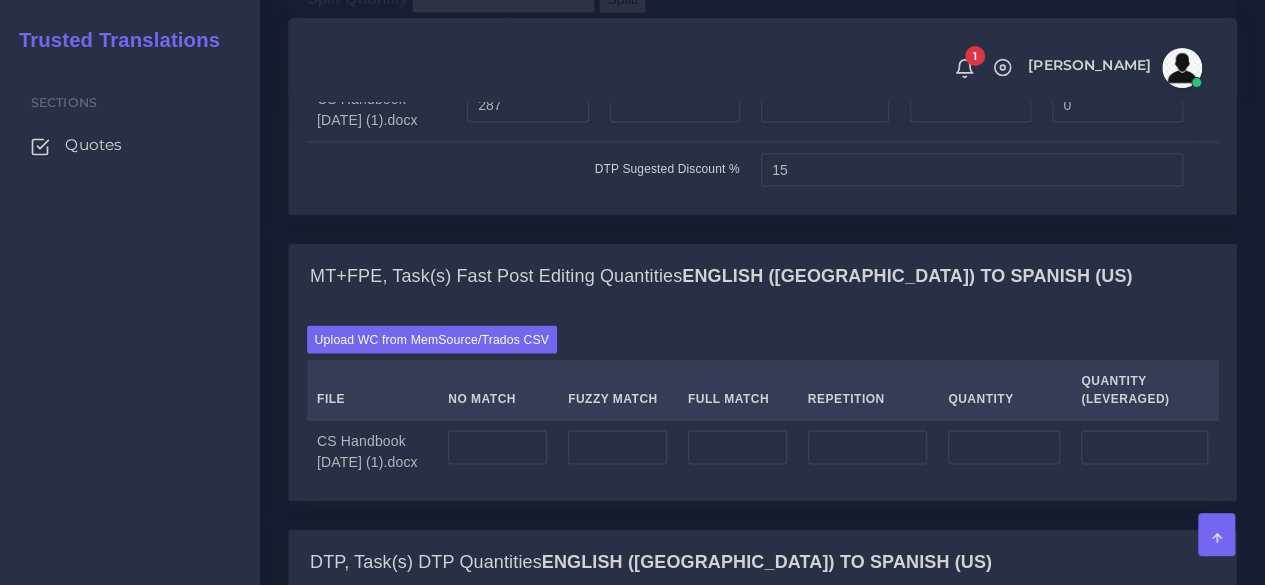 scroll, scrollTop: 1900, scrollLeft: 0, axis: vertical 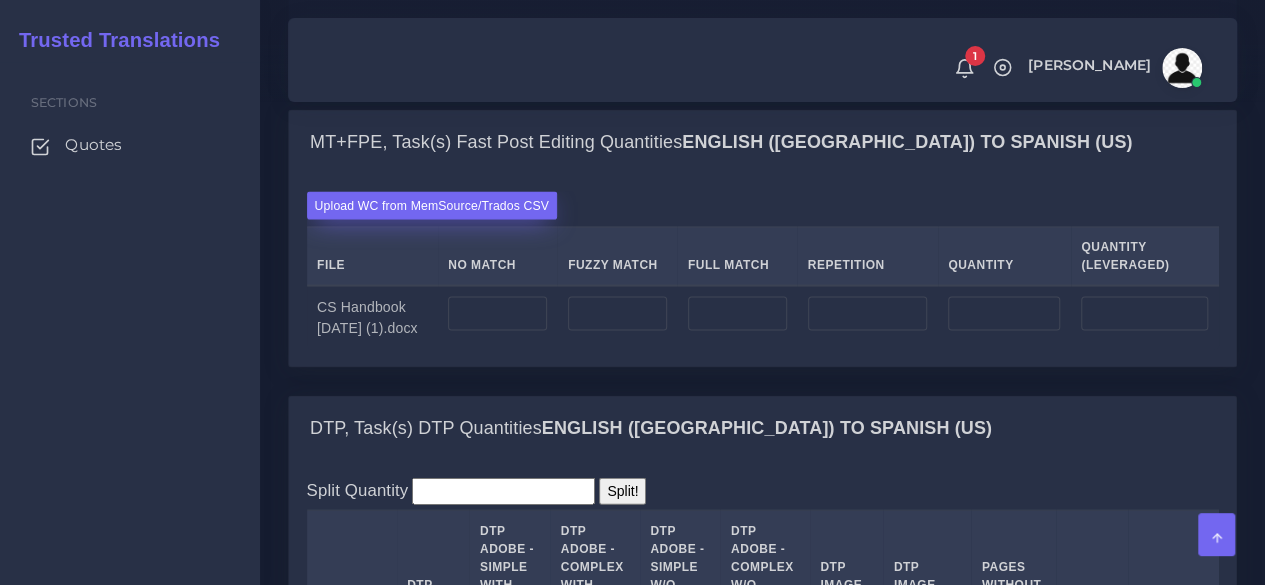 click on "Upload WC from MemSource/Trados CSV" at bounding box center [432, 205] 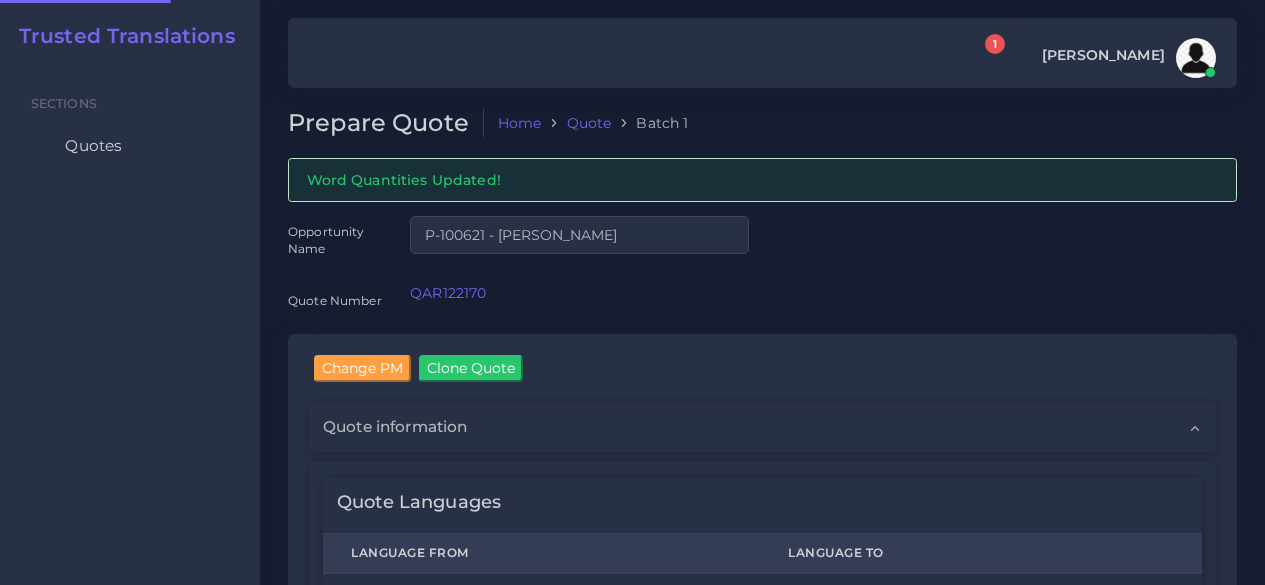 scroll, scrollTop: 0, scrollLeft: 0, axis: both 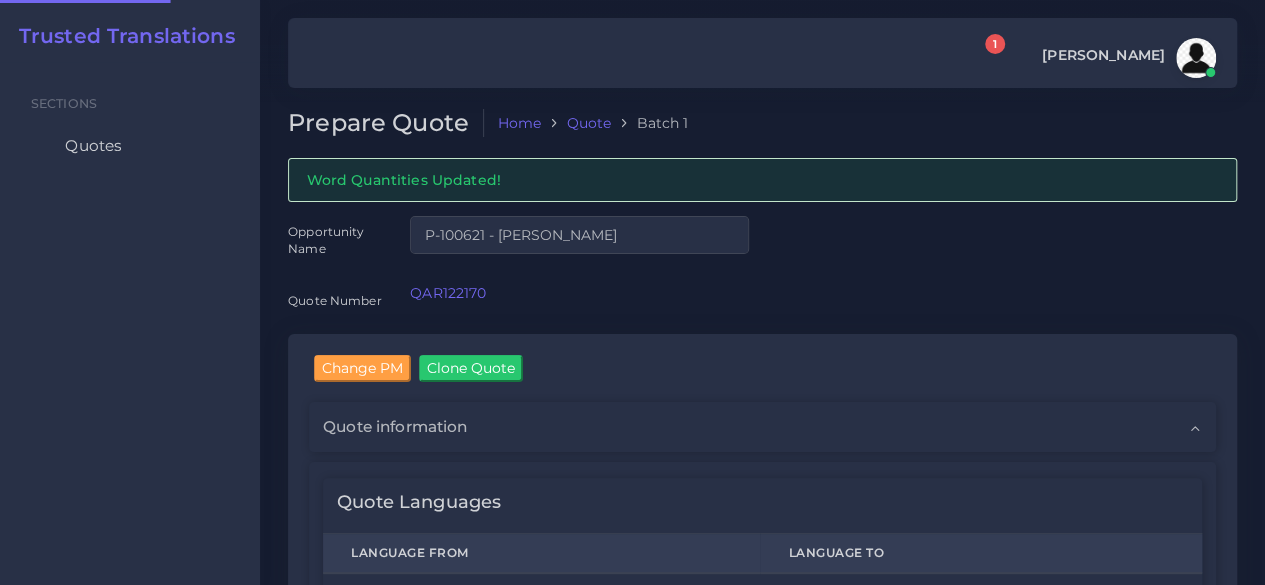 type 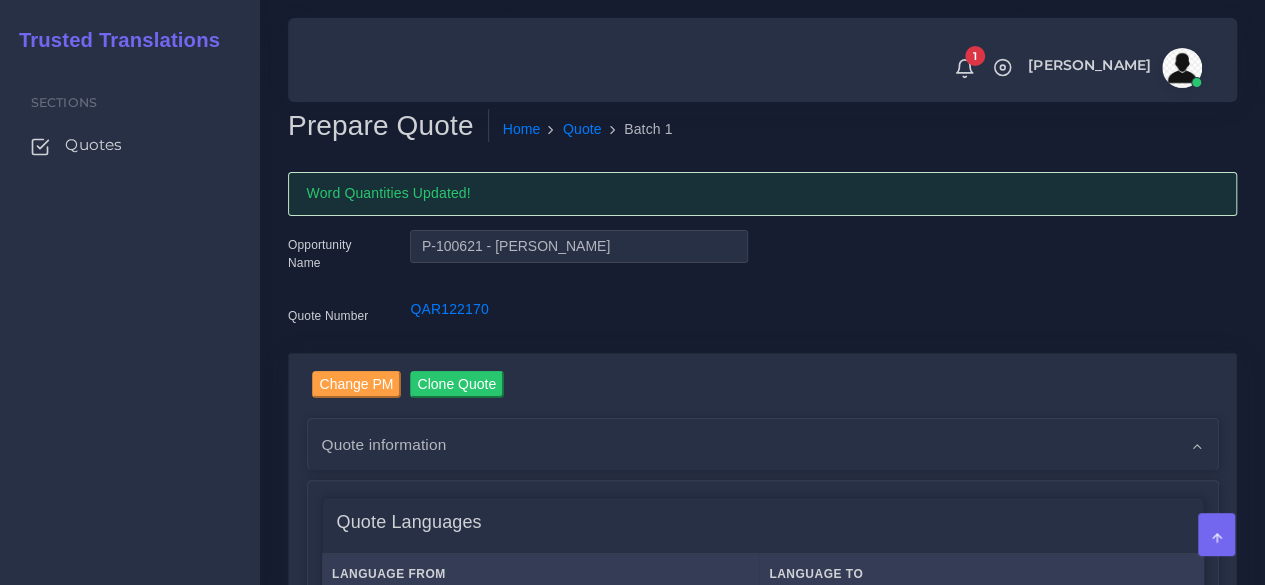 click on "Sections
Quotes" at bounding box center [130, 323] 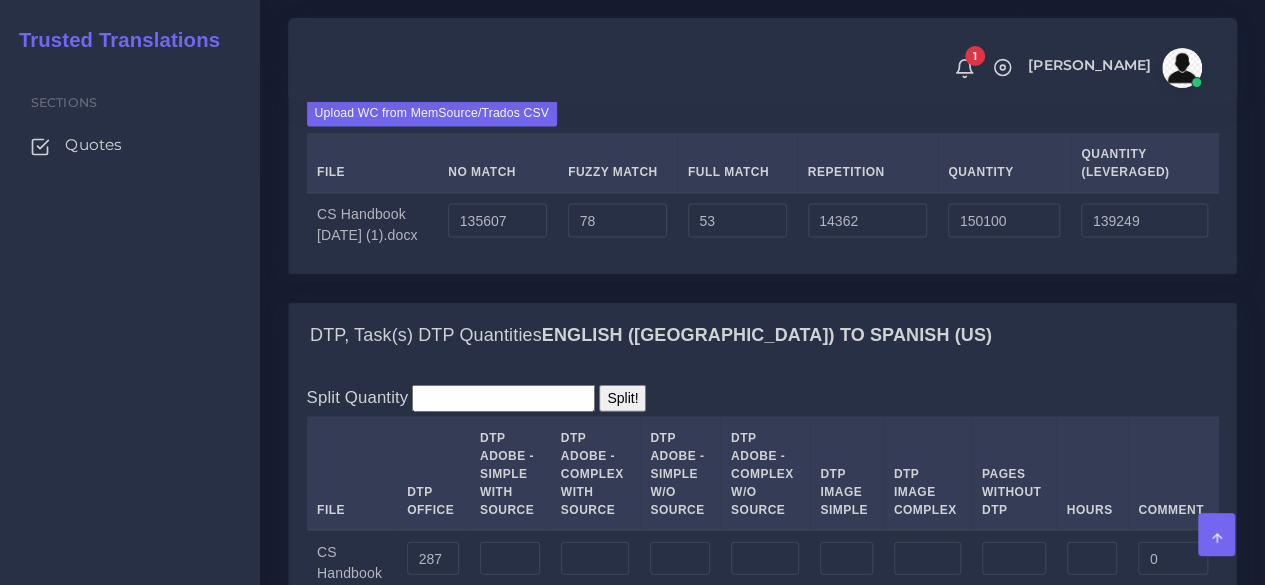 scroll, scrollTop: 2000, scrollLeft: 0, axis: vertical 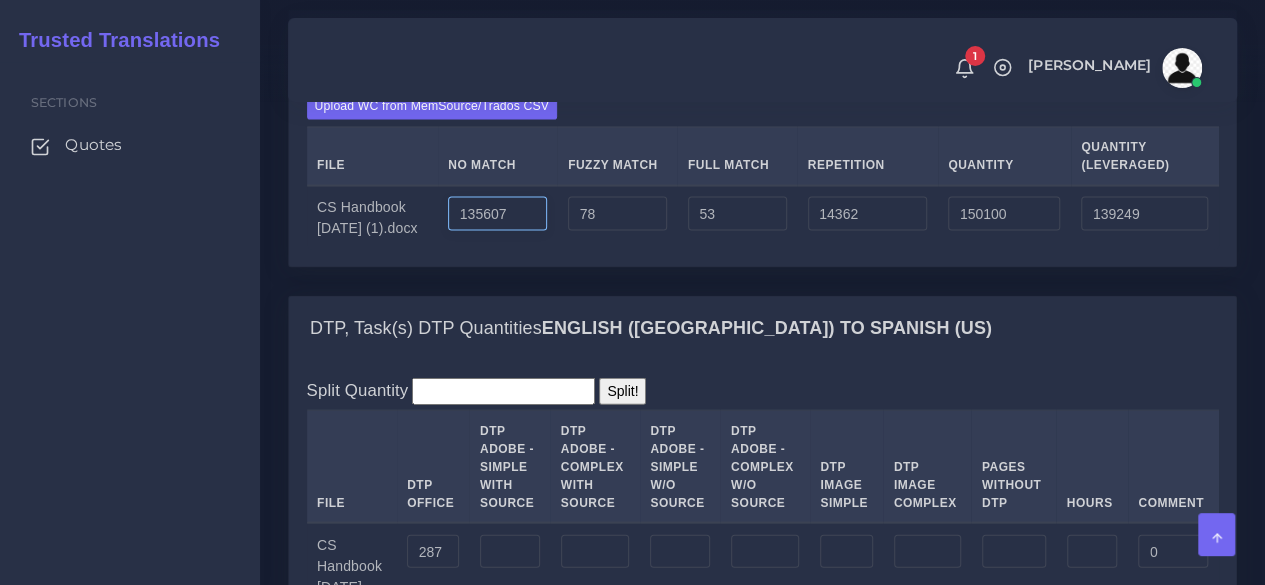 click on "135607" at bounding box center (497, 214) 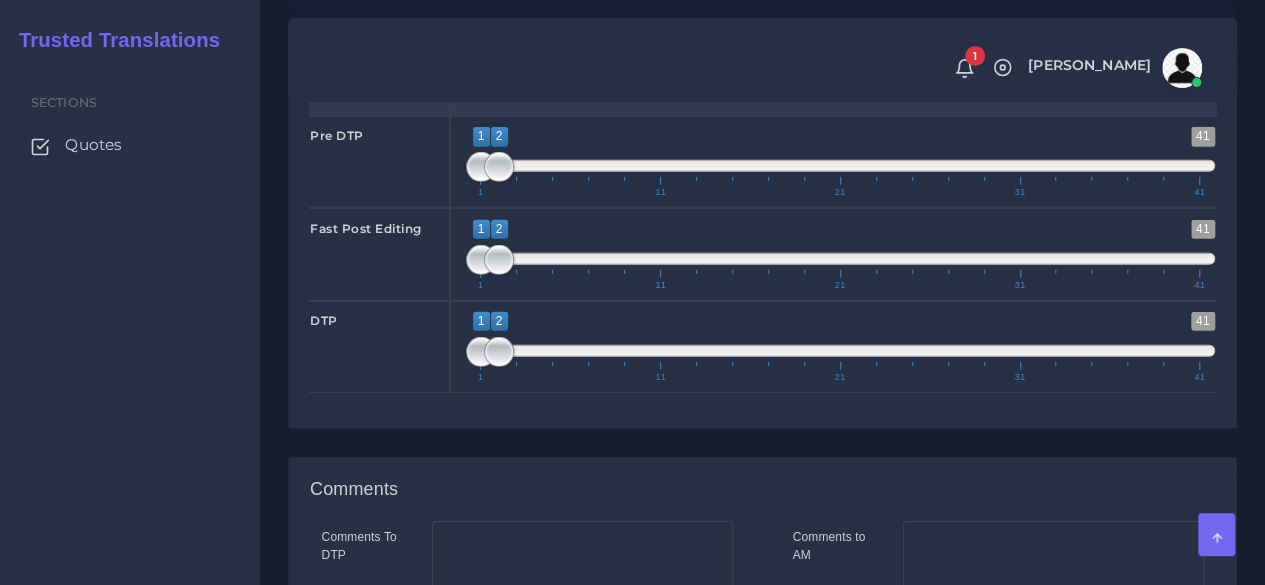 scroll, scrollTop: 2900, scrollLeft: 0, axis: vertical 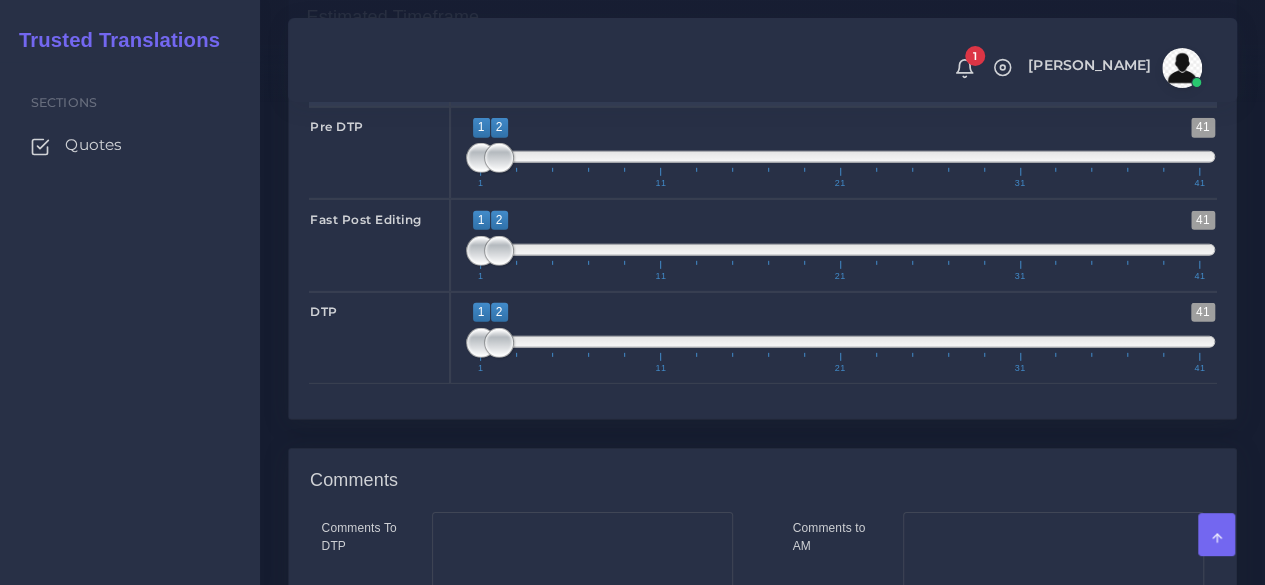 type on "1;1" 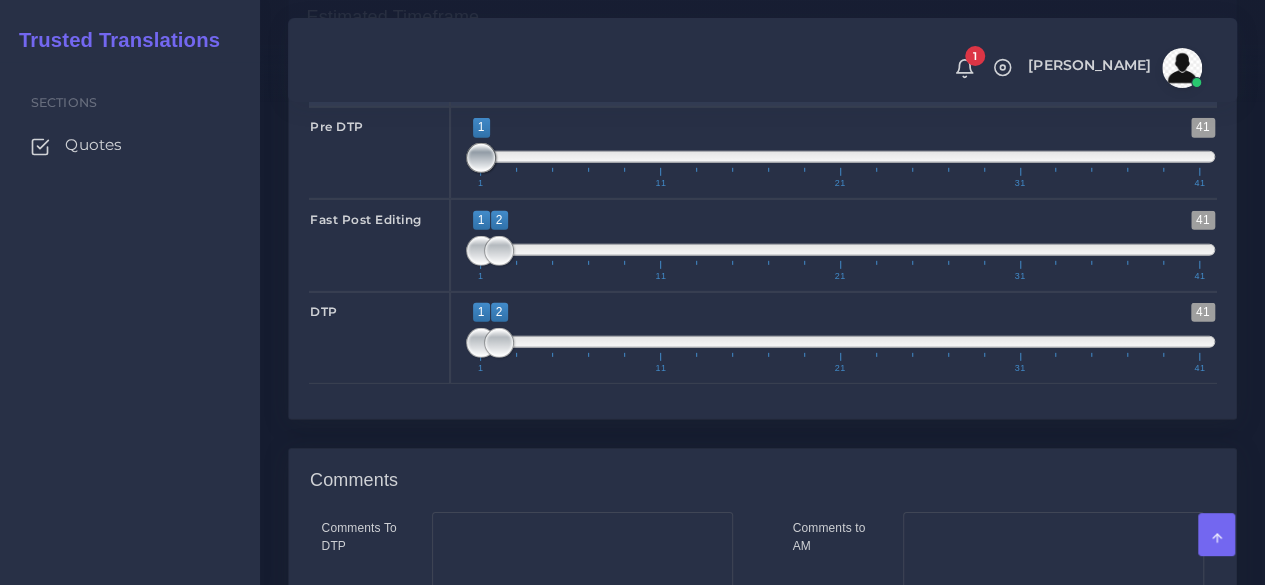 drag, startPoint x: 504, startPoint y: 285, endPoint x: 460, endPoint y: 290, distance: 44.28318 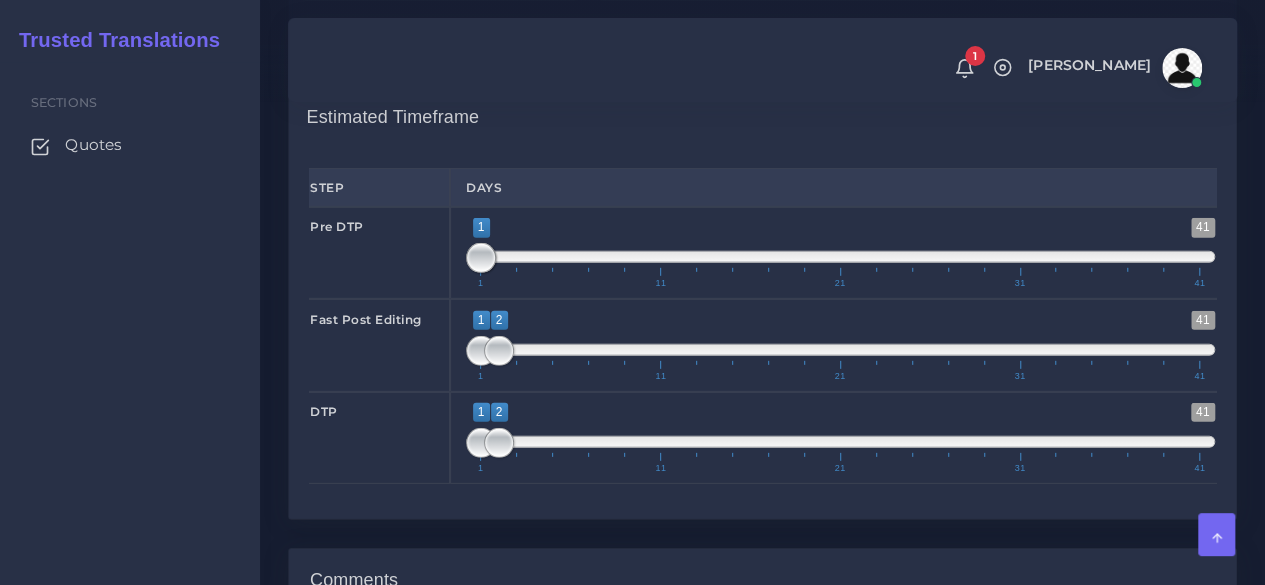 scroll, scrollTop: 2600, scrollLeft: 0, axis: vertical 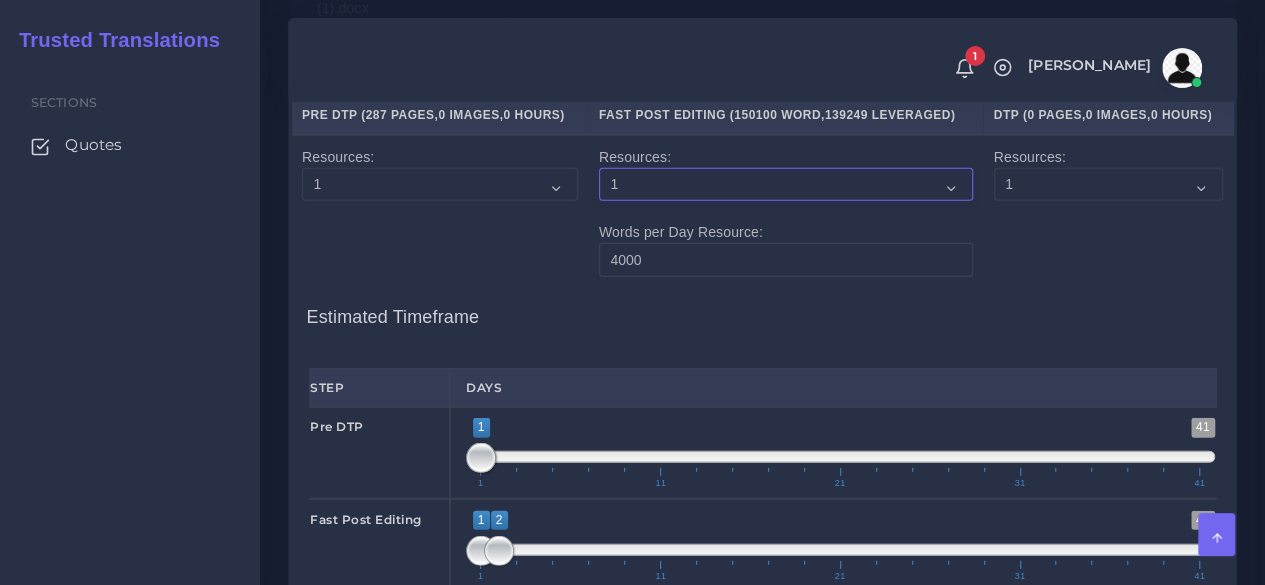 click on "1 2 3 4 5 6 7 8 9 10" at bounding box center (786, 185) 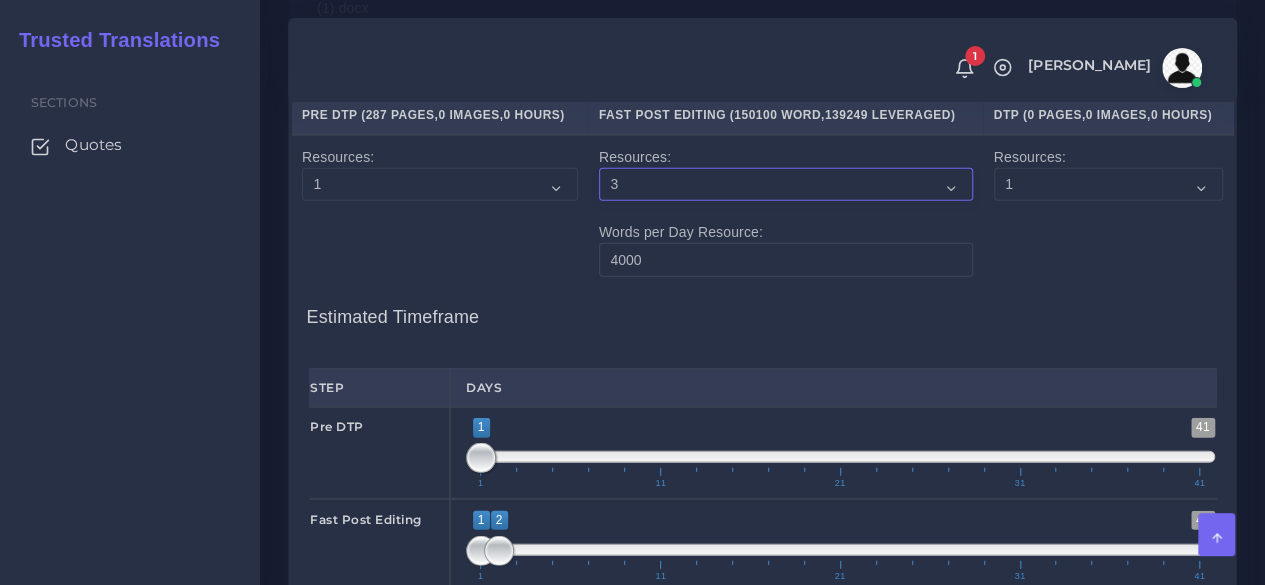 click on "1 2 3 4 5 6 7 8 9 10" at bounding box center [786, 185] 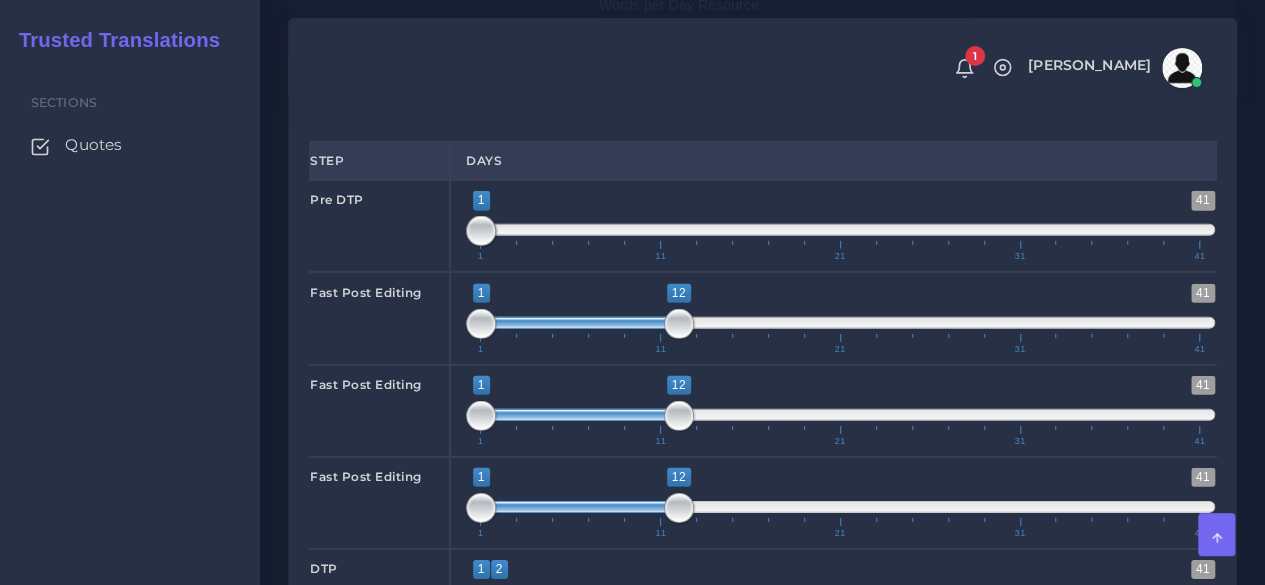 scroll, scrollTop: 2700, scrollLeft: 0, axis: vertical 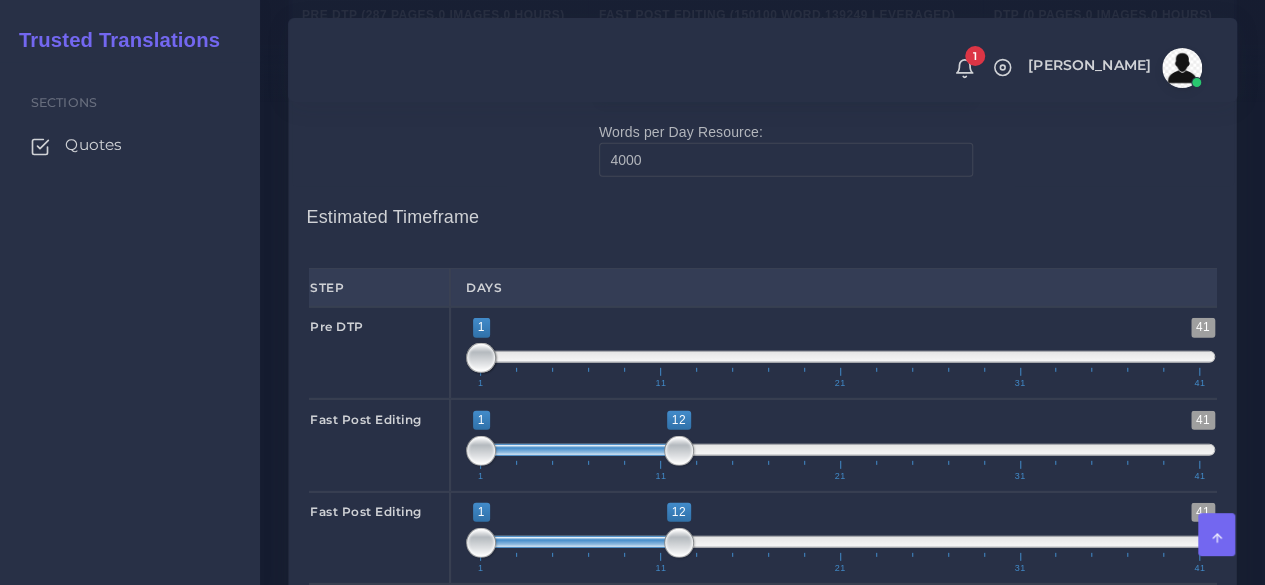 click on "1 2 3 4 5 6 7 8 9 10" at bounding box center [786, 85] 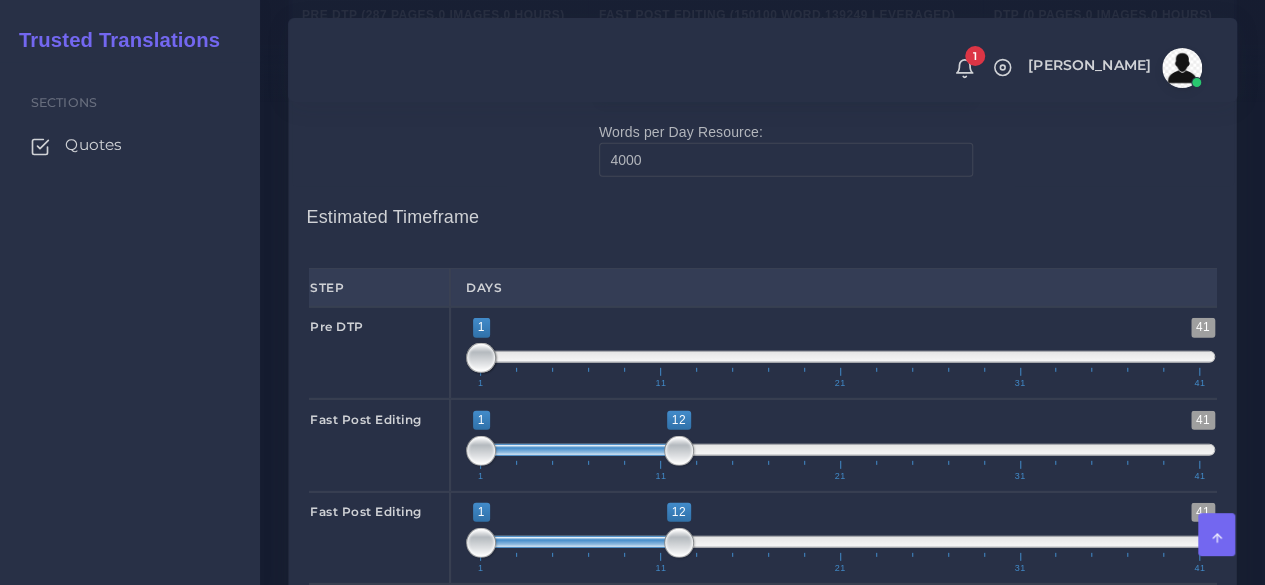 click on "1 2 3 4 5 6 7 8 9 10" at bounding box center [786, 85] 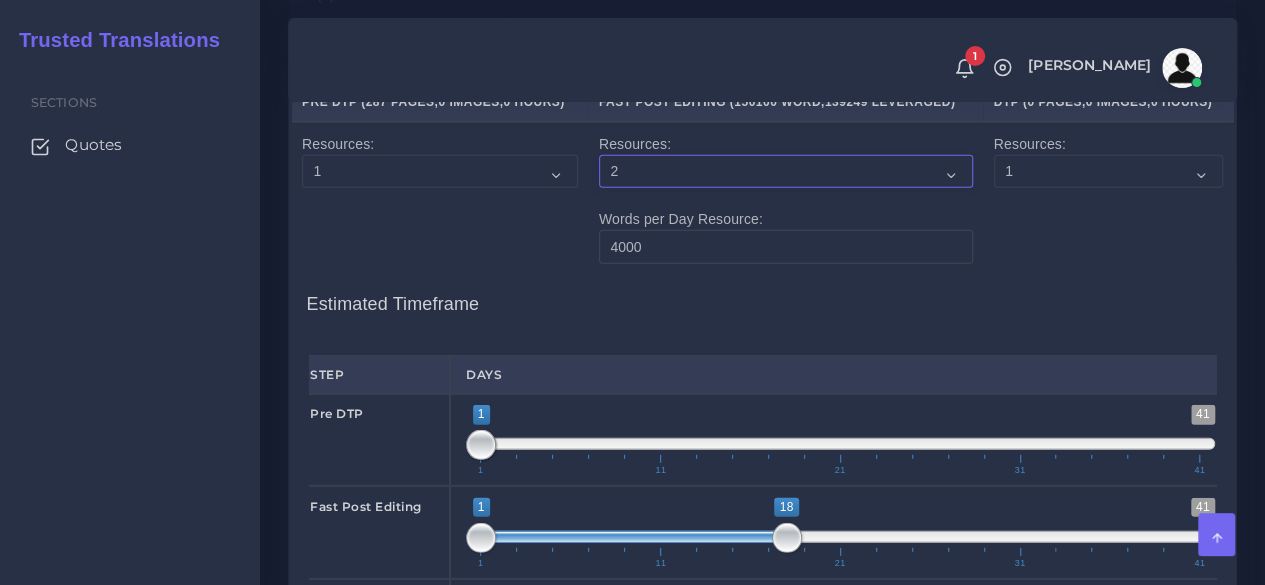 scroll, scrollTop: 2600, scrollLeft: 0, axis: vertical 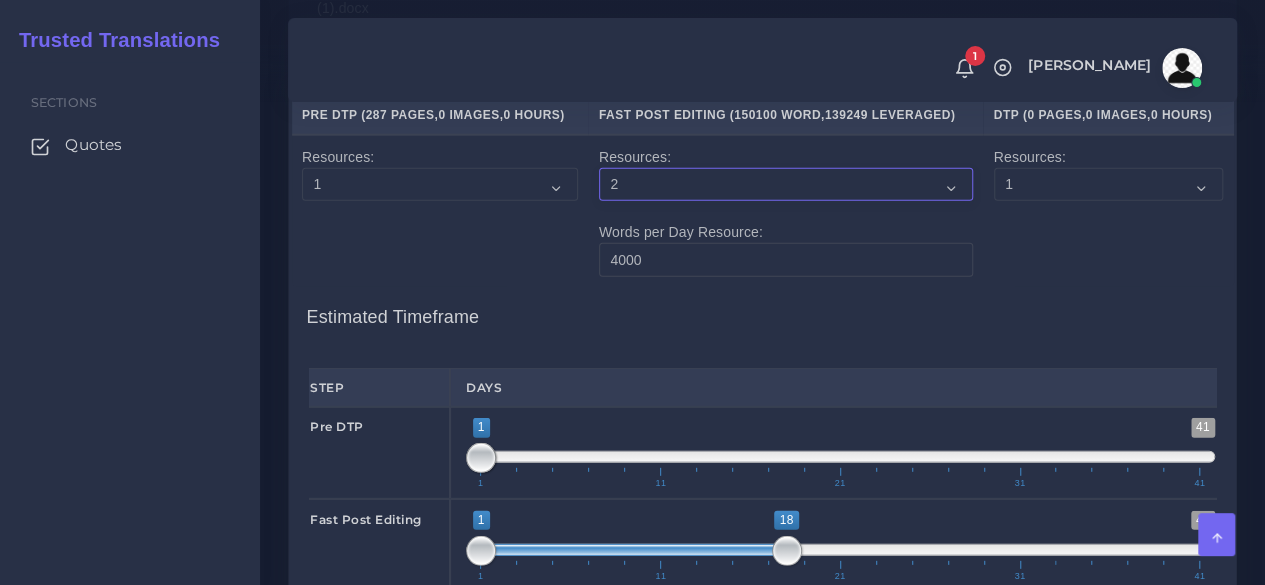 click on "1 2 3 4 5 6 7 8 9 10" at bounding box center (786, 185) 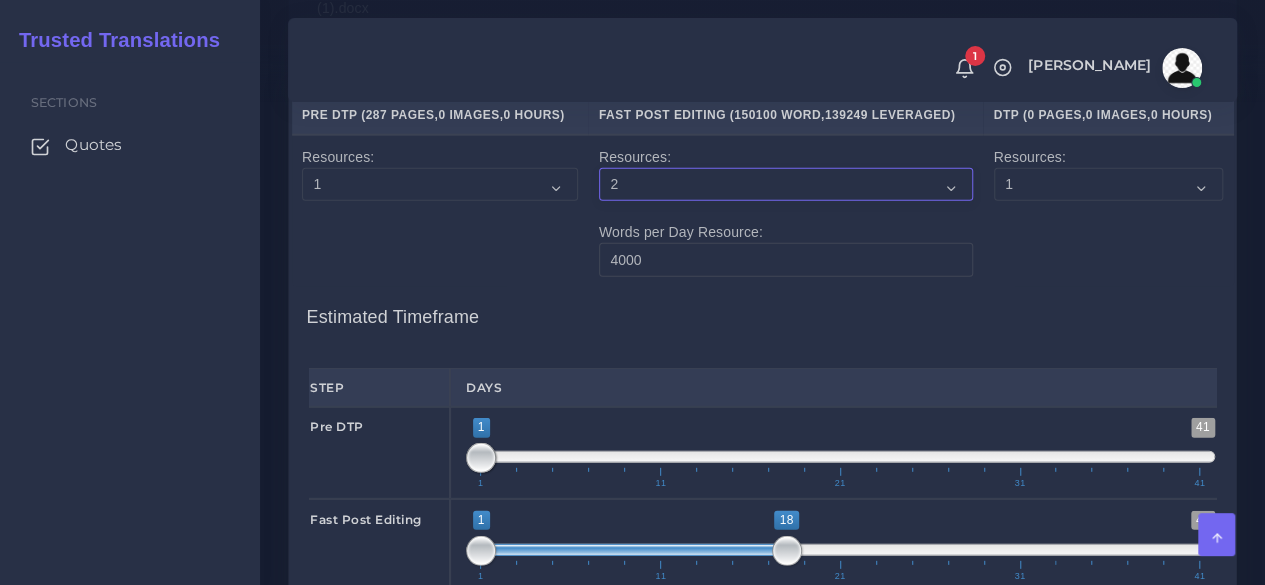 select on "3" 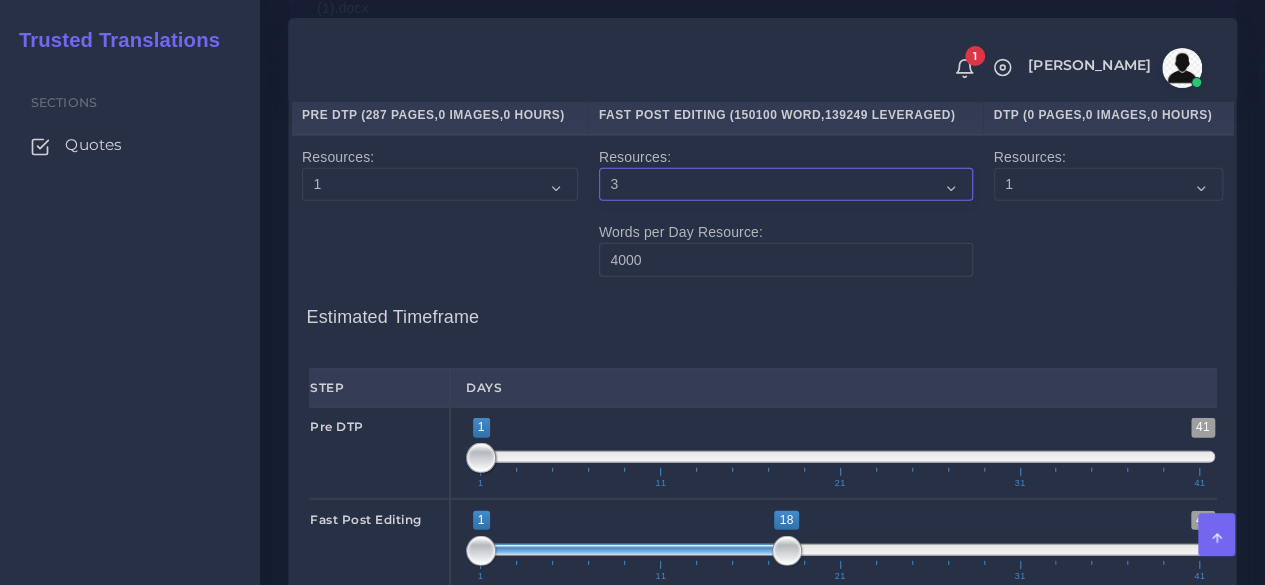 click on "1 2 3 4 5 6 7 8 9 10" at bounding box center [786, 185] 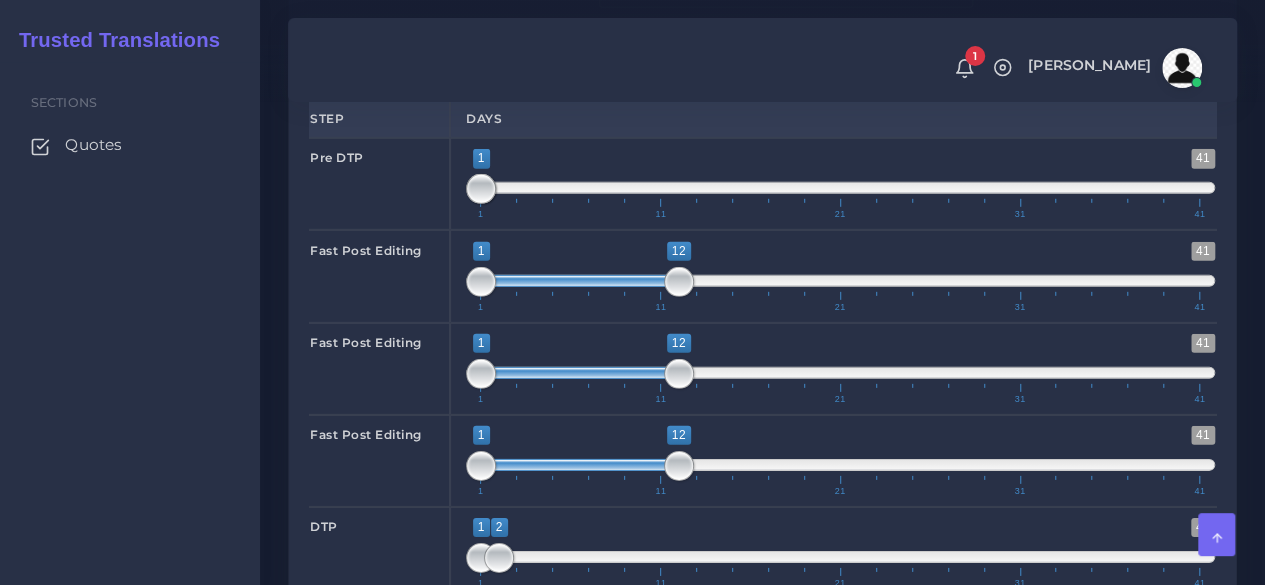 scroll, scrollTop: 2900, scrollLeft: 0, axis: vertical 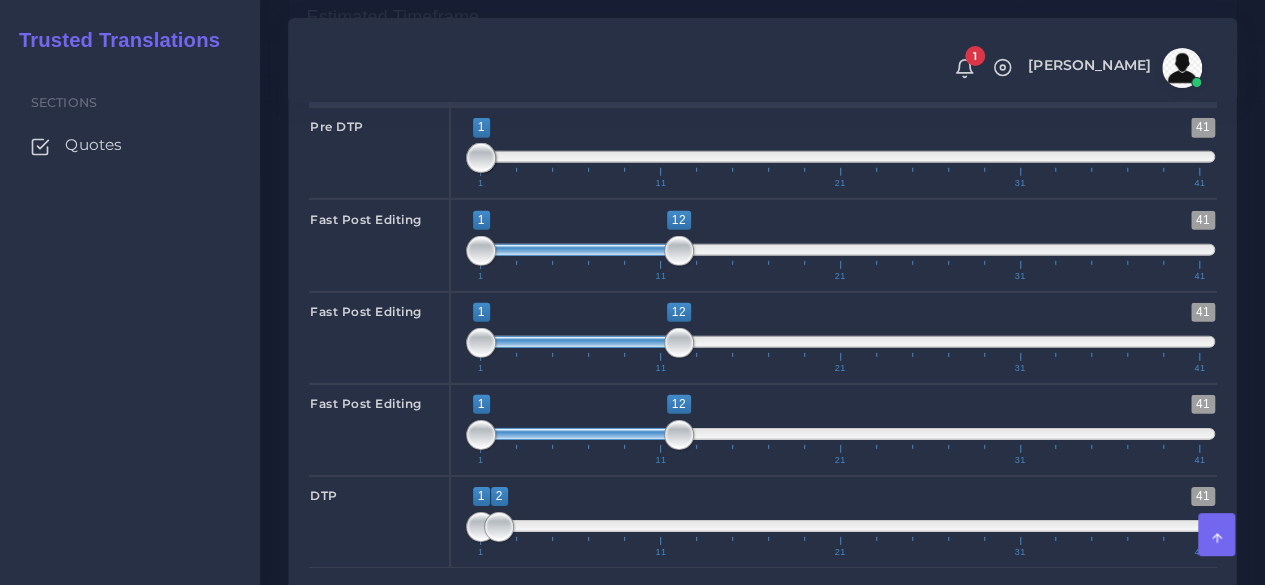type on "2;13" 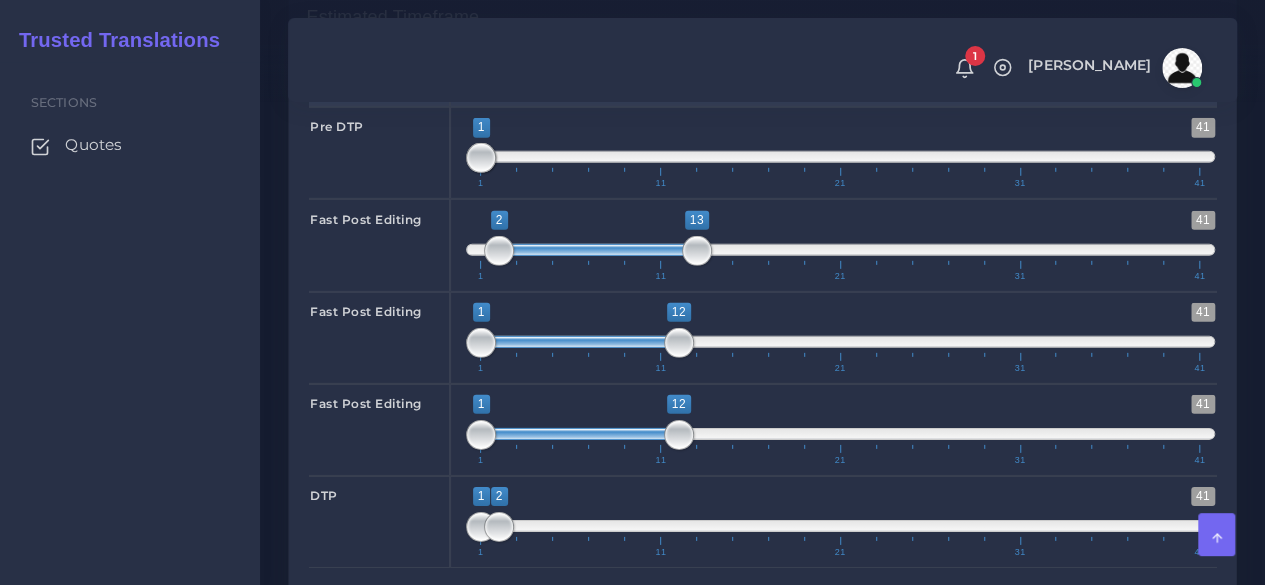 drag, startPoint x: 563, startPoint y: 381, endPoint x: 579, endPoint y: 382, distance: 16.03122 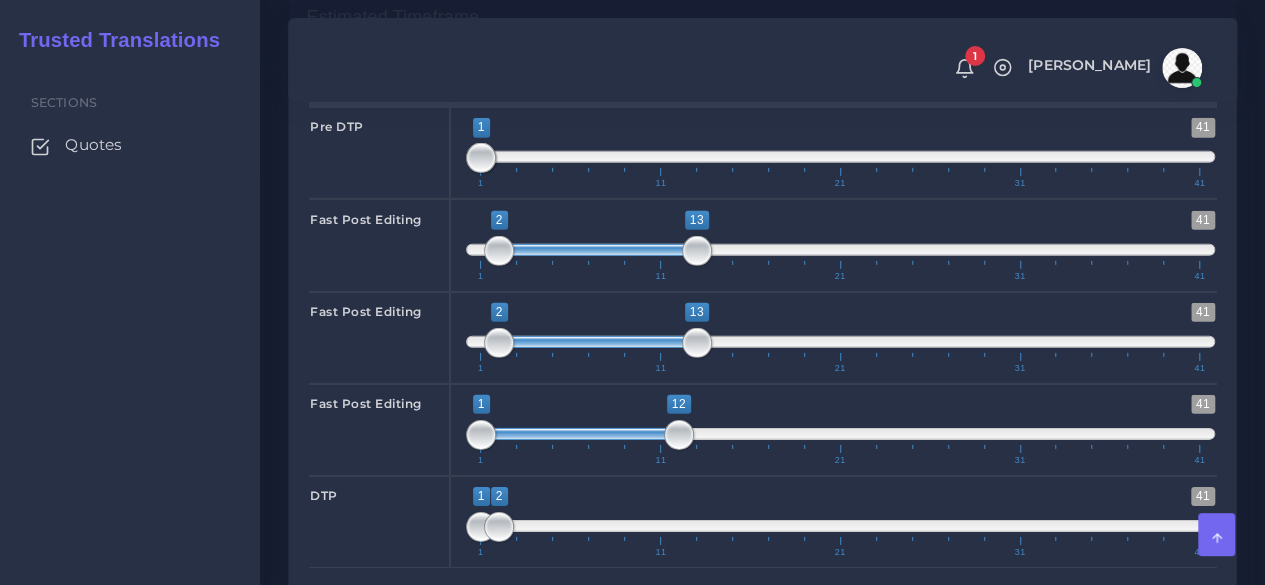 drag, startPoint x: 572, startPoint y: 475, endPoint x: 594, endPoint y: 475, distance: 22 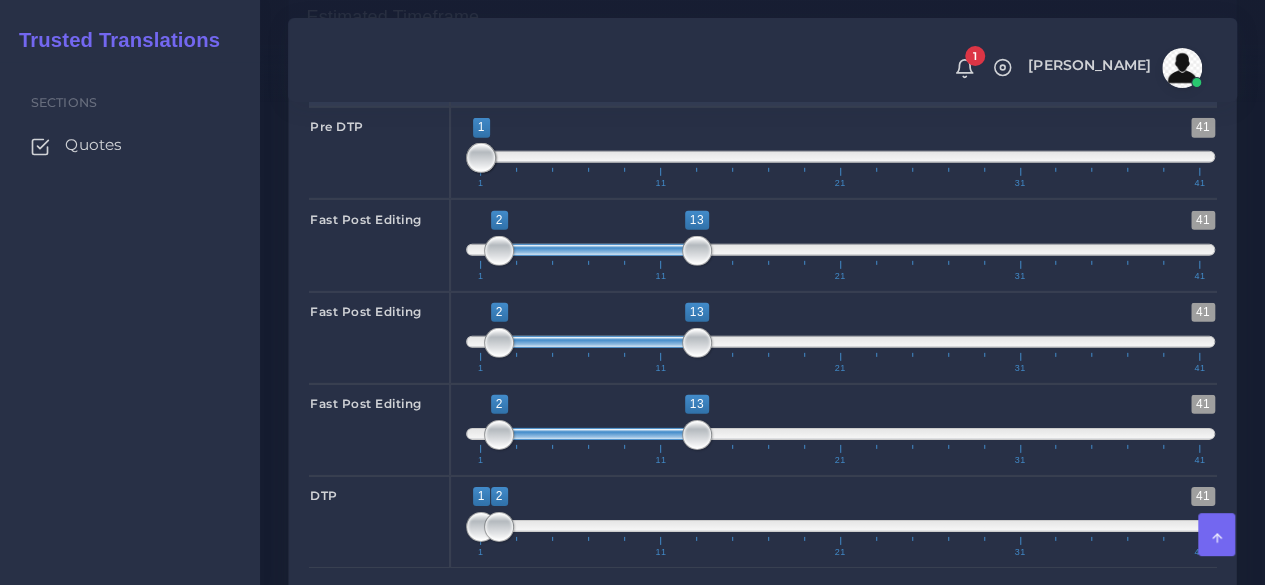 drag, startPoint x: 572, startPoint y: 567, endPoint x: 586, endPoint y: 568, distance: 14.035668 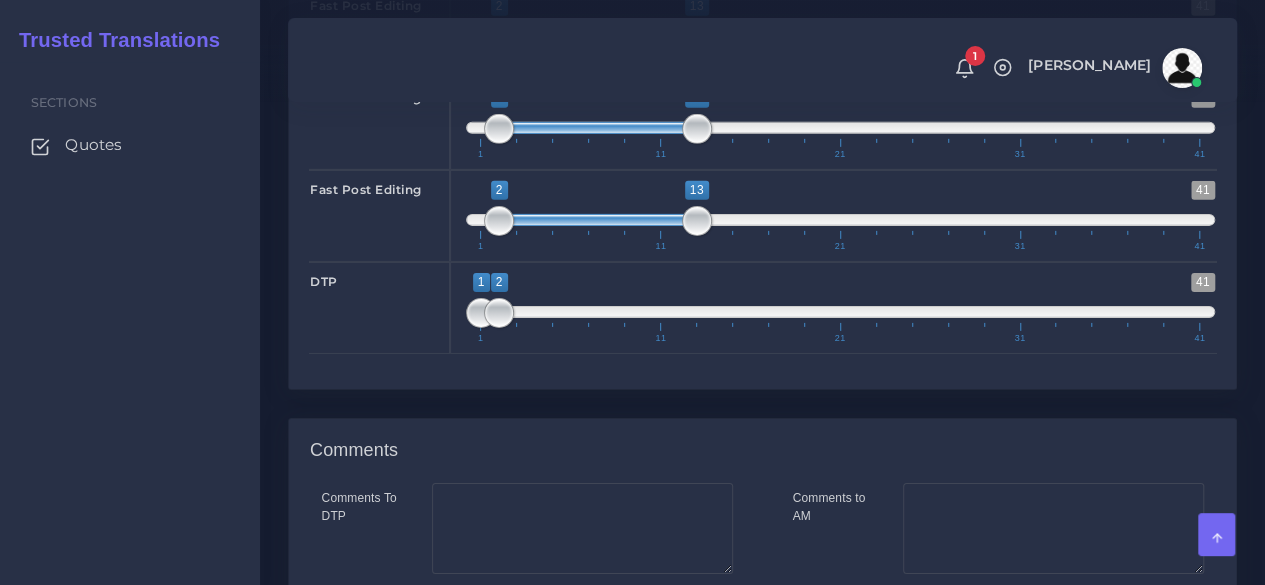 scroll, scrollTop: 3200, scrollLeft: 0, axis: vertical 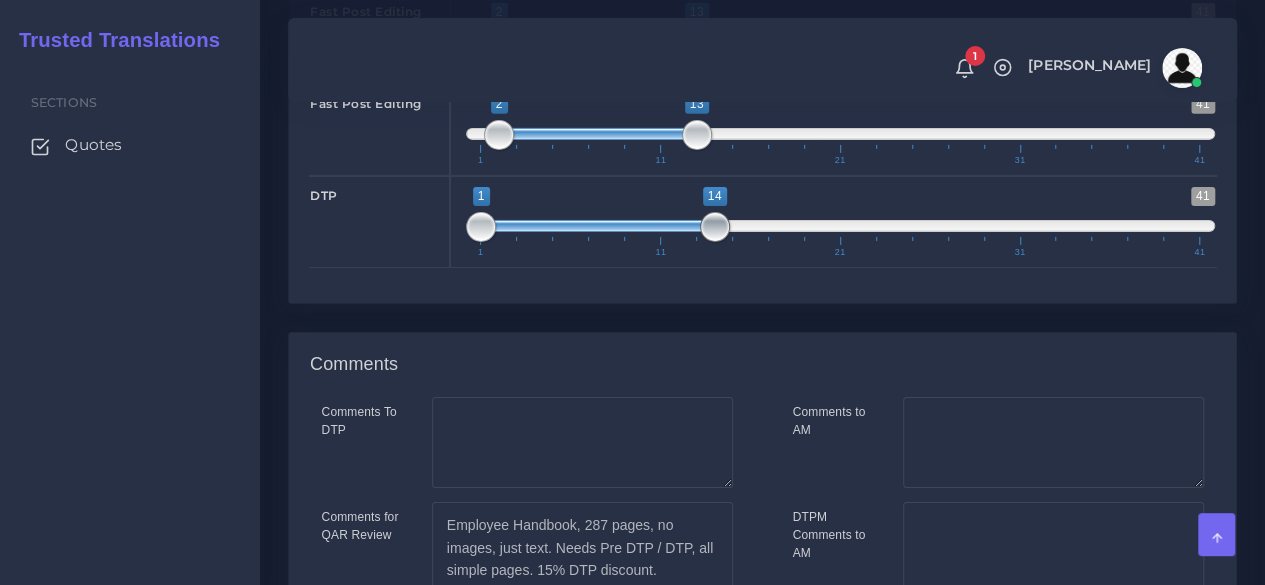 drag, startPoint x: 504, startPoint y: 359, endPoint x: 727, endPoint y: 365, distance: 223.0807 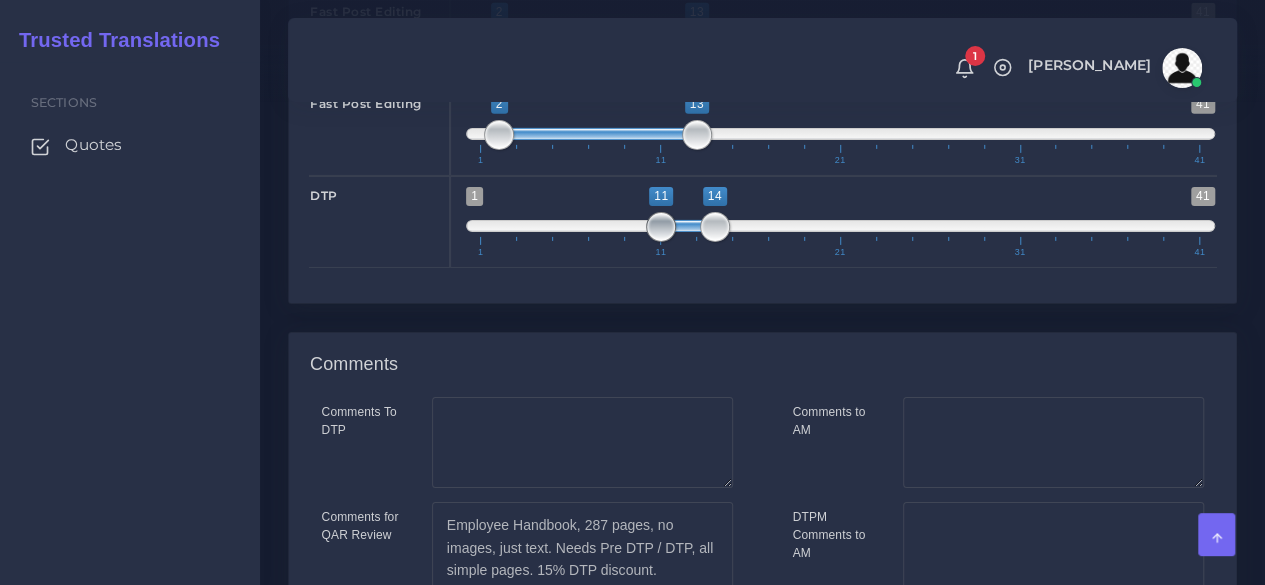 type on "14;14" 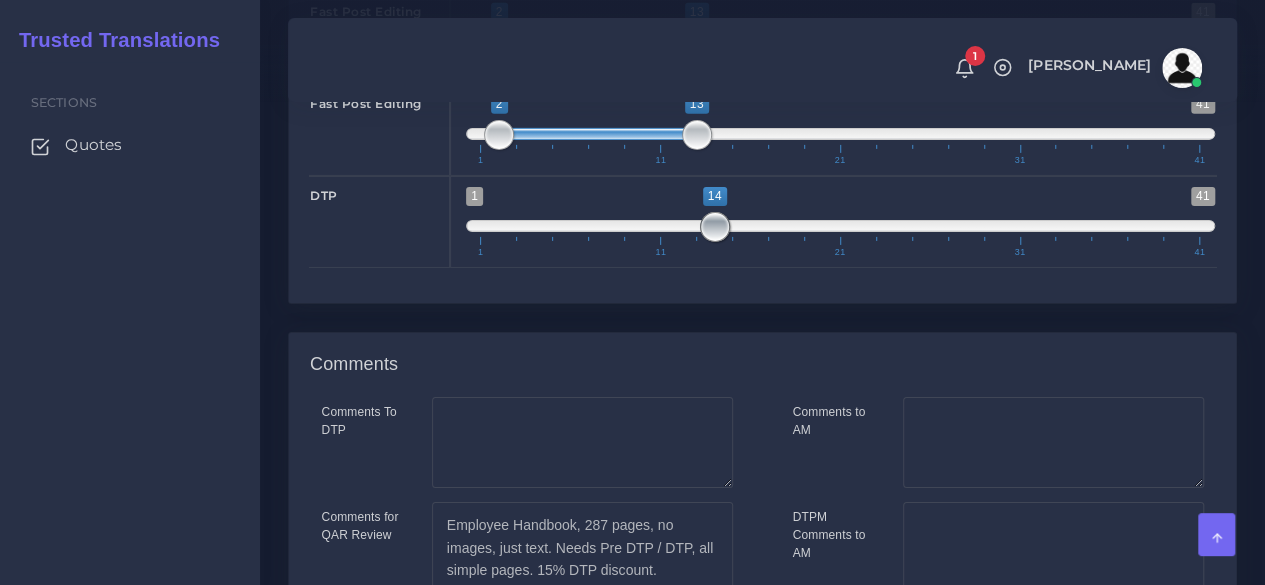 drag, startPoint x: 479, startPoint y: 359, endPoint x: 703, endPoint y: 365, distance: 224.08034 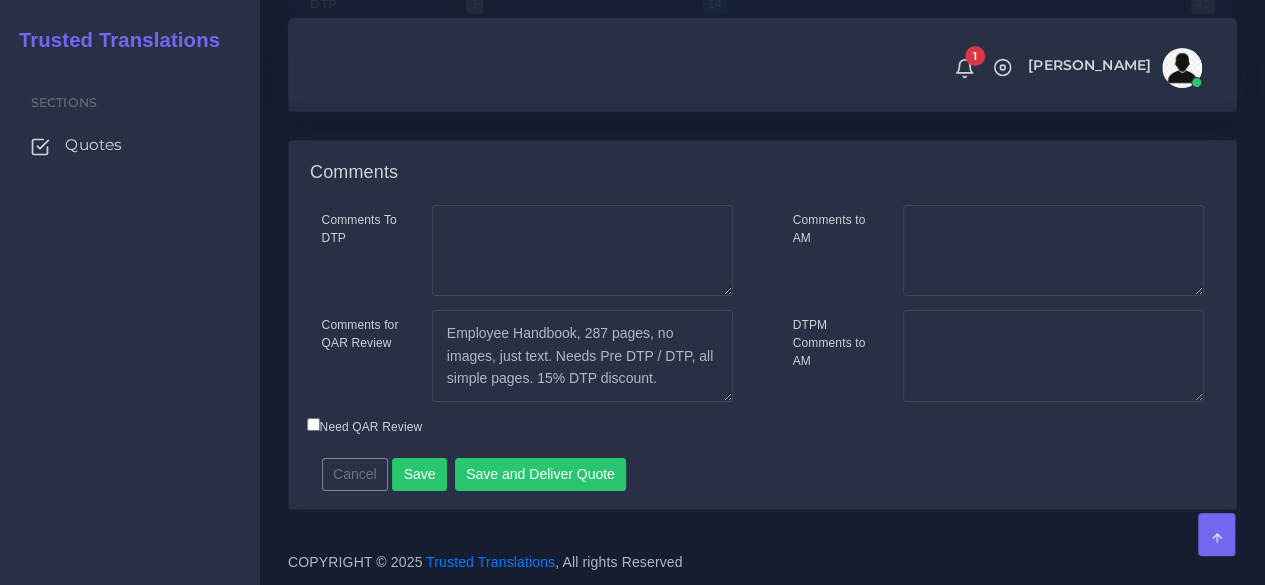 scroll, scrollTop: 3520, scrollLeft: 0, axis: vertical 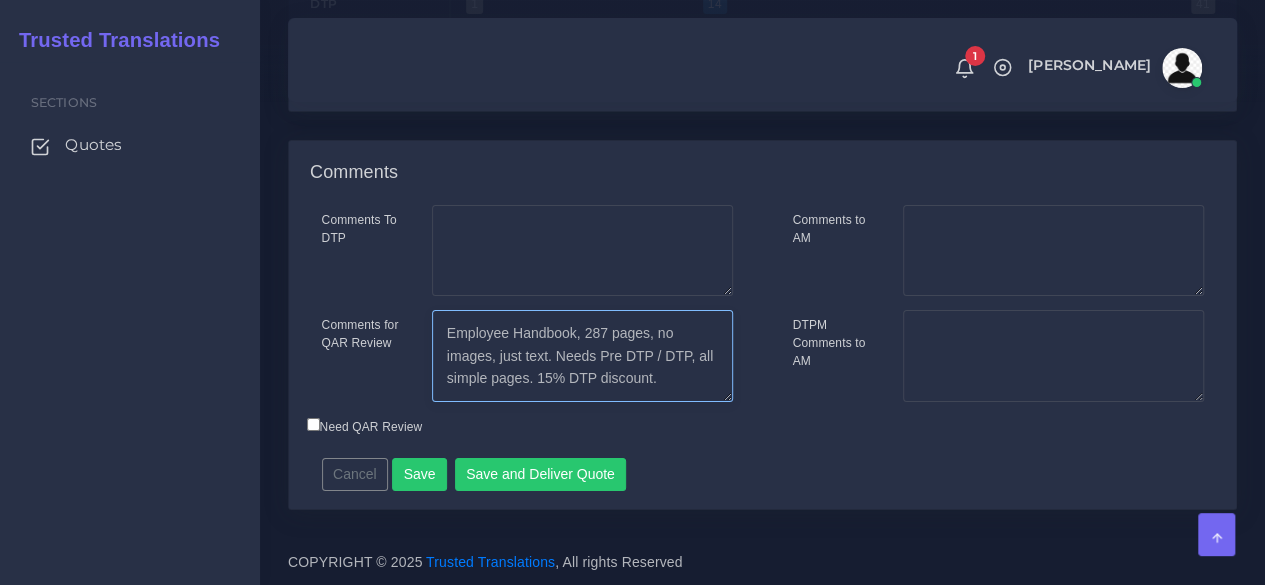 click on "Employee Handbook, 287 pages, no images, just text. Needs Pre DTP / DTP, all simple pages. 15% DTP discount." at bounding box center (582, 356) 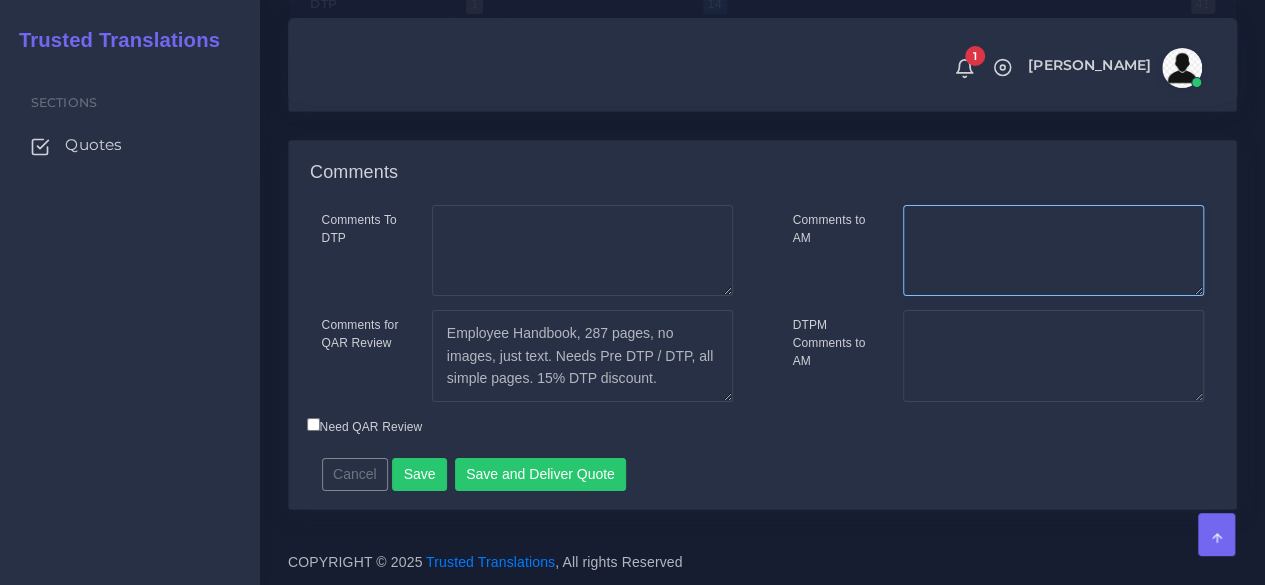 click on "Comments to AM" at bounding box center (1053, 251) 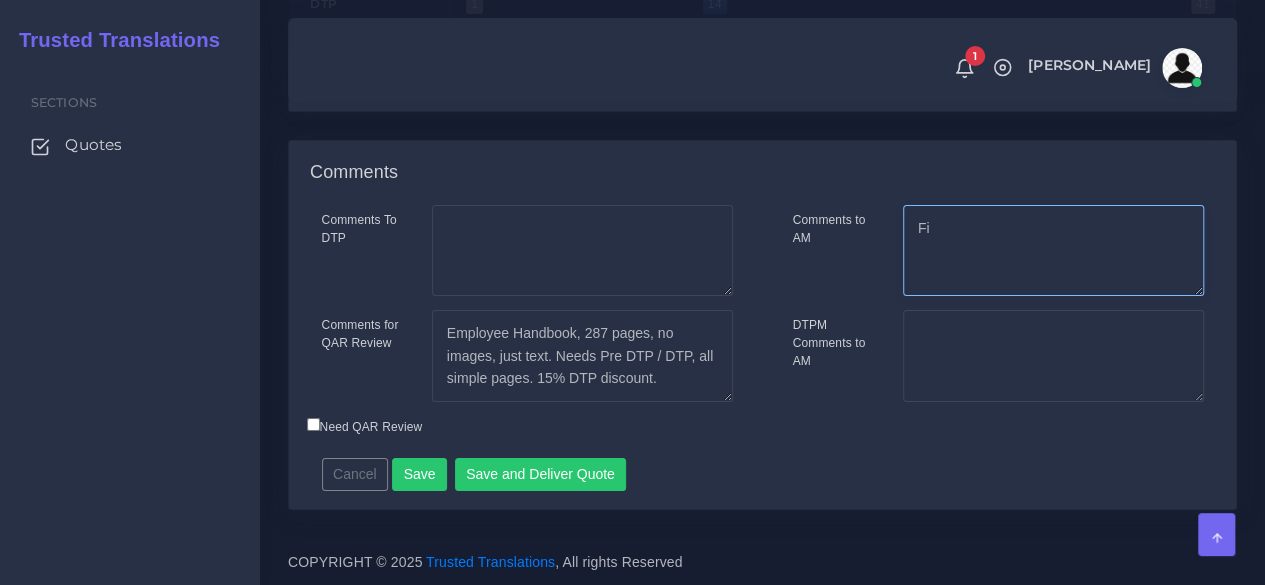 type on "F" 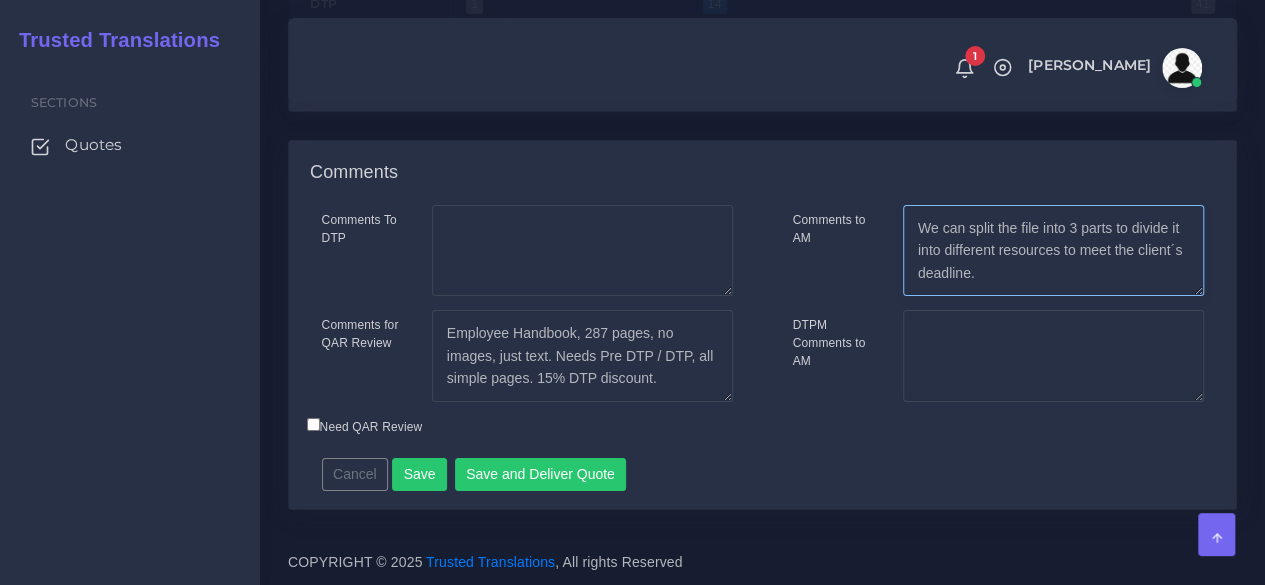 scroll, scrollTop: 3320, scrollLeft: 0, axis: vertical 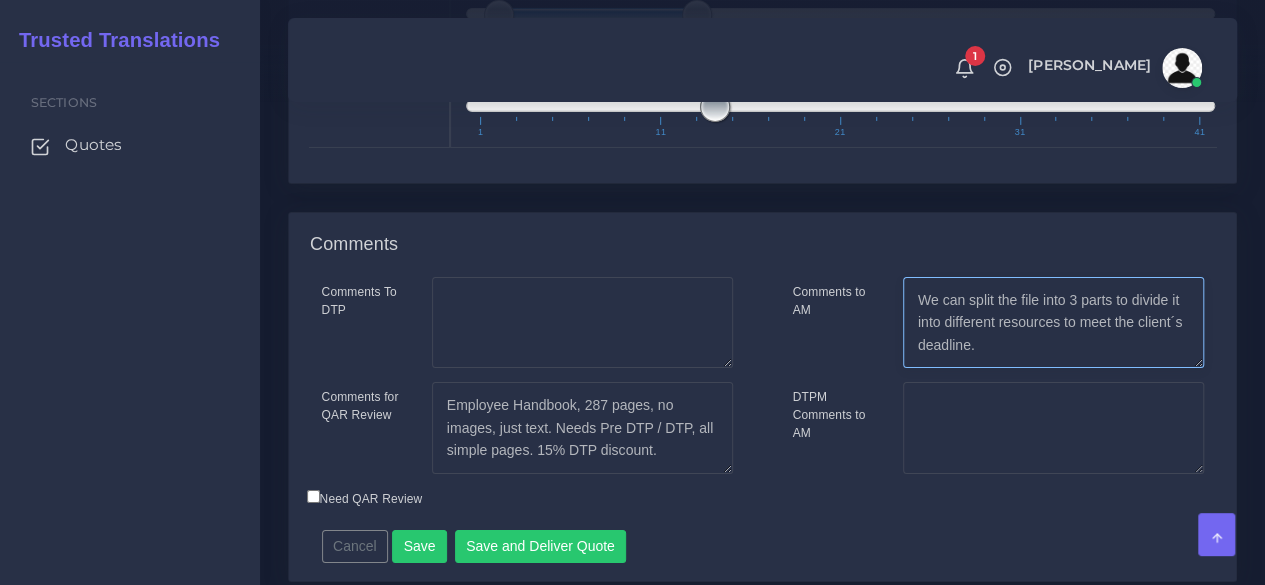 type on "We can split the file into 3 parts to divide it  into different resources to meet the client´s deadline." 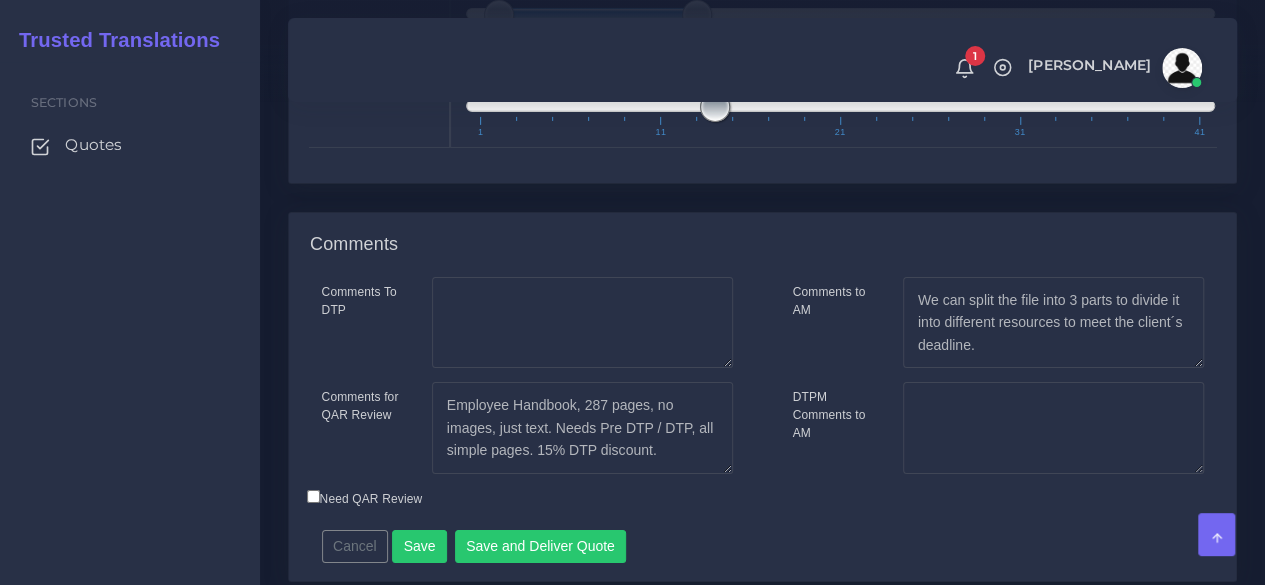 click on "1 41 14 14 14 — 14 1 11 21 31 41" at bounding box center (840, 102) 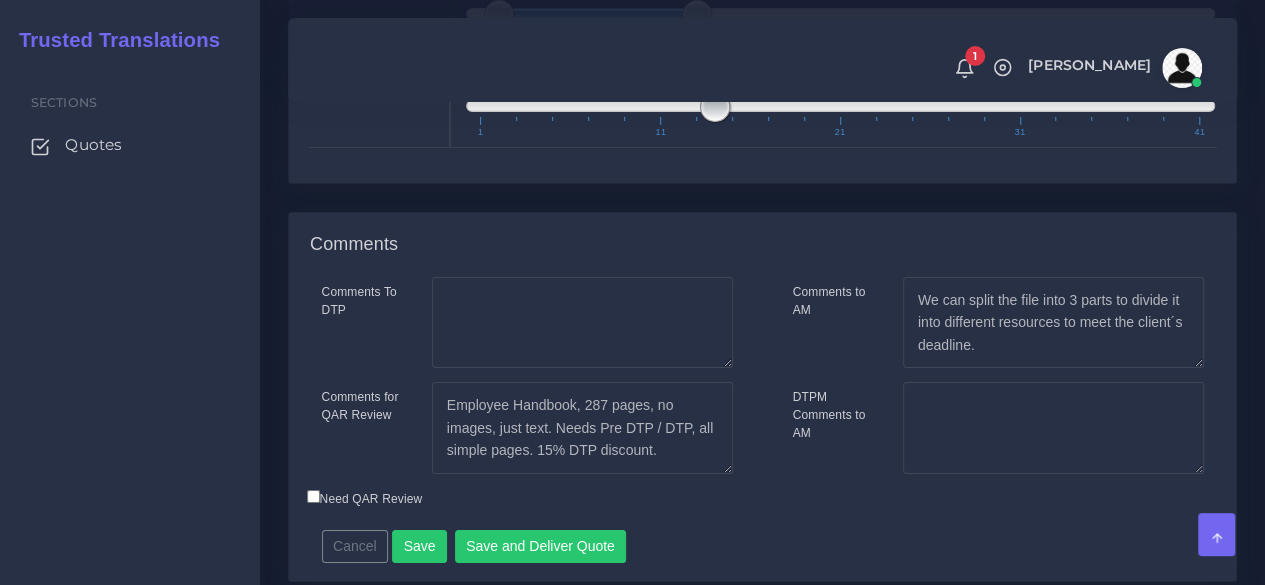 click on "1 11 21 31 41" at bounding box center [839, 127] 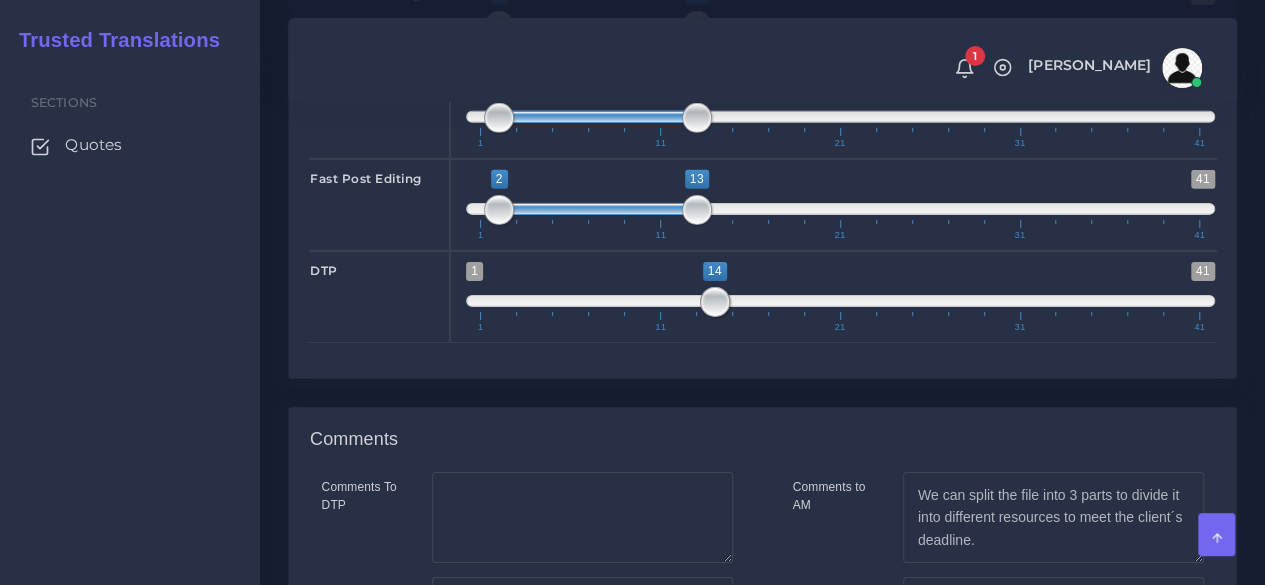 scroll, scrollTop: 3120, scrollLeft: 0, axis: vertical 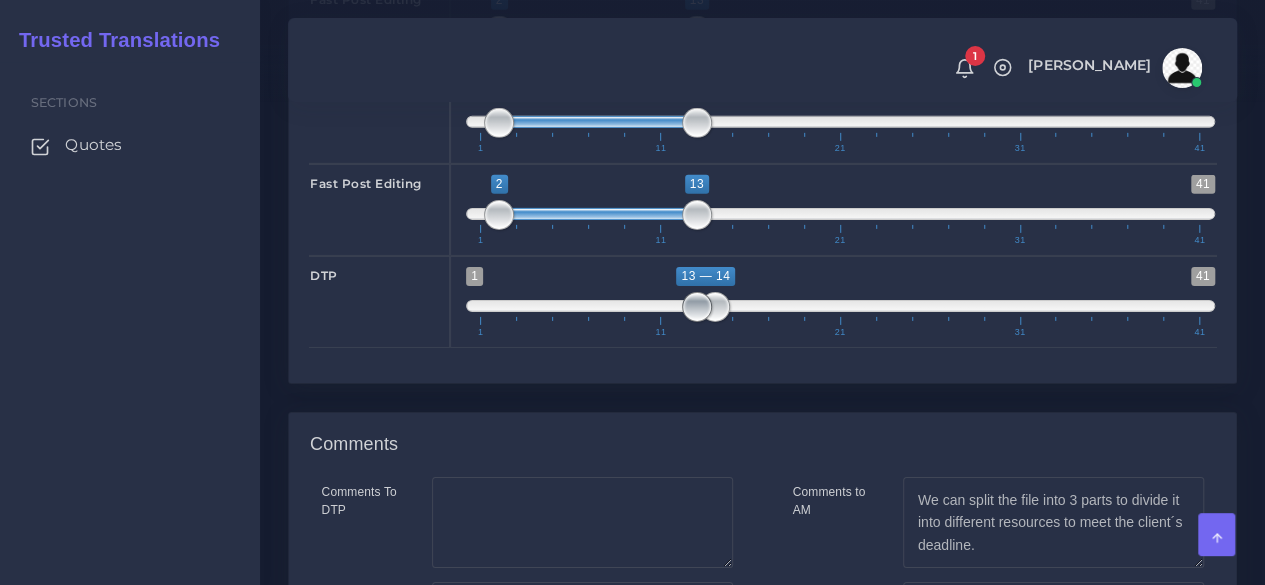 click at bounding box center (697, 307) 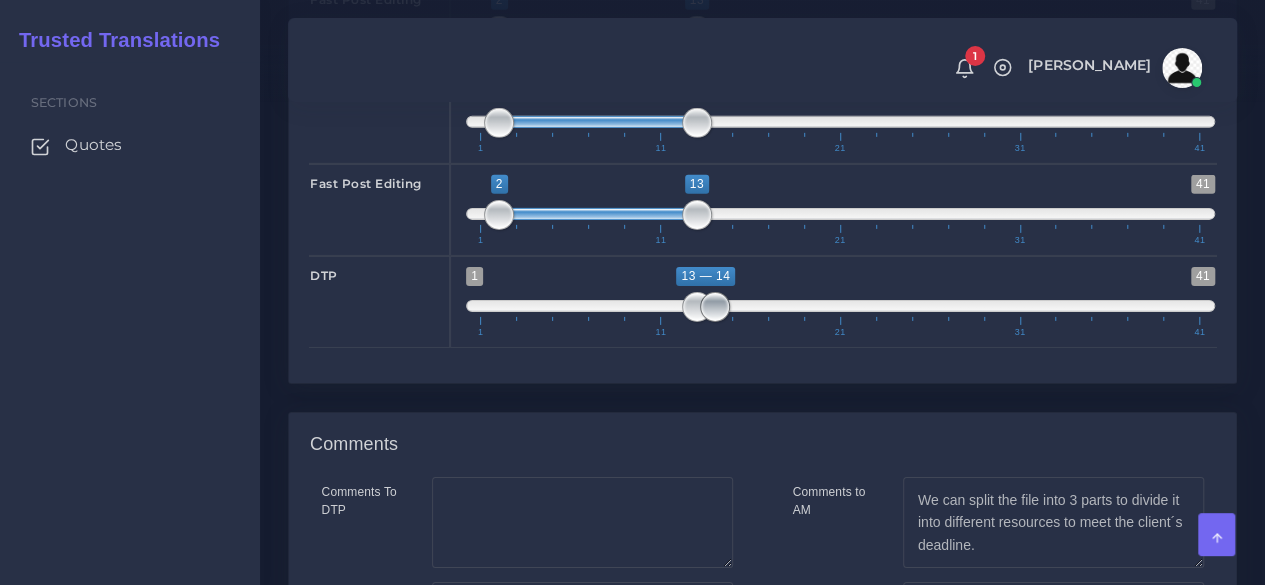 click at bounding box center (715, 307) 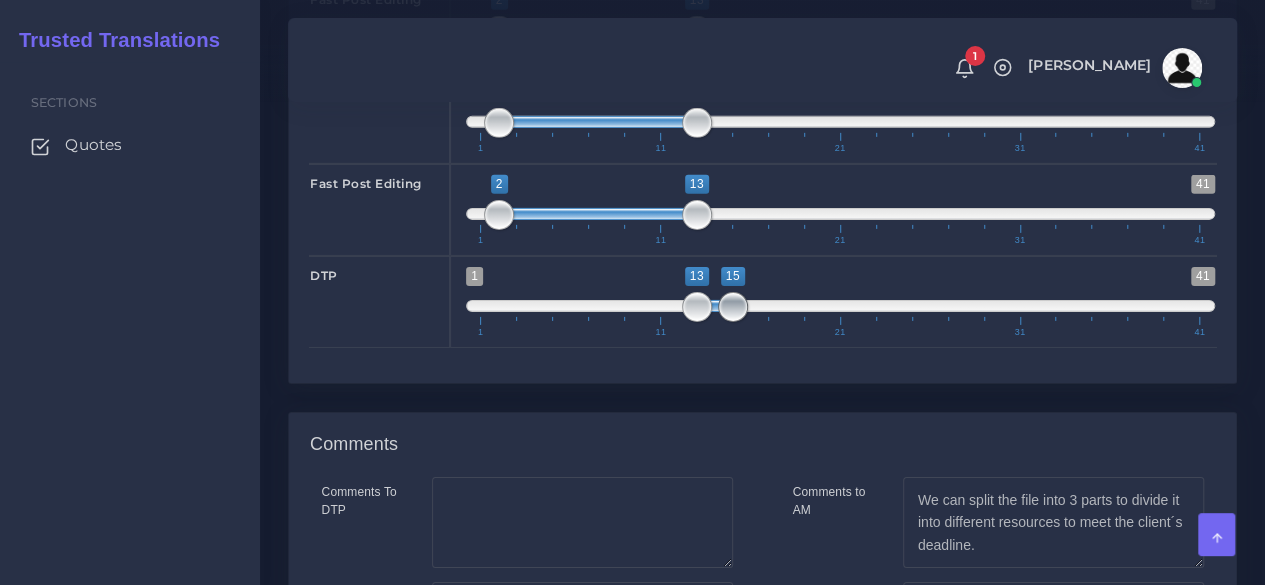 drag, startPoint x: 722, startPoint y: 439, endPoint x: 734, endPoint y: 437, distance: 12.165525 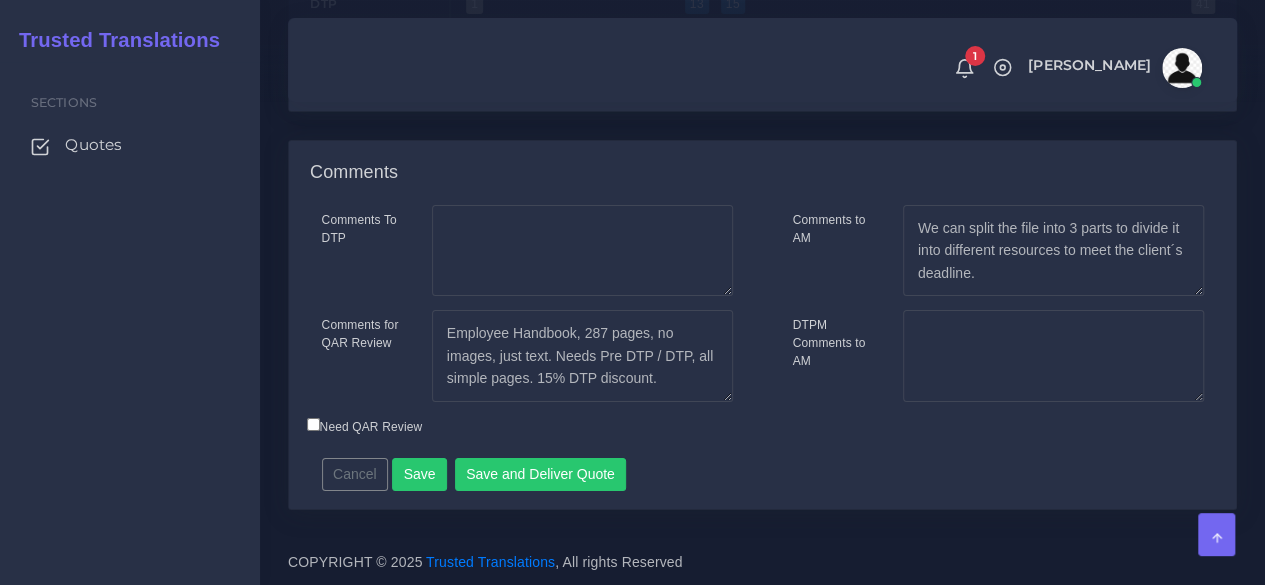 scroll, scrollTop: 3520, scrollLeft: 0, axis: vertical 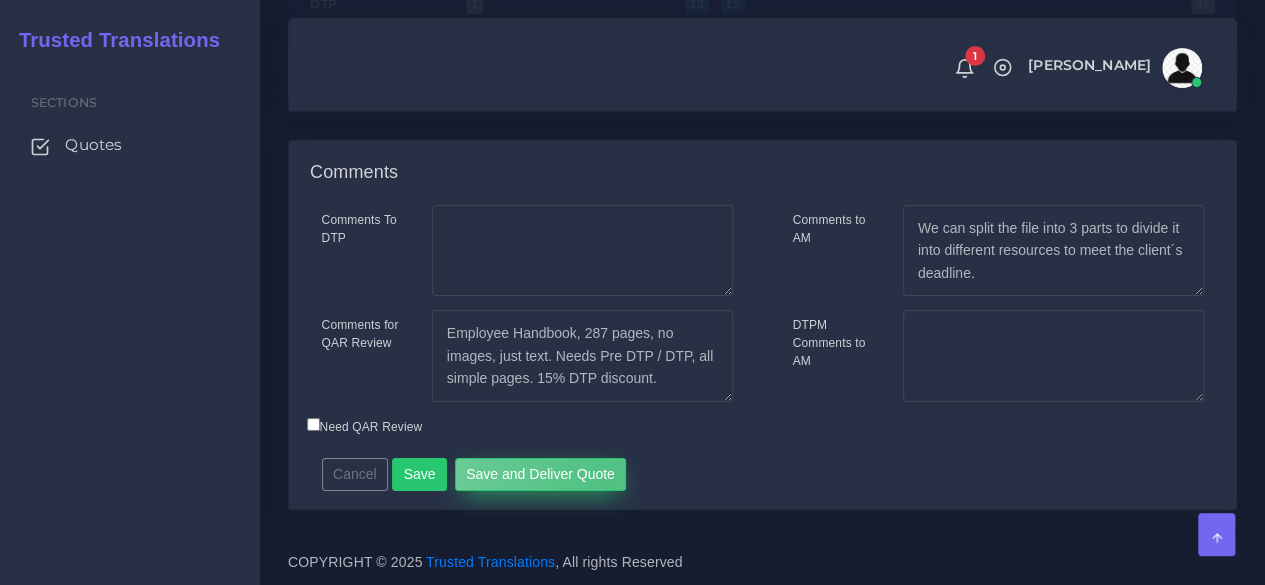 click on "Save and  Deliver Quote" at bounding box center [541, 475] 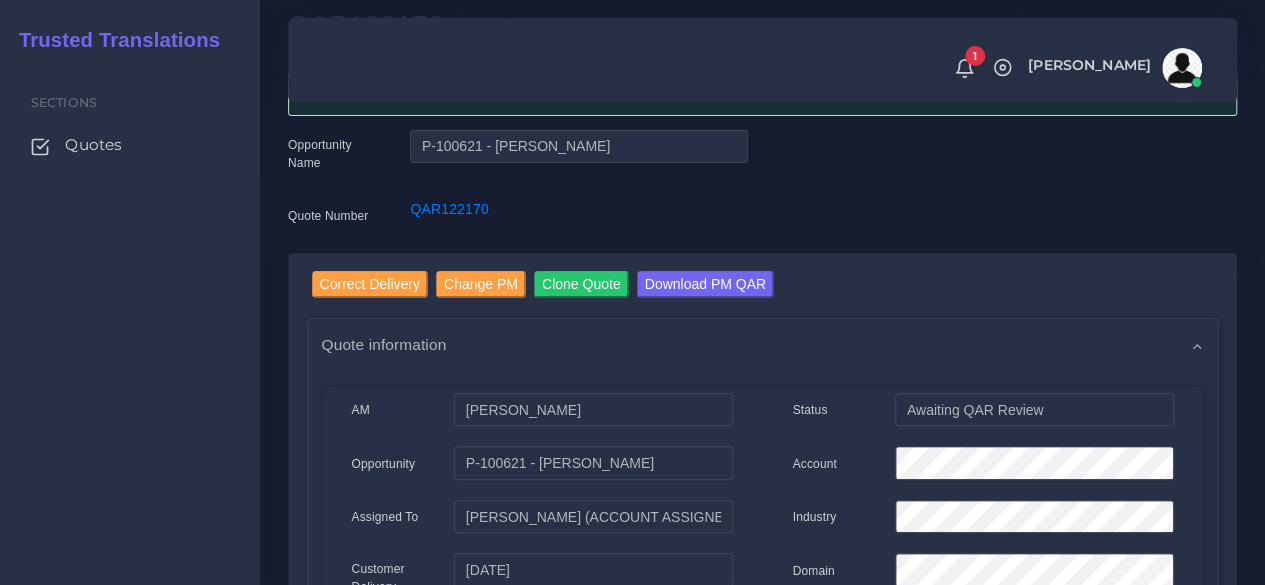 scroll, scrollTop: 100, scrollLeft: 0, axis: vertical 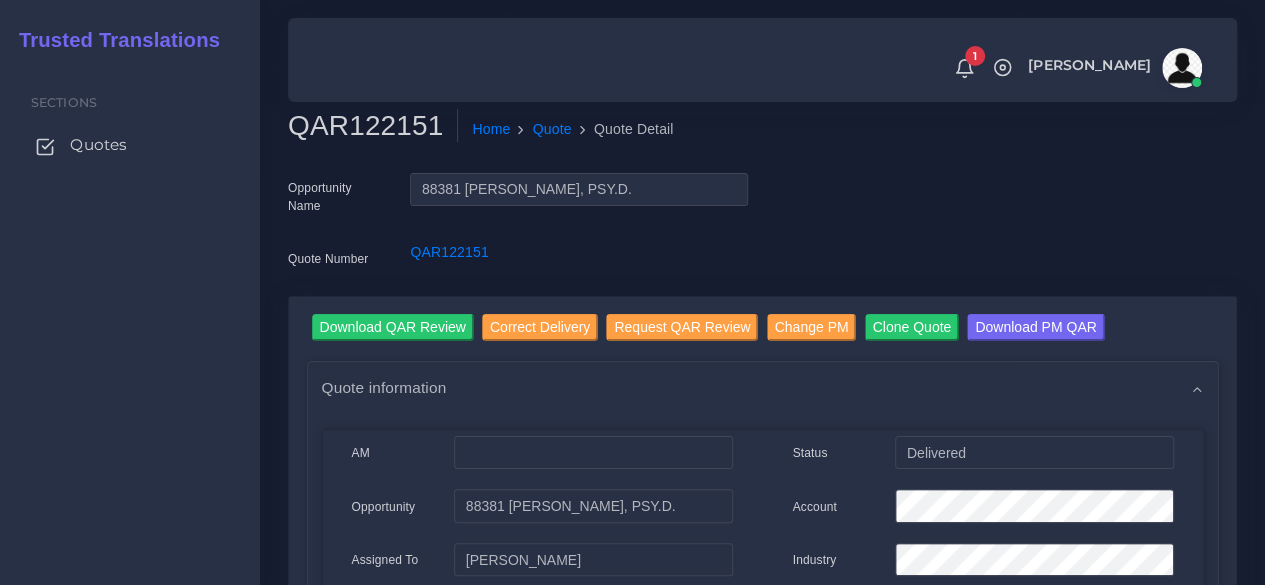 click on "Quotes" at bounding box center [130, 145] 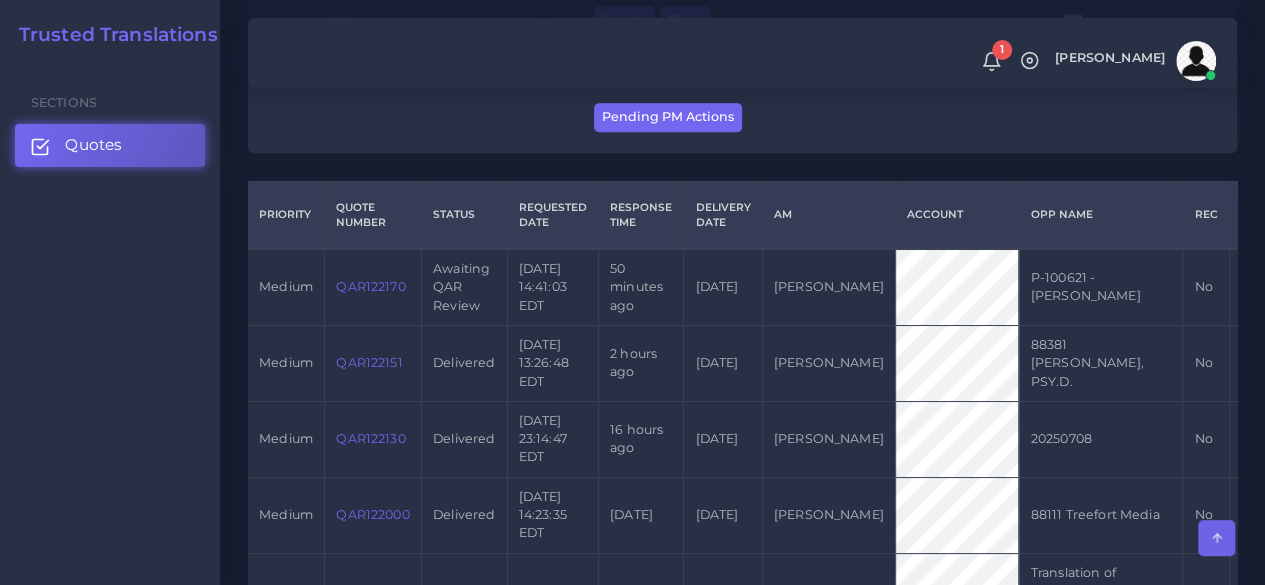 scroll, scrollTop: 200, scrollLeft: 0, axis: vertical 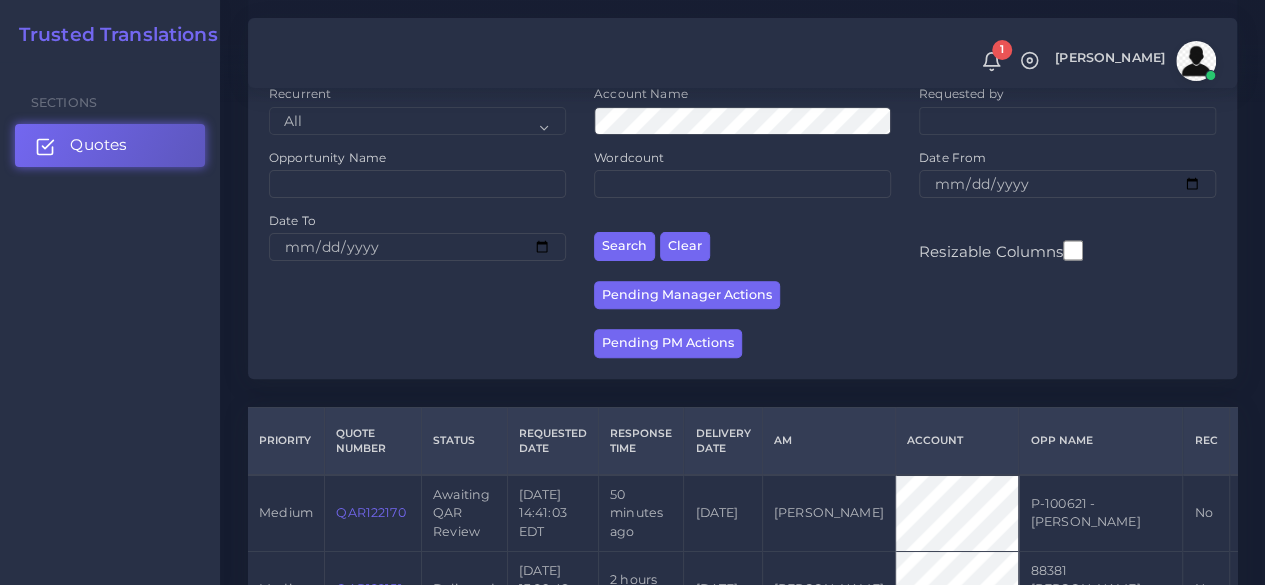 click on "Quotes" at bounding box center (110, 145) 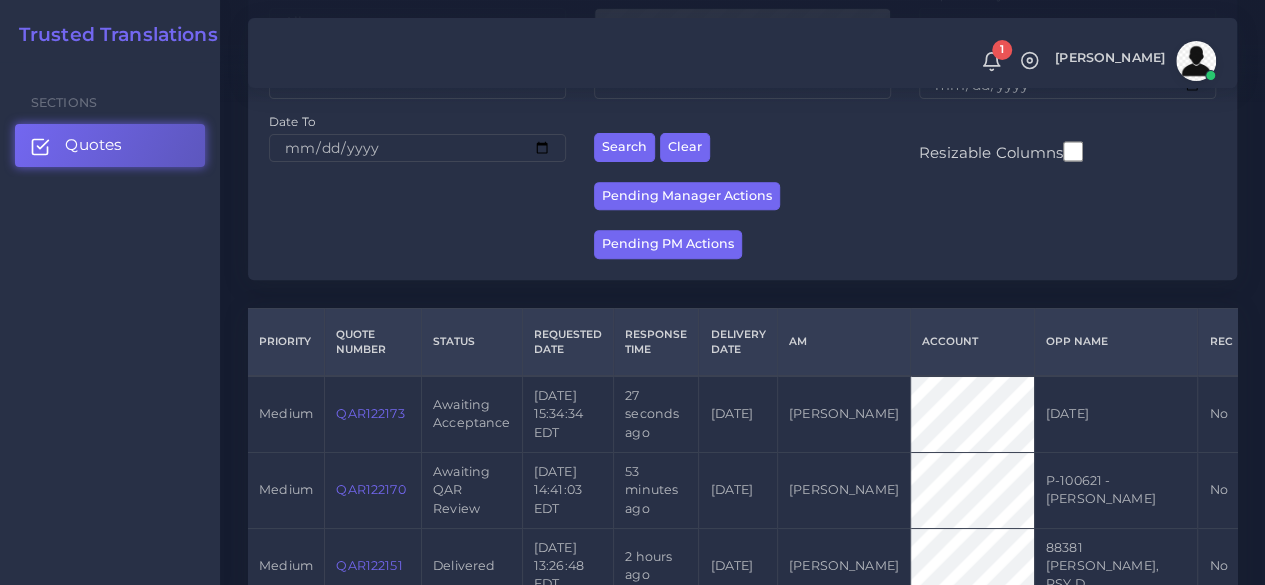 scroll, scrollTop: 300, scrollLeft: 0, axis: vertical 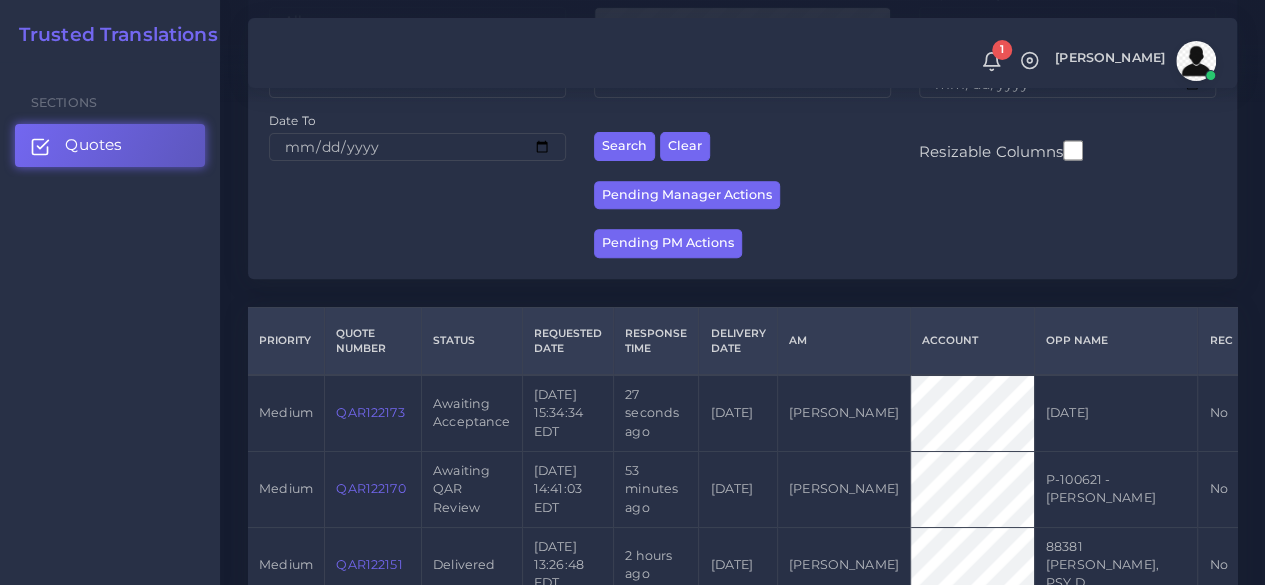 click on "QAR122173" at bounding box center [370, 412] 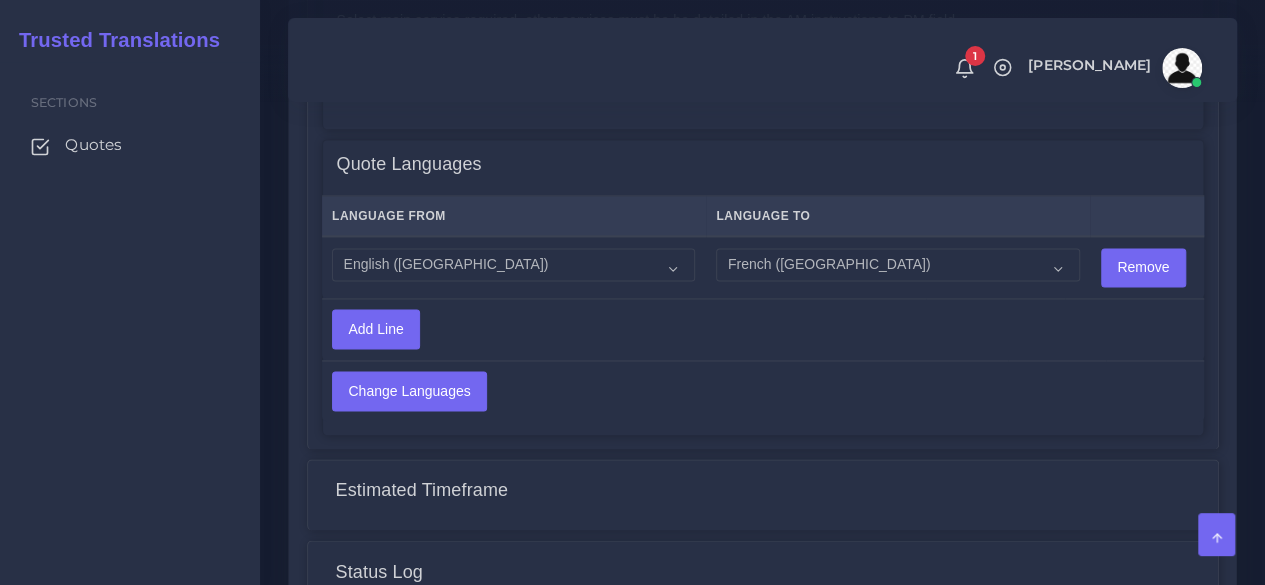 scroll, scrollTop: 1668, scrollLeft: 0, axis: vertical 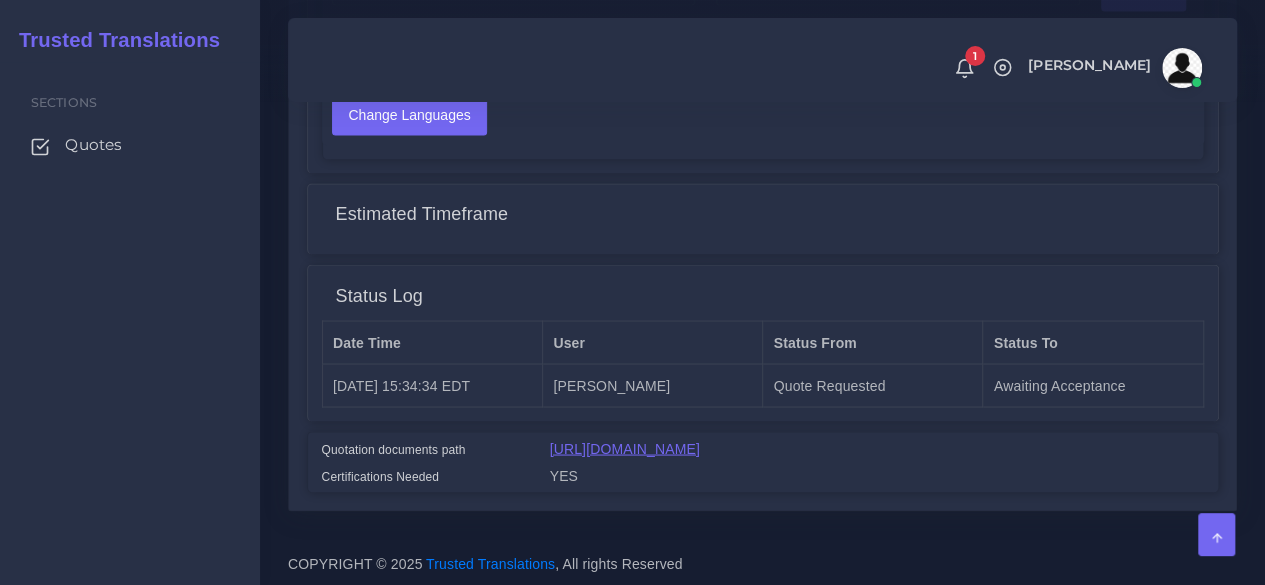click on "[URL][DOMAIN_NAME]" at bounding box center (625, 448) 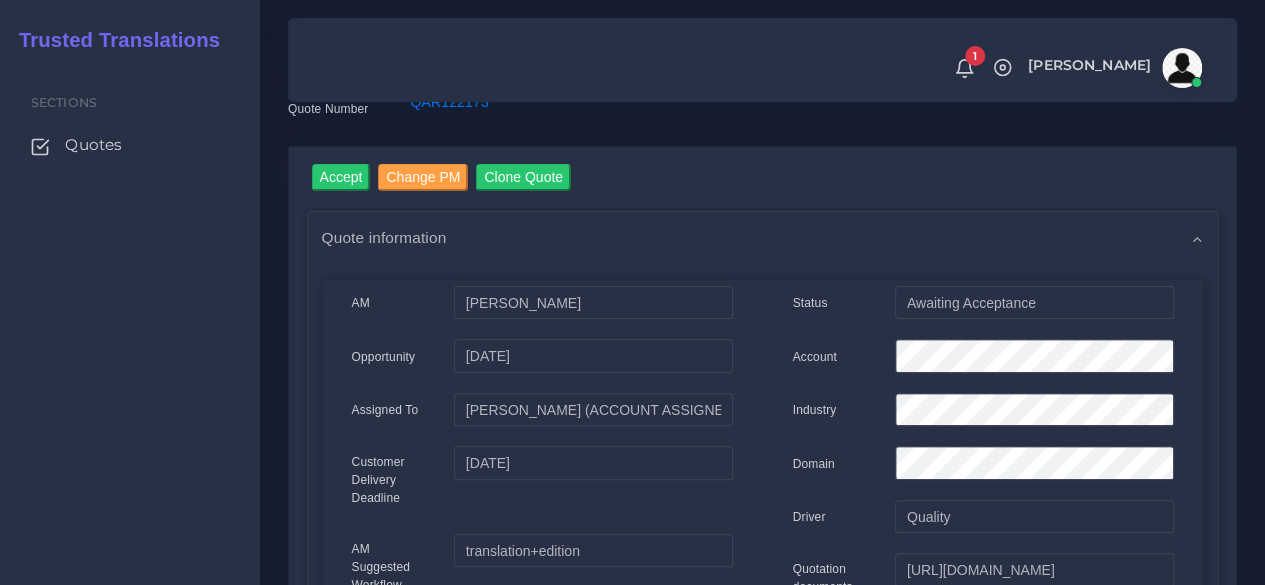 scroll, scrollTop: 0, scrollLeft: 0, axis: both 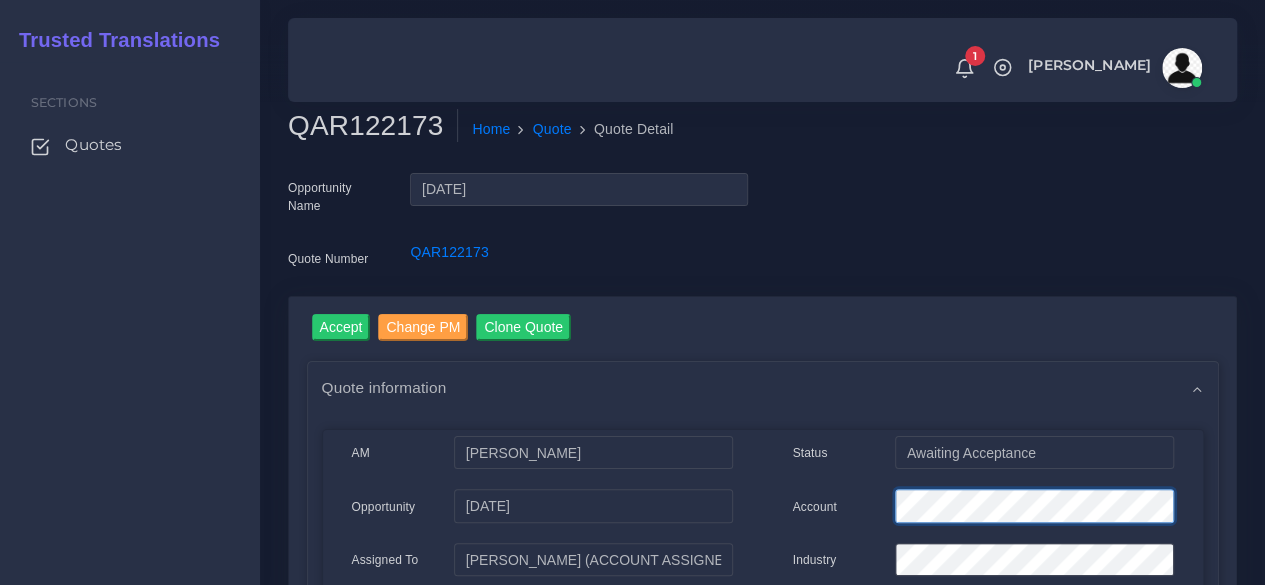 click on "Account" at bounding box center (983, 509) 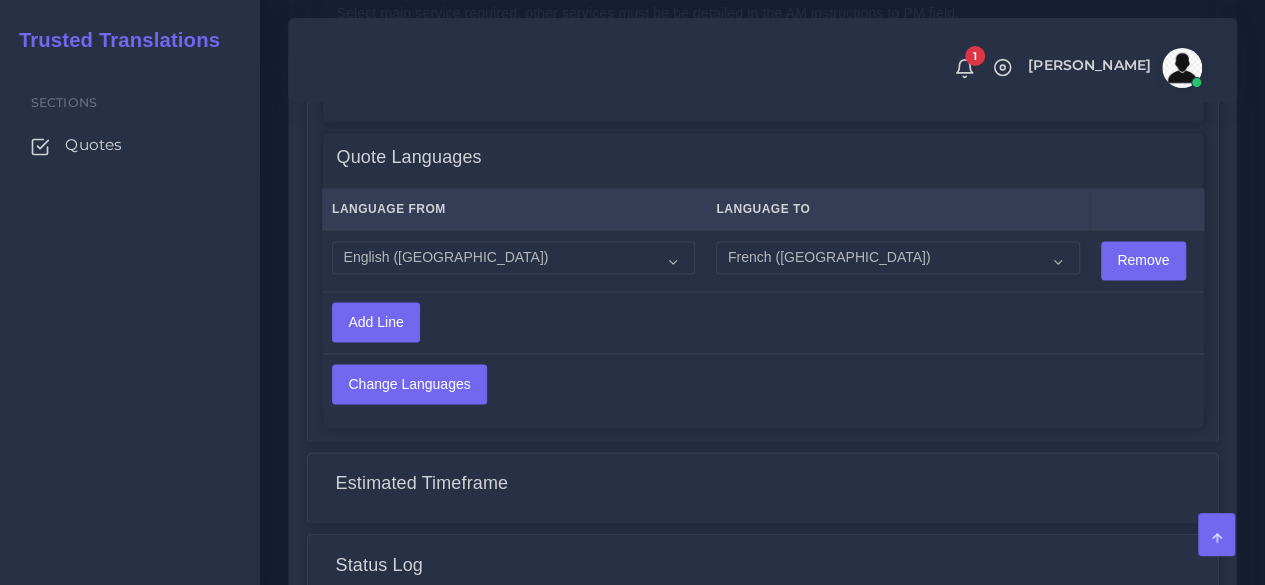 scroll, scrollTop: 1300, scrollLeft: 0, axis: vertical 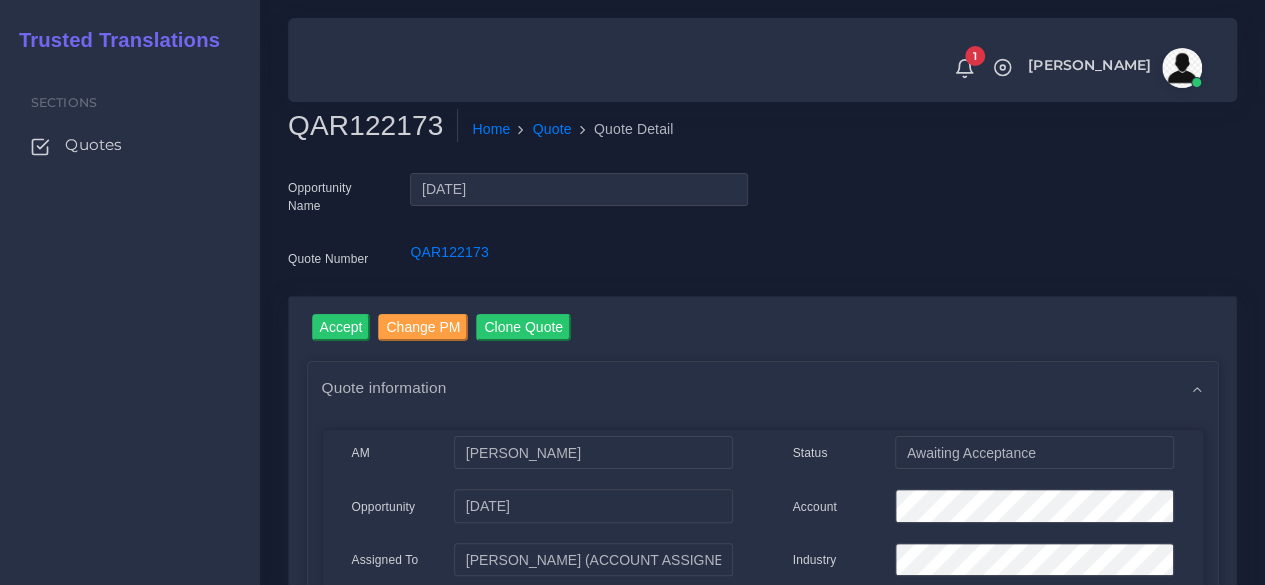click on "QAR122173" at bounding box center (373, 126) 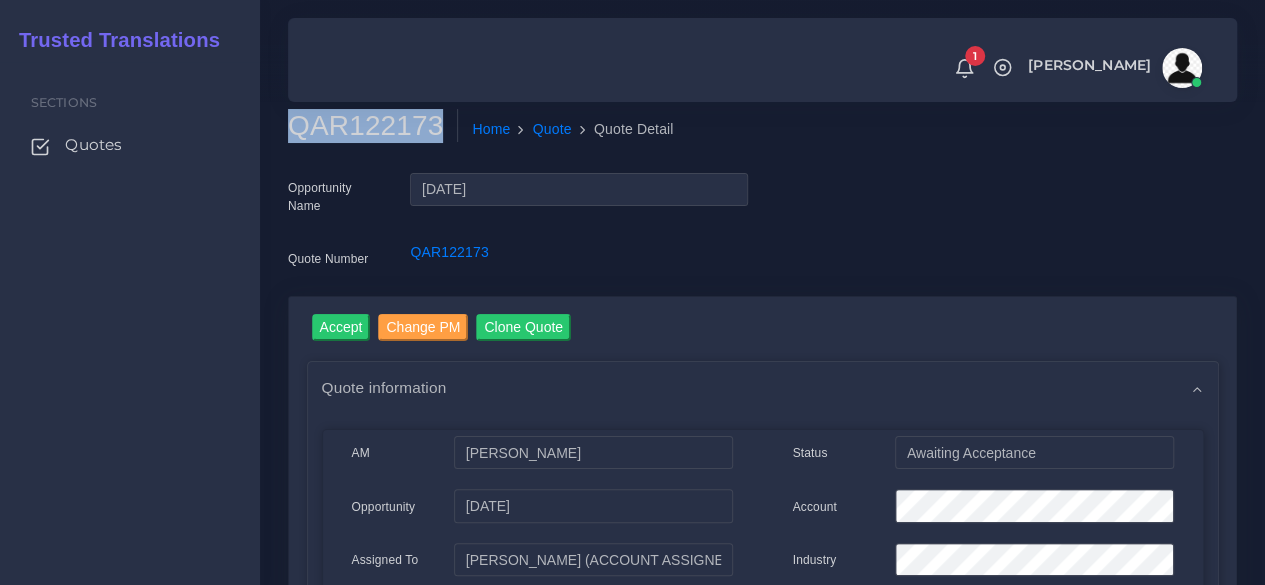 click on "QAR122173" at bounding box center (373, 126) 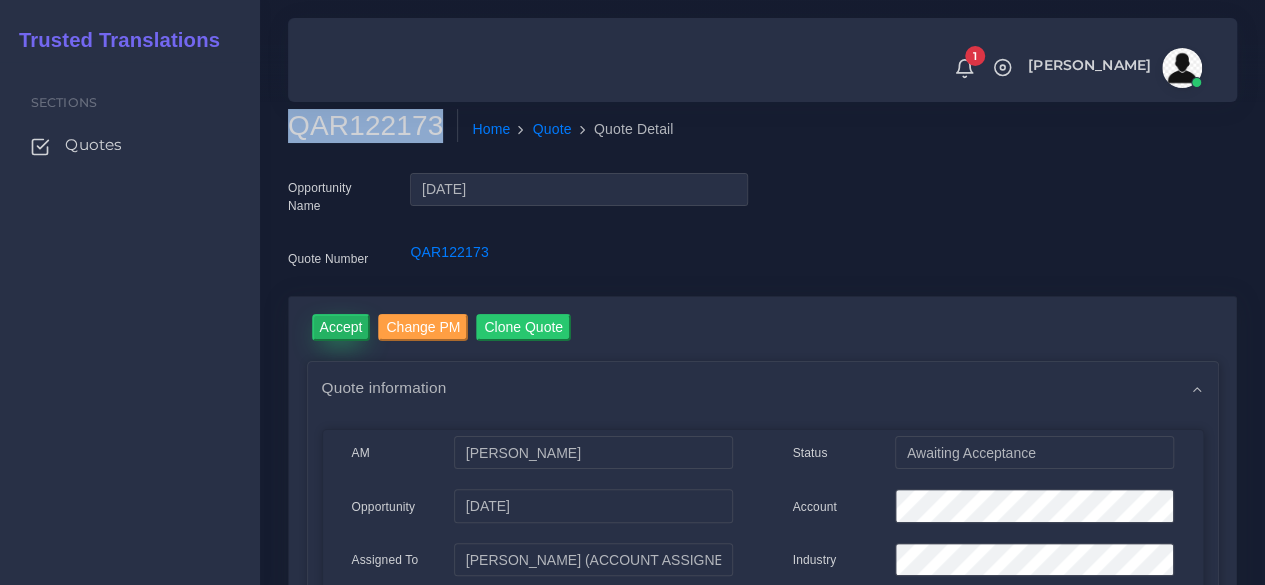 click on "Accept" at bounding box center (341, 327) 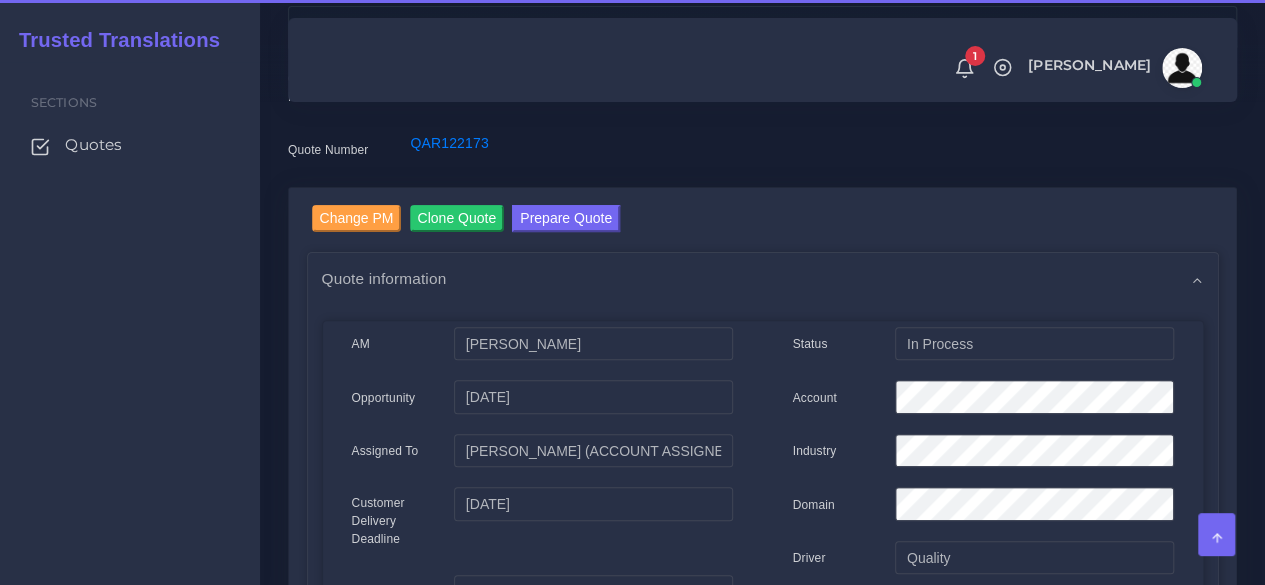 scroll, scrollTop: 300, scrollLeft: 0, axis: vertical 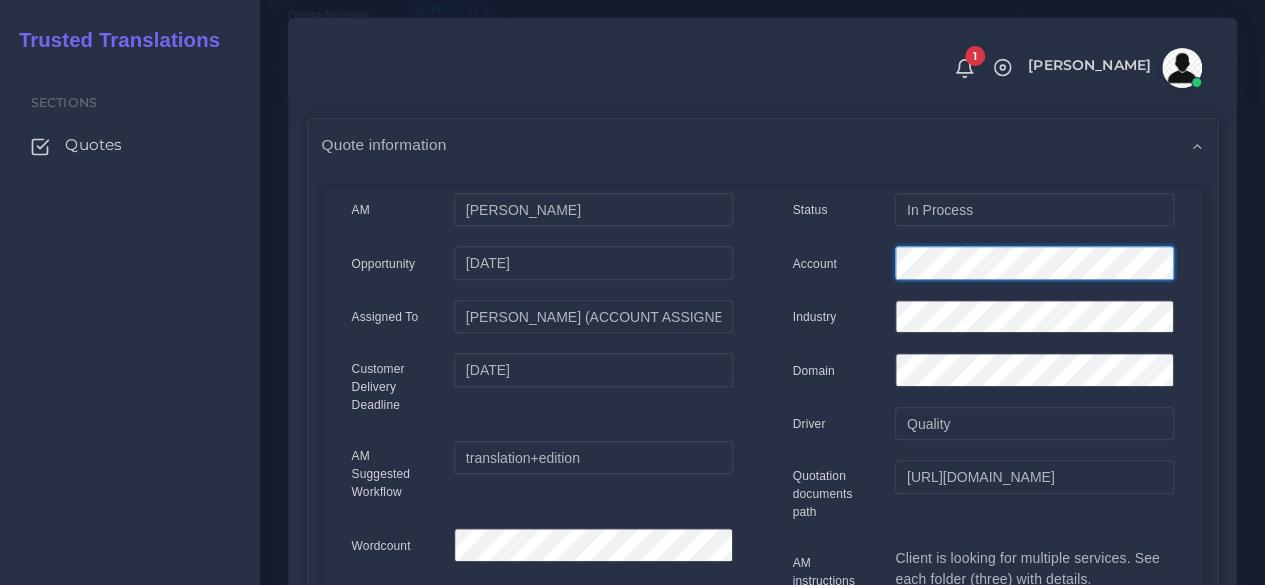 click on "Account" at bounding box center (983, 266) 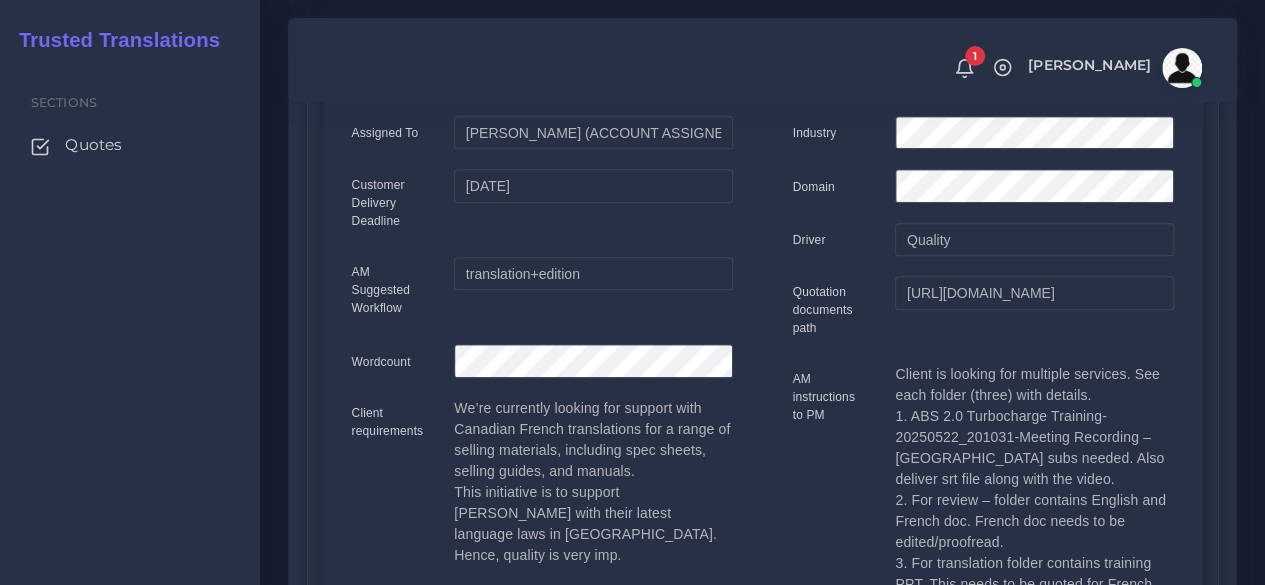 scroll, scrollTop: 600, scrollLeft: 0, axis: vertical 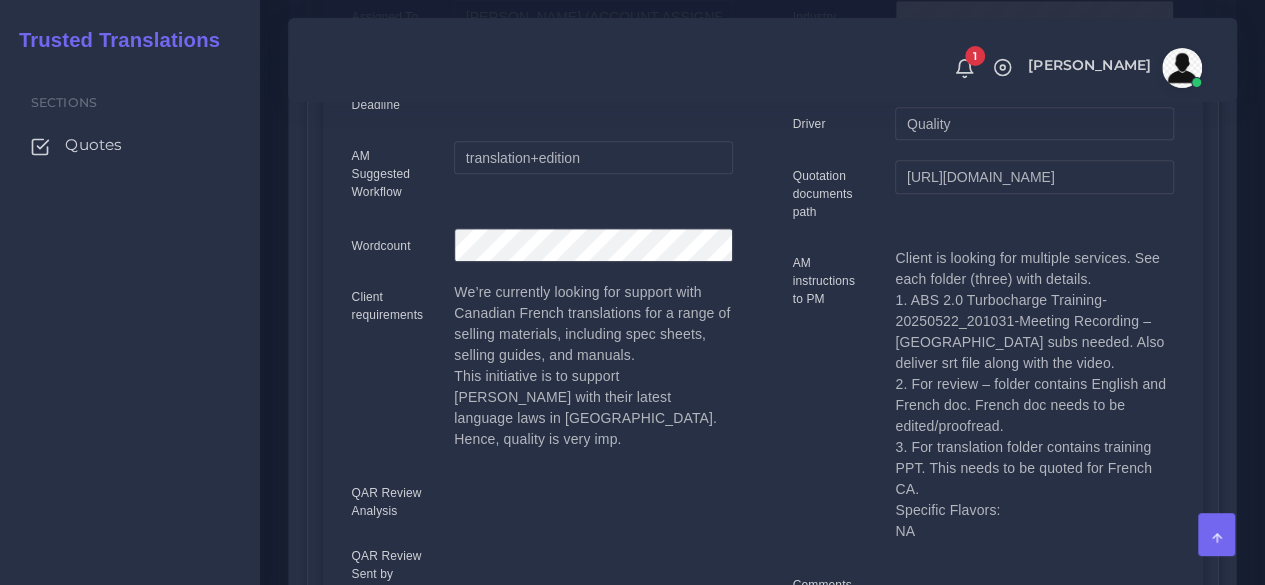 click on "Change PM
Clone Quote
Prepare Quote
Quote information
AM Kurt Mehdi" at bounding box center [762, 720] 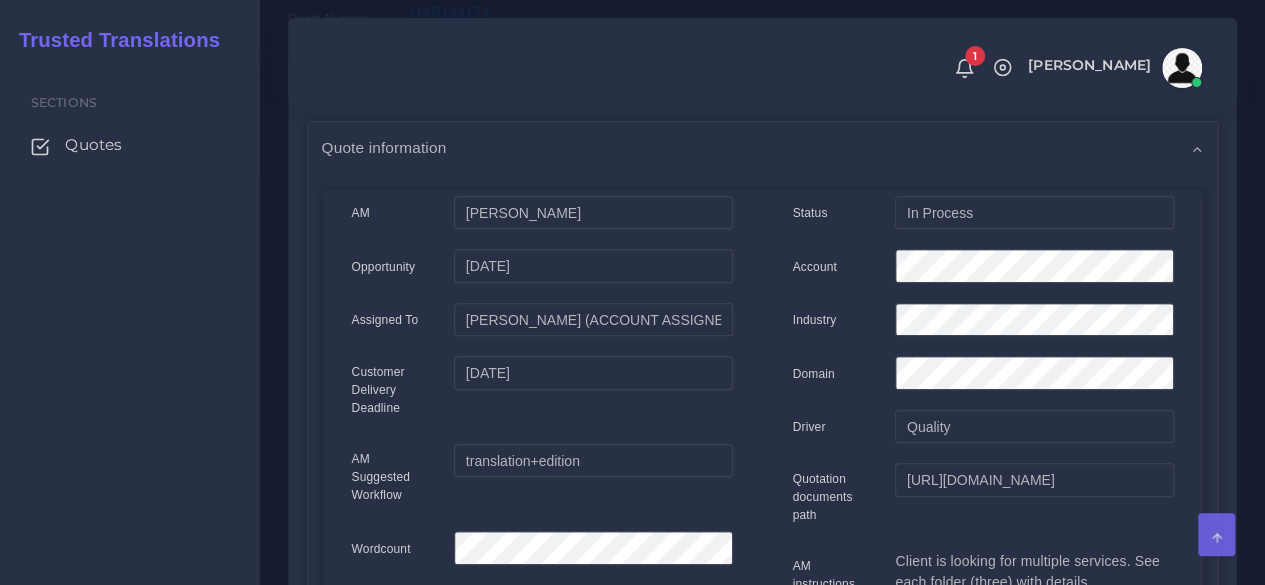scroll, scrollTop: 0, scrollLeft: 0, axis: both 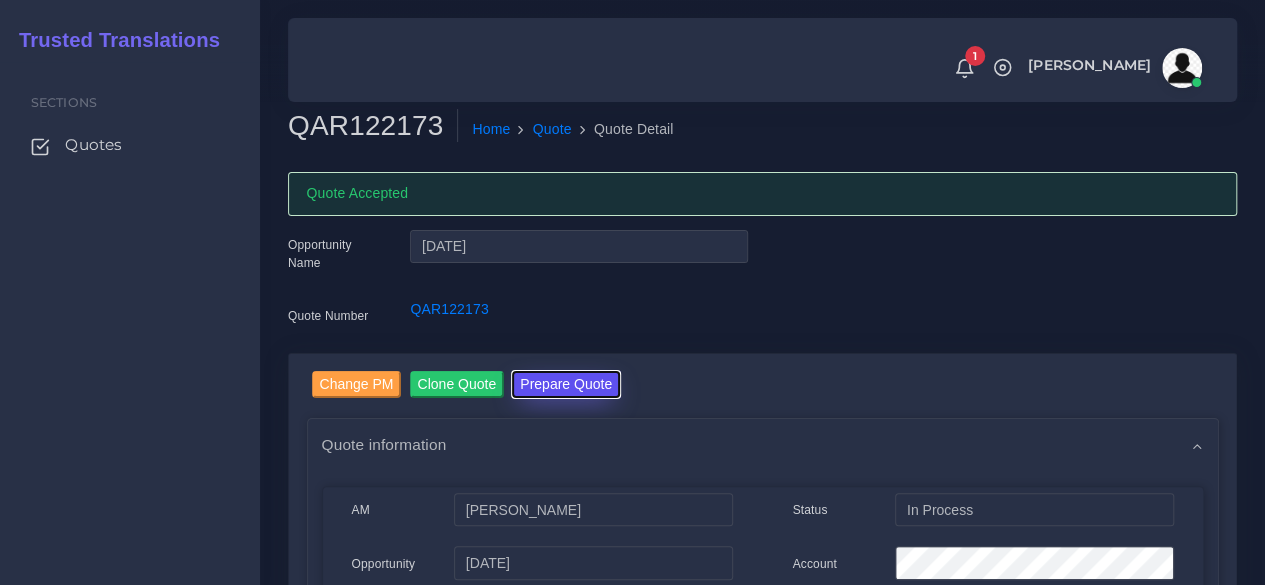 click on "Prepare Quote" at bounding box center (566, 384) 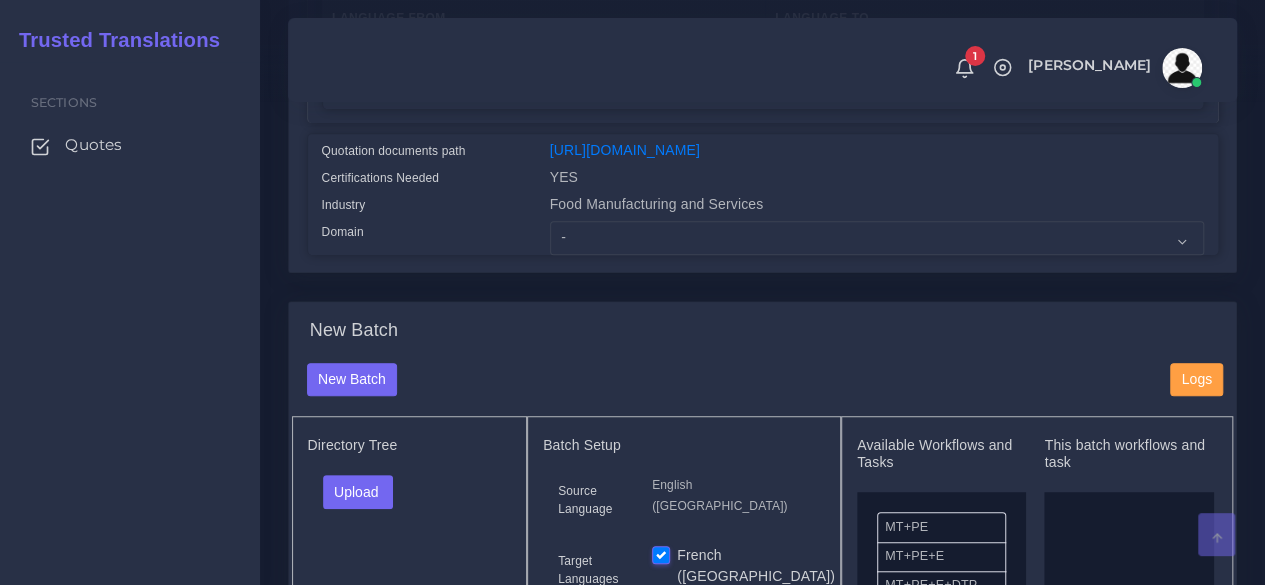 scroll, scrollTop: 500, scrollLeft: 0, axis: vertical 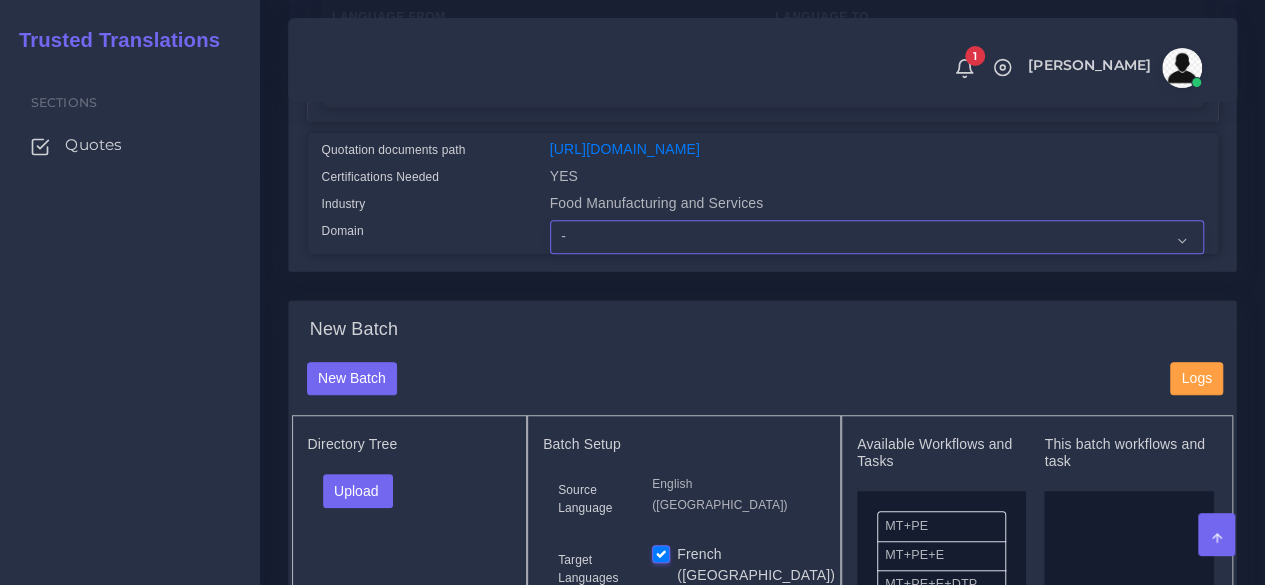 click on "-
Advertising and Media
Agriculture, Forestry and Fishing
Architecture, Building and Construction
Automotive
Chemicals
Computer Hardware
Computer Software
Consumer Electronics - Home appliances
Education
Energy, Water, Transportation and Utilities
Finance - Banking
Food Manufacturing and Services
Healthcare and Health Sciences
Hospitality, Leisure, Tourism and Arts
Human Resources - HR
Industrial Electronics
Industrial Manufacturing Insurance" at bounding box center [877, 237] 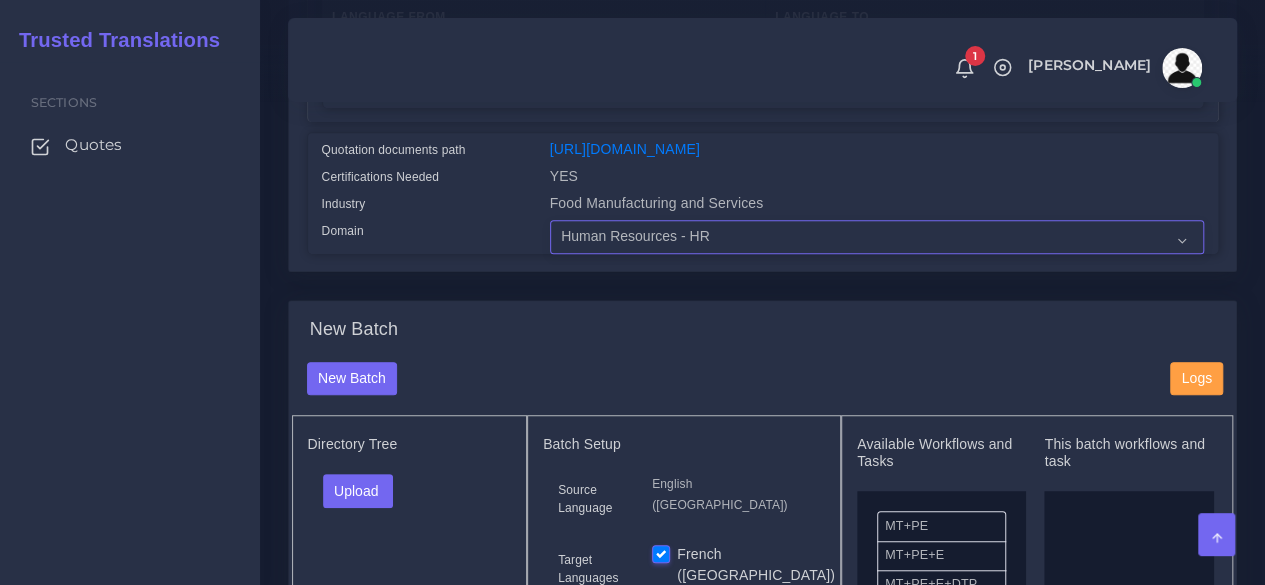 click on "-
Advertising and Media
Agriculture, Forestry and Fishing
Architecture, Building and Construction
Automotive
Chemicals
Computer Hardware
Computer Software
Consumer Electronics - Home appliances
Education
Energy, Water, Transportation and Utilities
Finance - Banking
Food Manufacturing and Services
Healthcare and Health Sciences
Hospitality, Leisure, Tourism and Arts
Human Resources - HR
Industrial Electronics
Industrial Manufacturing Insurance" at bounding box center (877, 237) 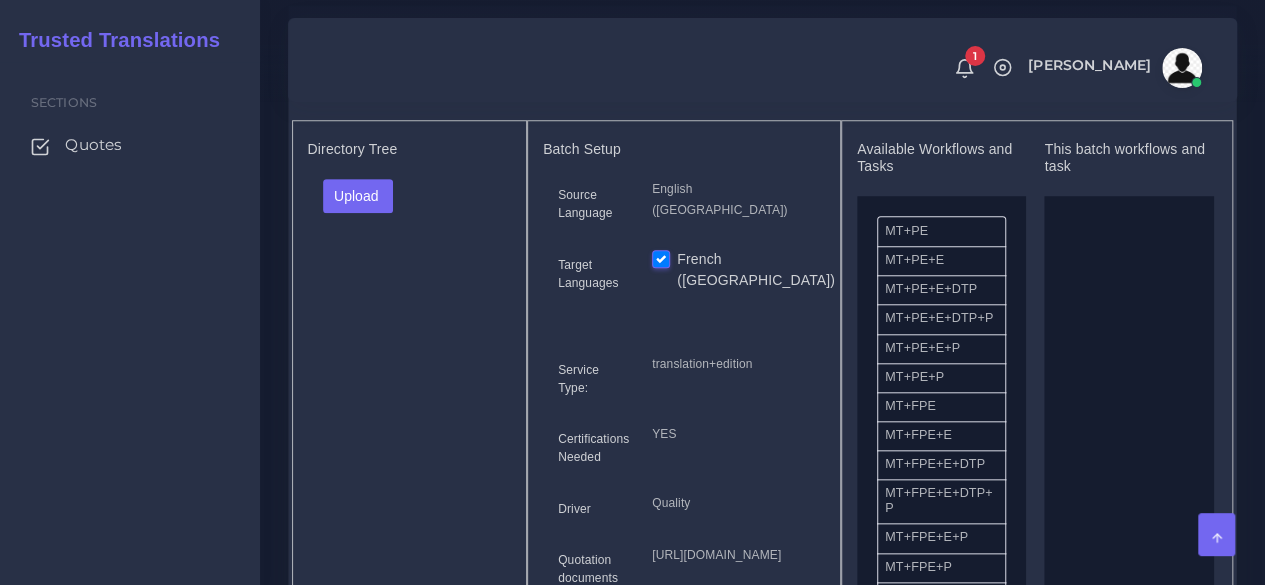 scroll, scrollTop: 800, scrollLeft: 0, axis: vertical 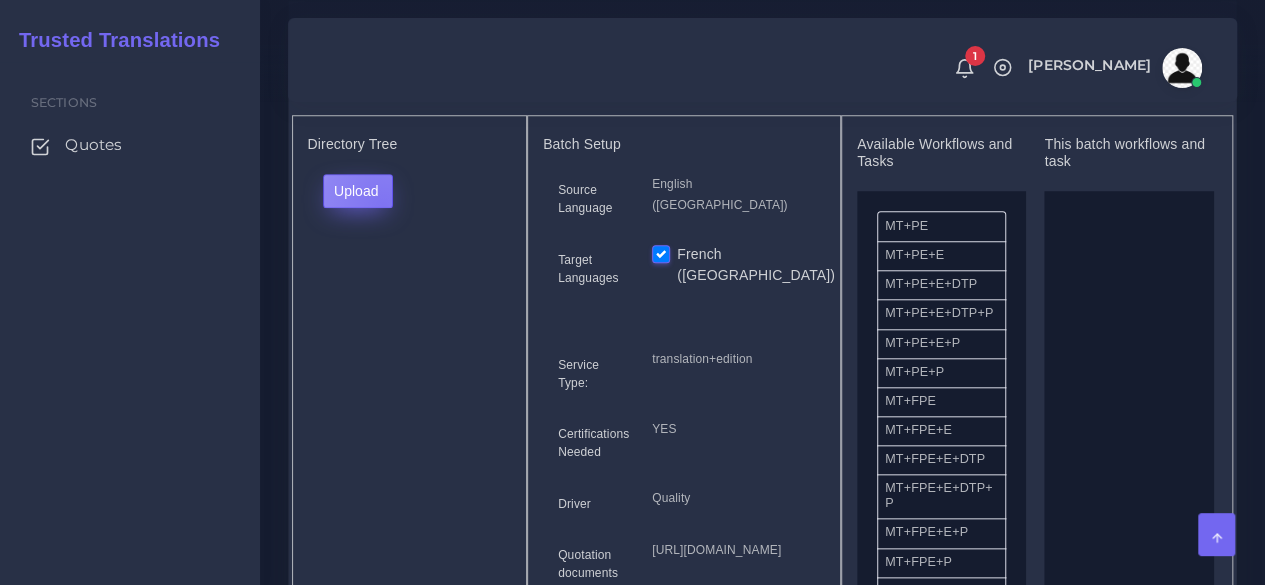 click on "Upload" at bounding box center [358, 191] 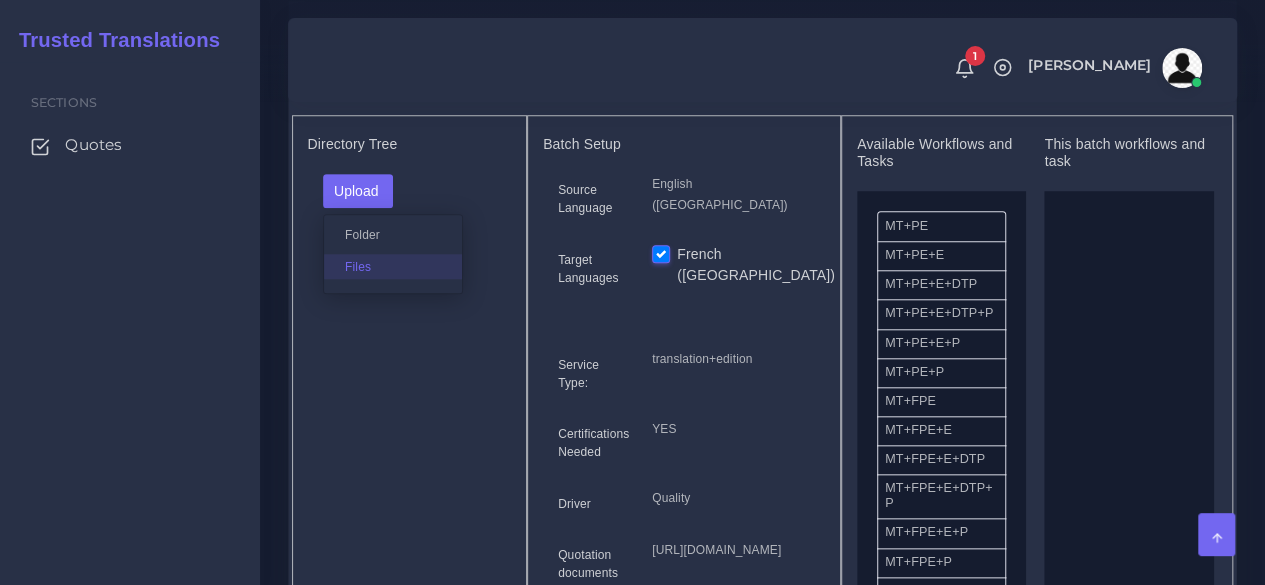 click on "Files" at bounding box center (393, 266) 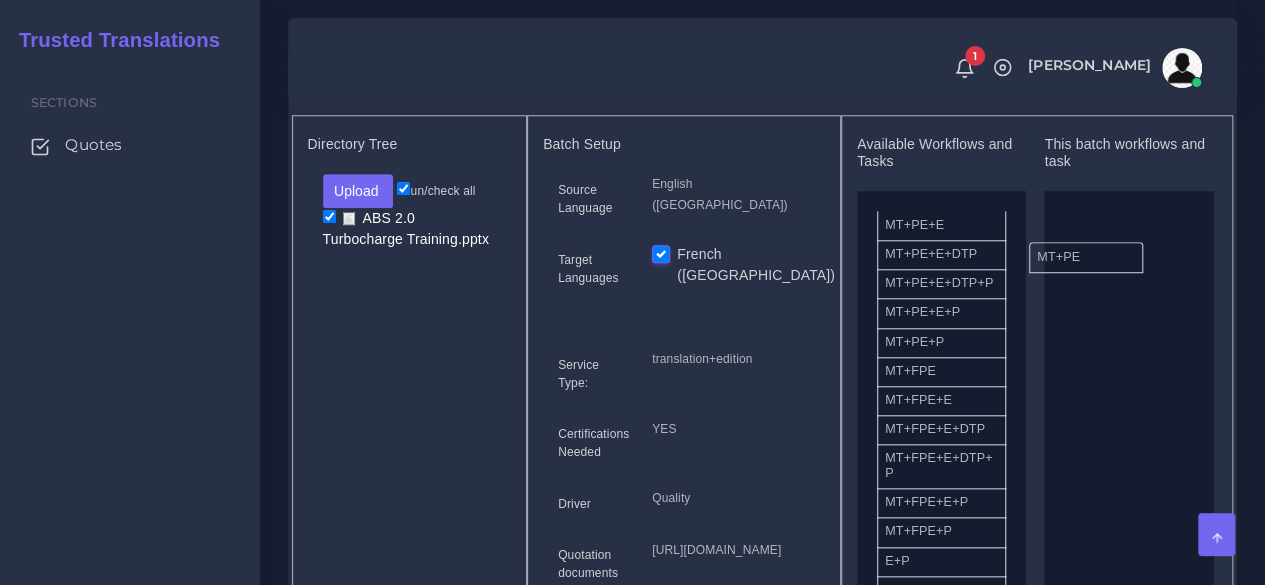 drag, startPoint x: 952, startPoint y: 256, endPoint x: 1151, endPoint y: 307, distance: 205.43126 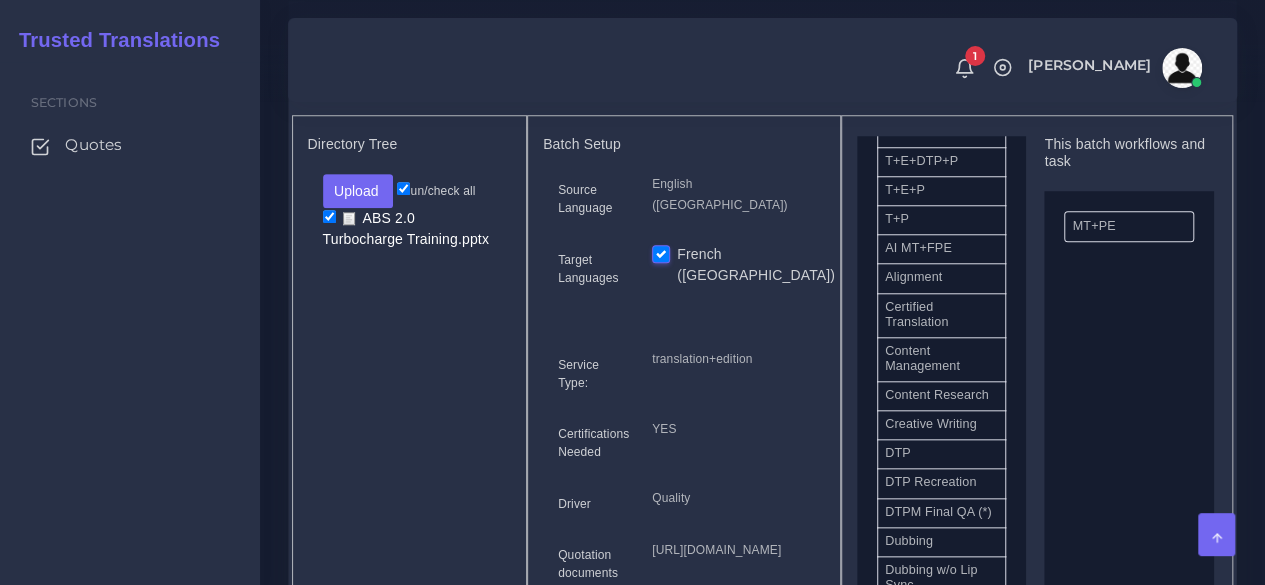 scroll, scrollTop: 600, scrollLeft: 0, axis: vertical 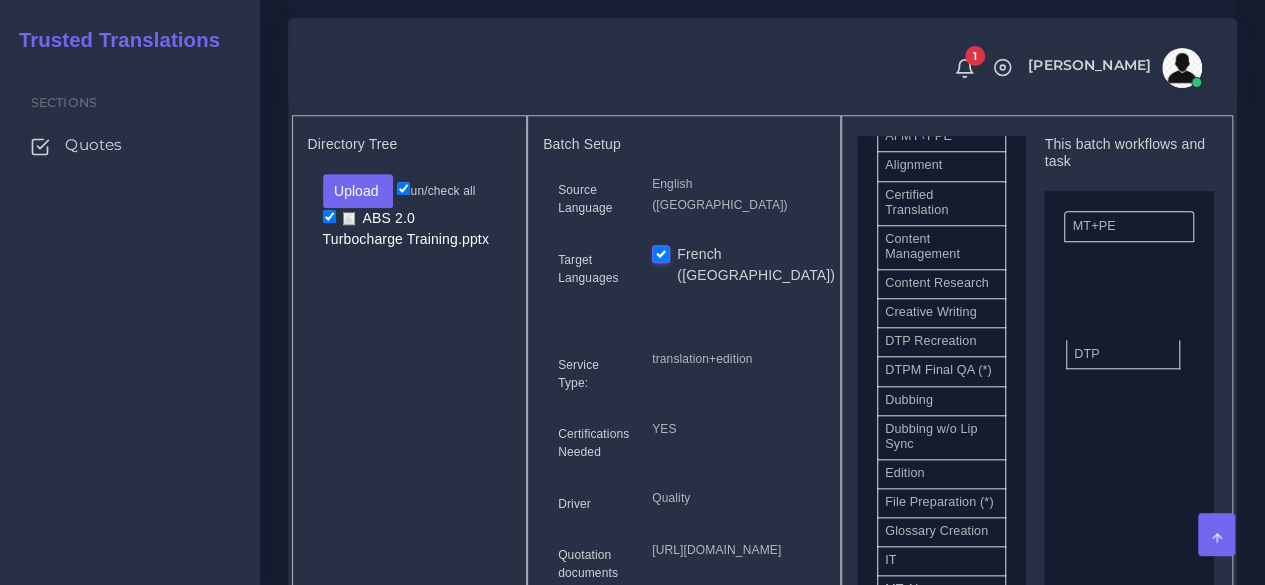 drag, startPoint x: 926, startPoint y: 401, endPoint x: 1115, endPoint y: 391, distance: 189.26436 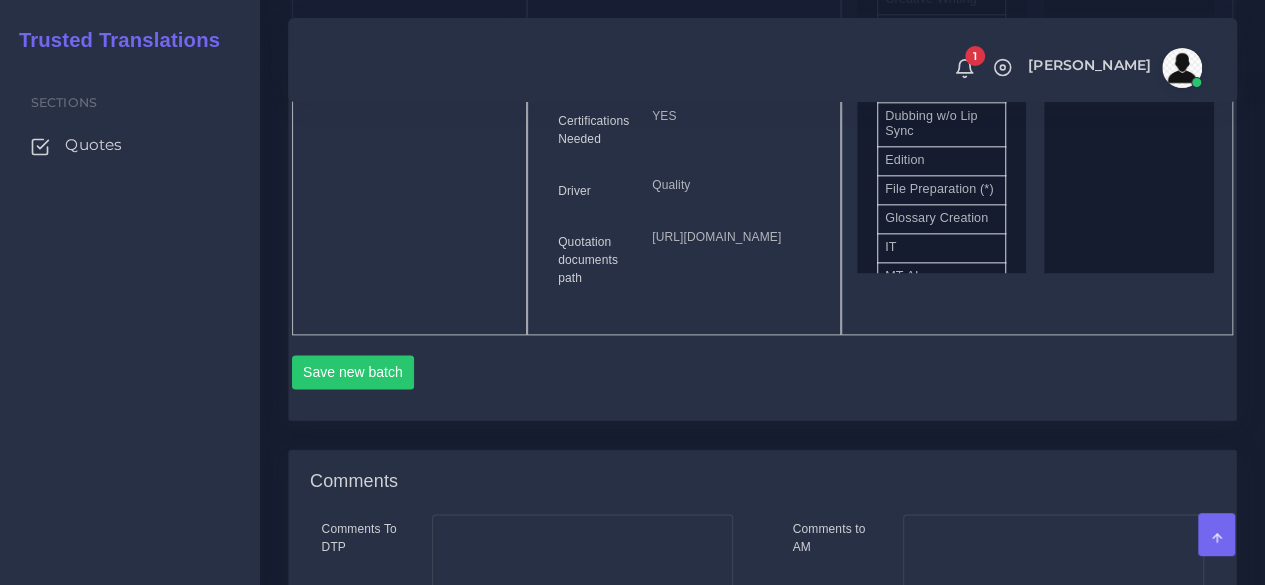 scroll, scrollTop: 1200, scrollLeft: 0, axis: vertical 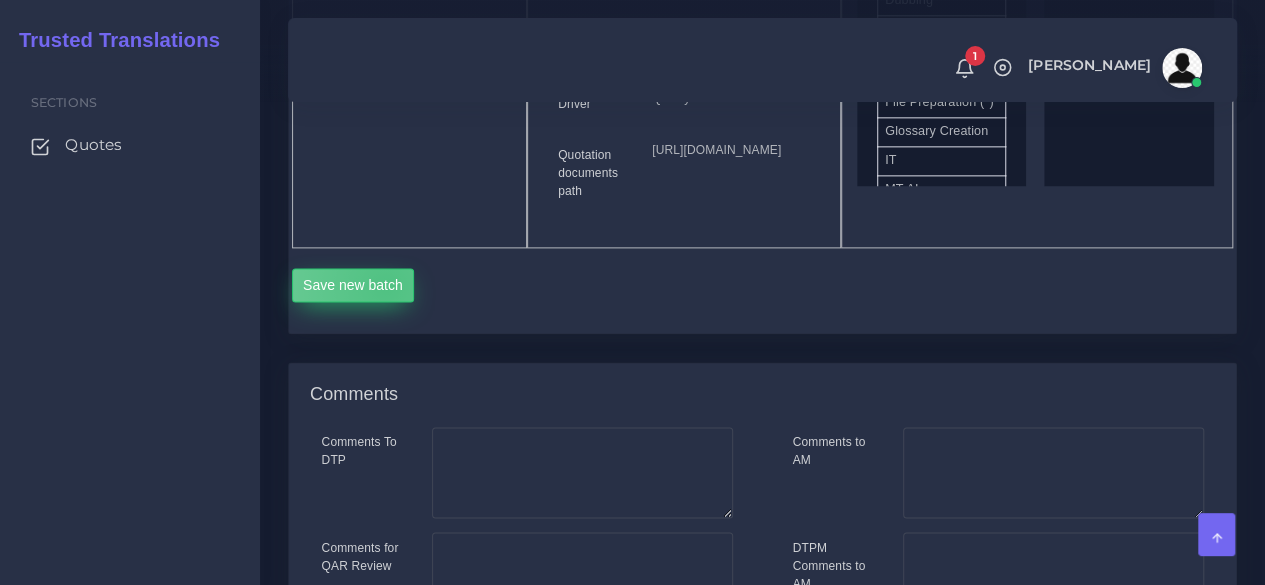 click on "Save new batch" at bounding box center [353, 285] 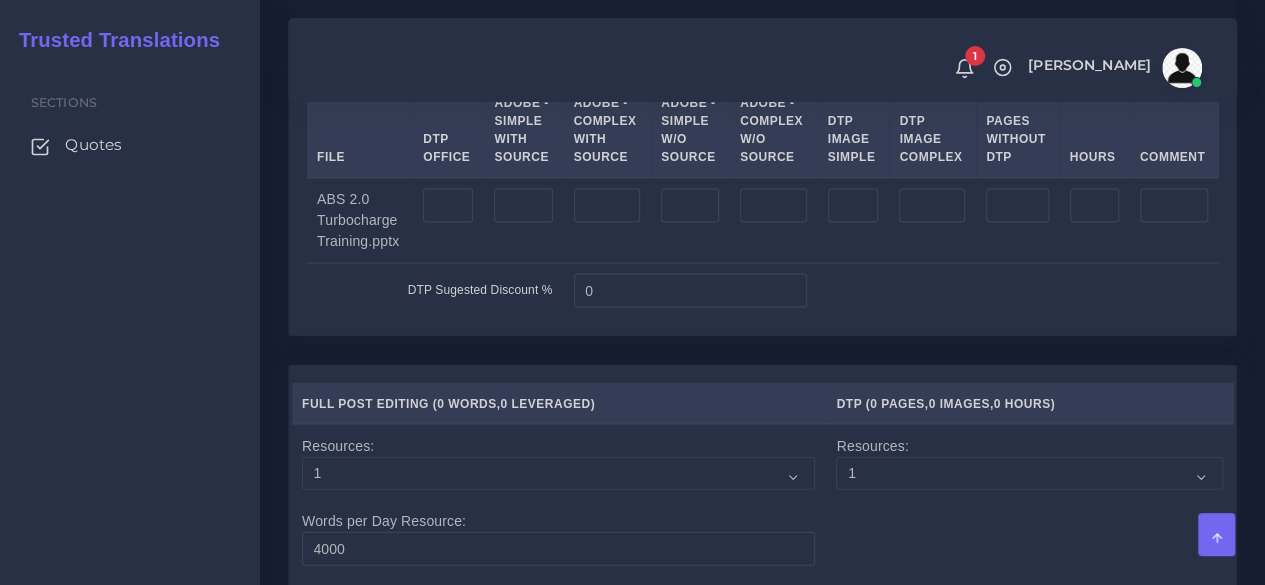scroll, scrollTop: 2000, scrollLeft: 0, axis: vertical 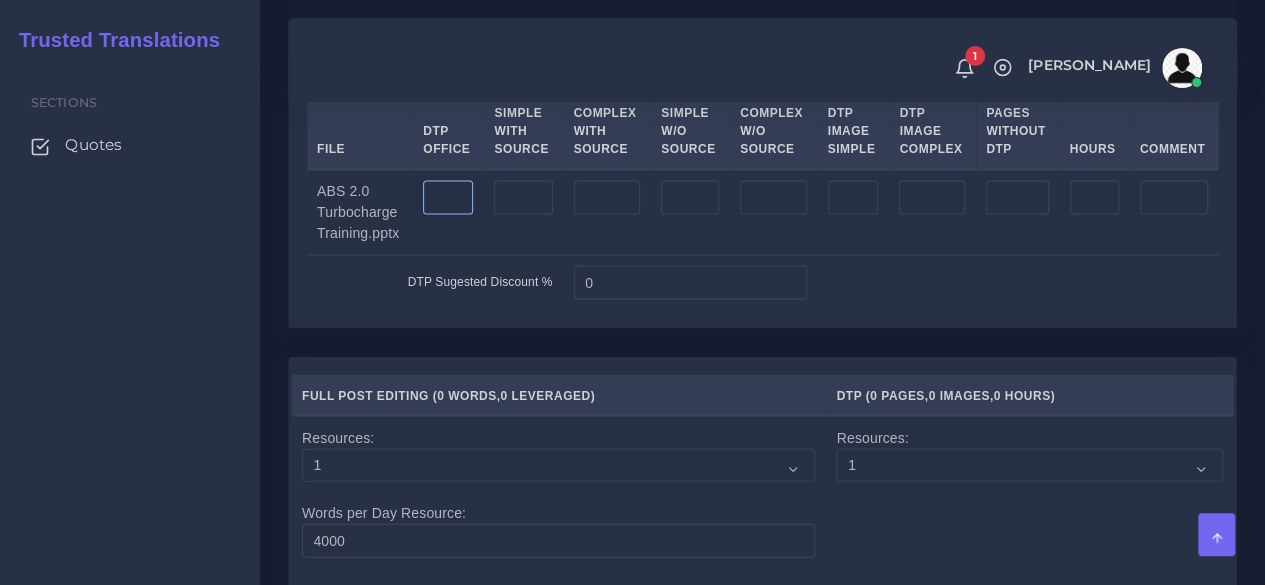 click at bounding box center (448, 198) 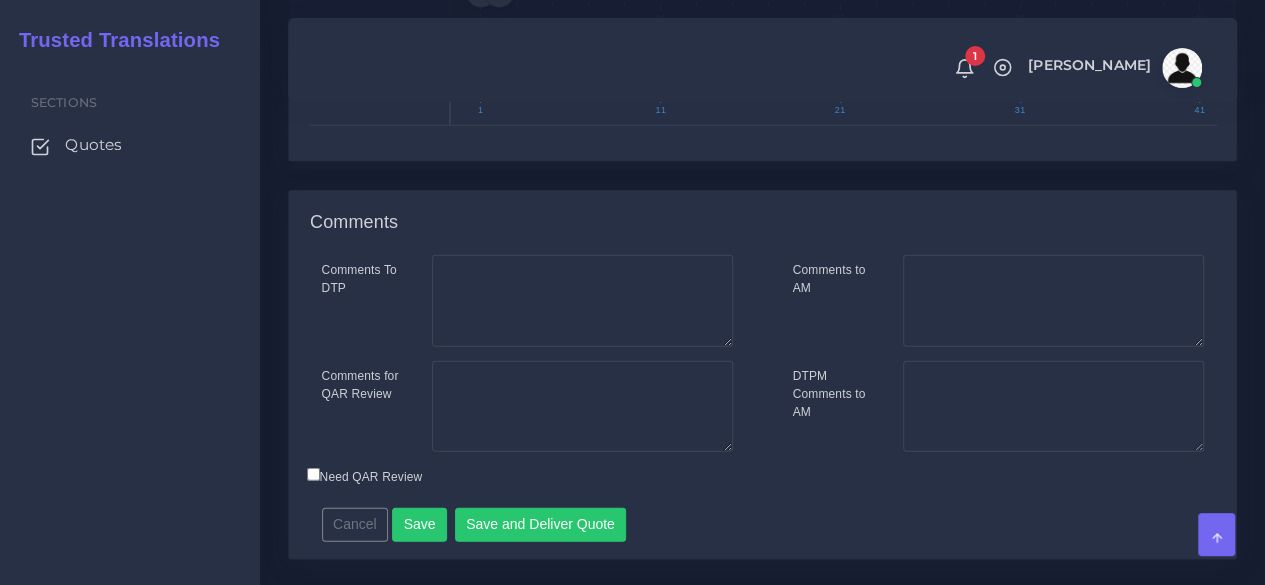 scroll, scrollTop: 2886, scrollLeft: 0, axis: vertical 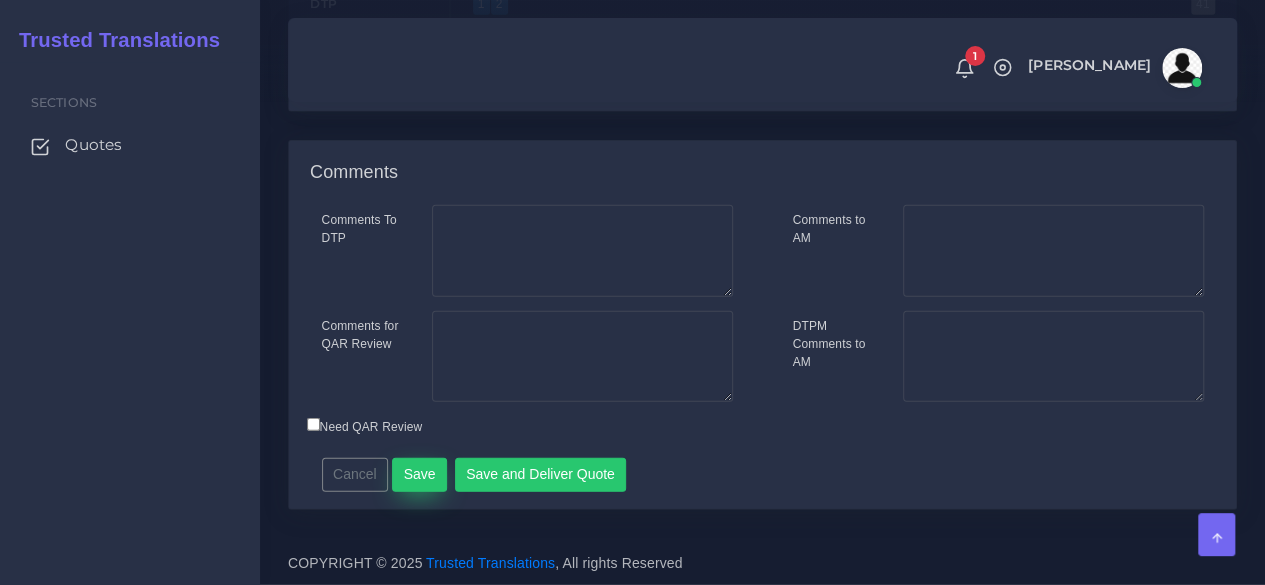 type on "38" 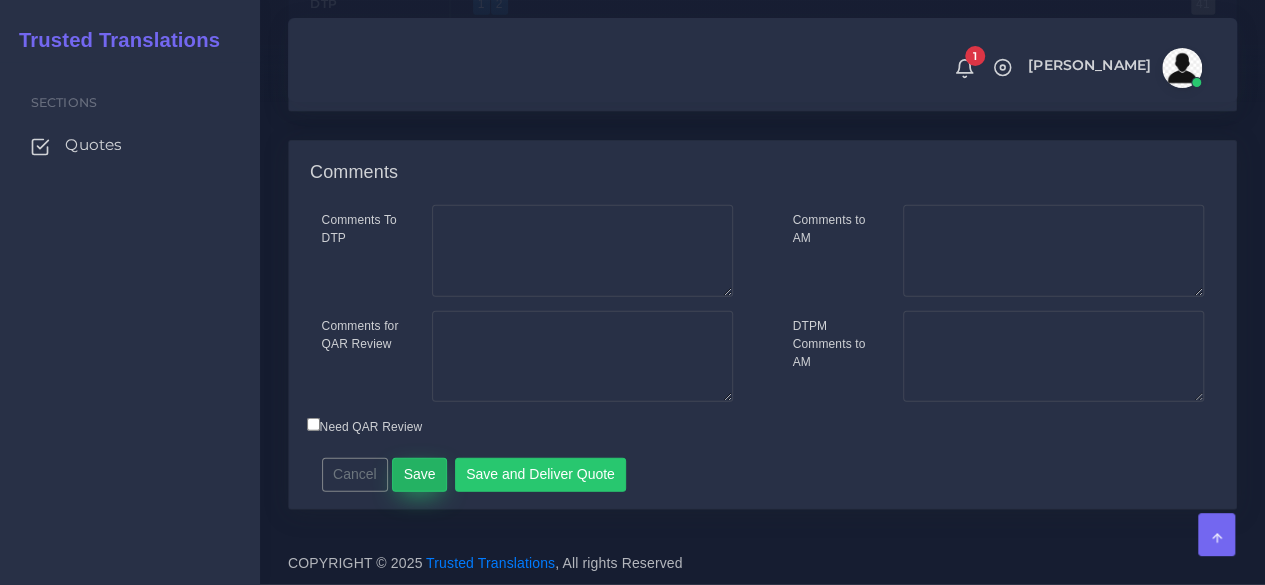 click on "Save" at bounding box center (419, 475) 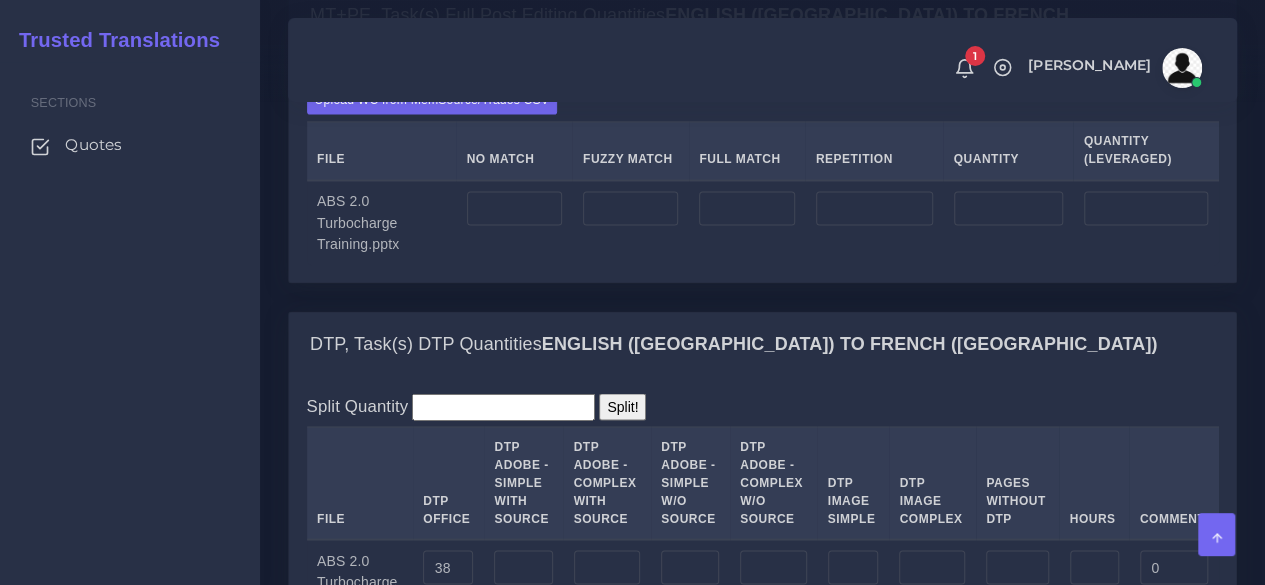 scroll, scrollTop: 1700, scrollLeft: 0, axis: vertical 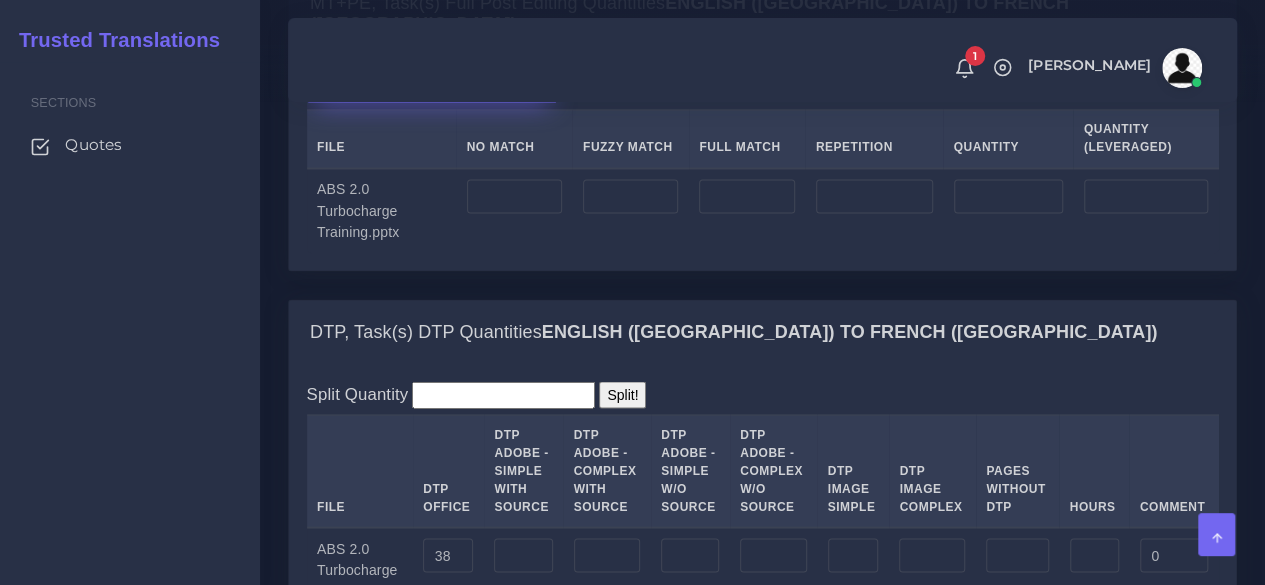 click on "Upload WC from MemSource/Trados CSV" at bounding box center (432, 87) 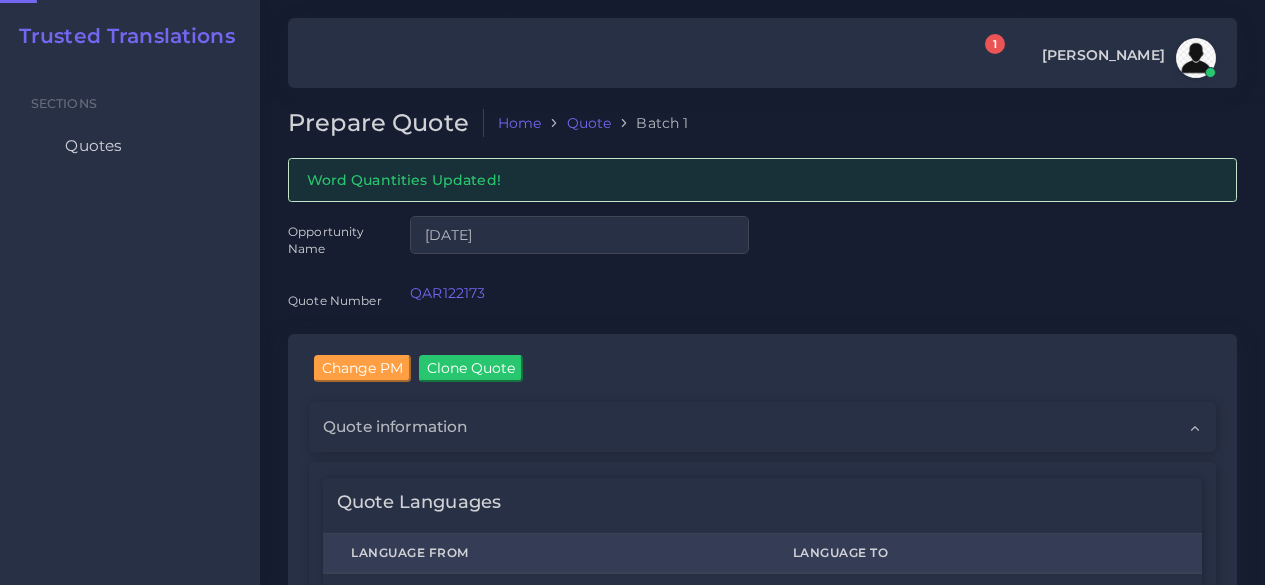 scroll, scrollTop: 0, scrollLeft: 0, axis: both 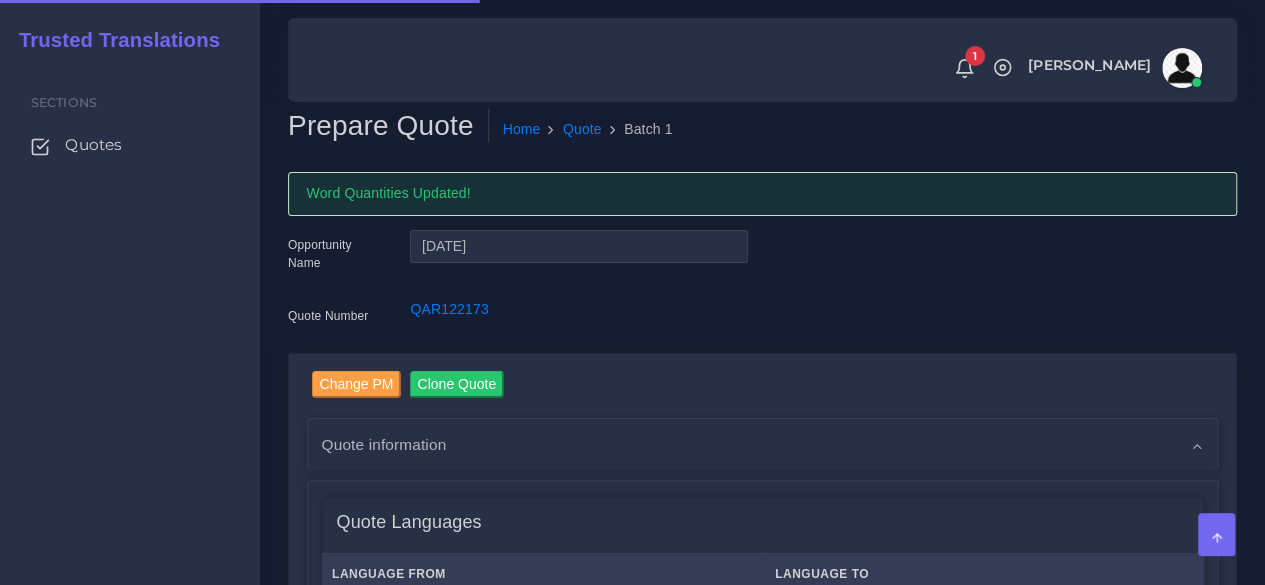 type 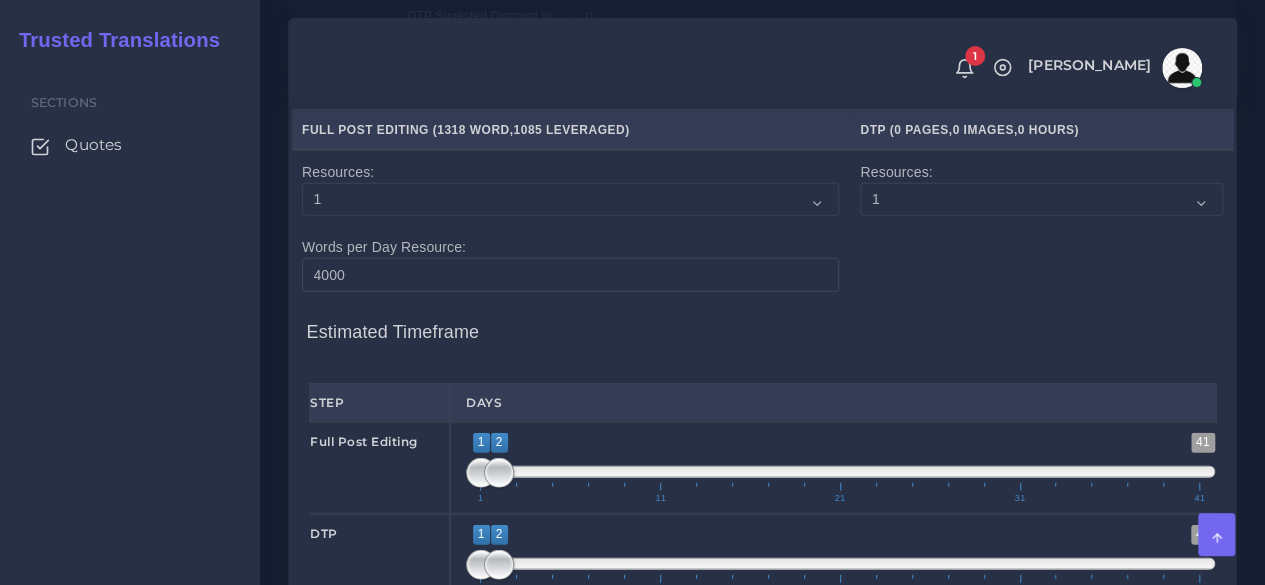 scroll, scrollTop: 2400, scrollLeft: 0, axis: vertical 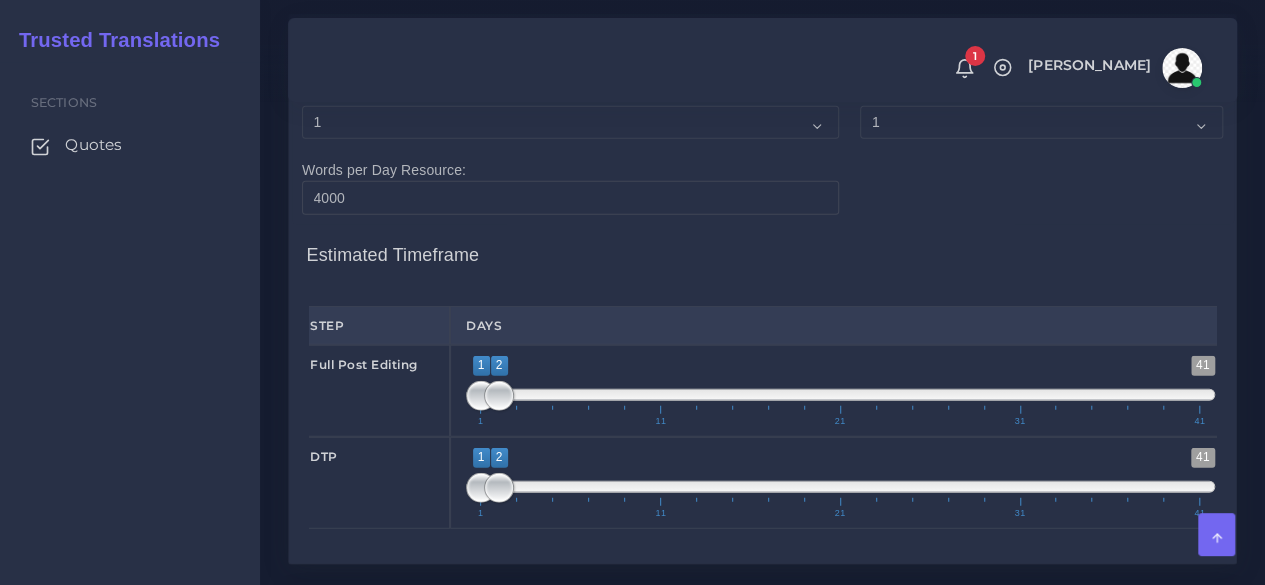 type on "1;1" 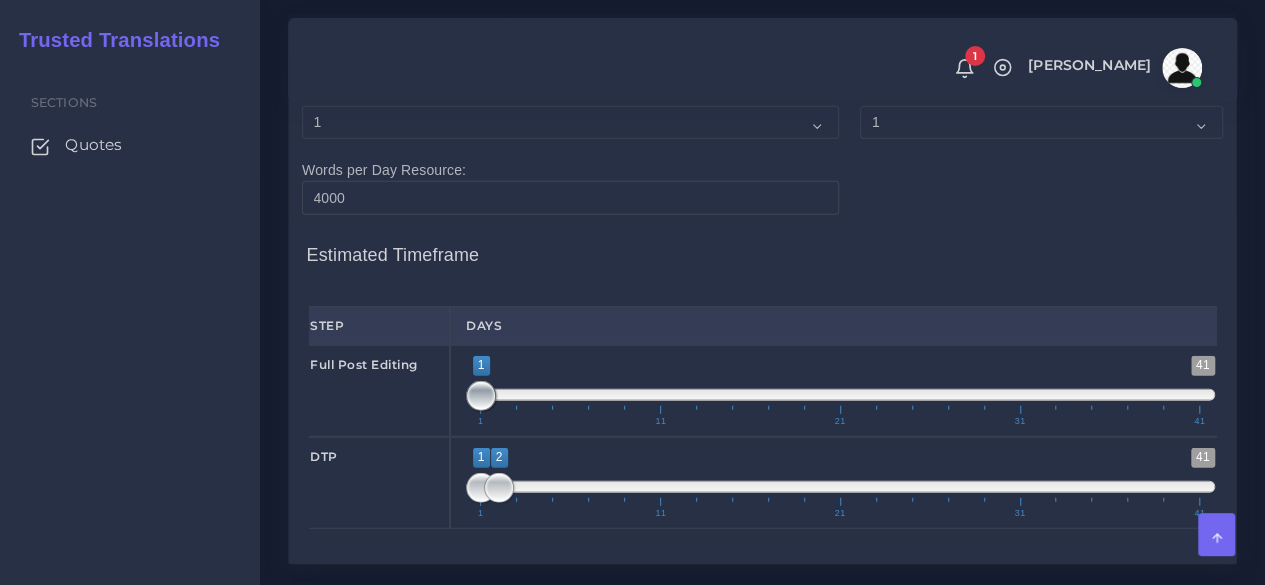 drag, startPoint x: 504, startPoint y: 482, endPoint x: 444, endPoint y: 494, distance: 61.188232 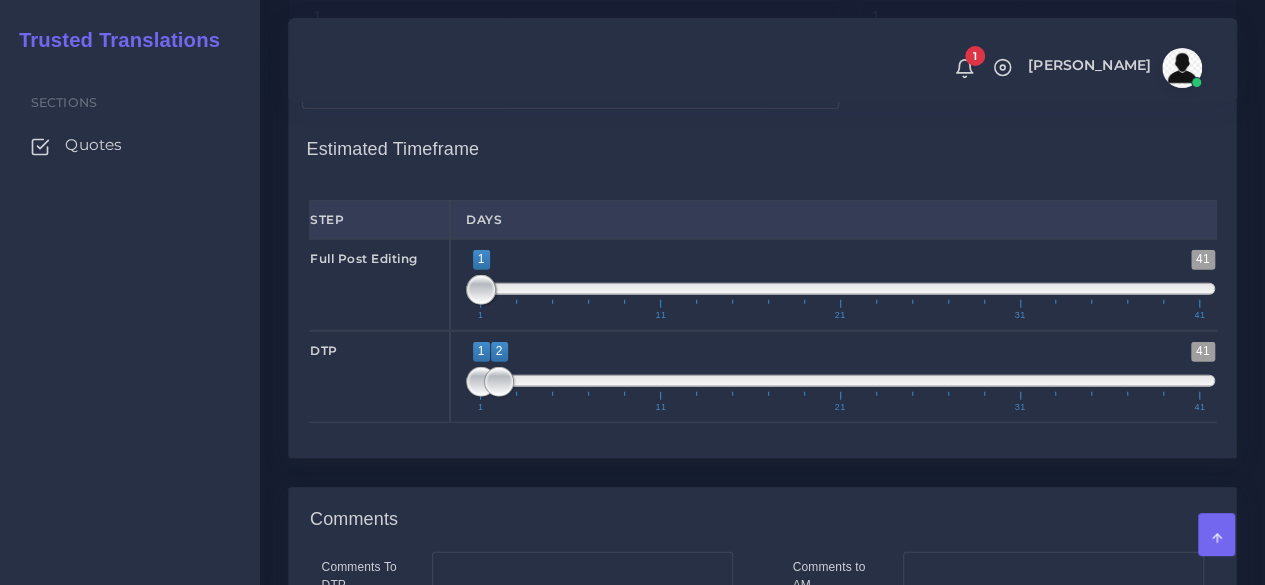 scroll, scrollTop: 2600, scrollLeft: 0, axis: vertical 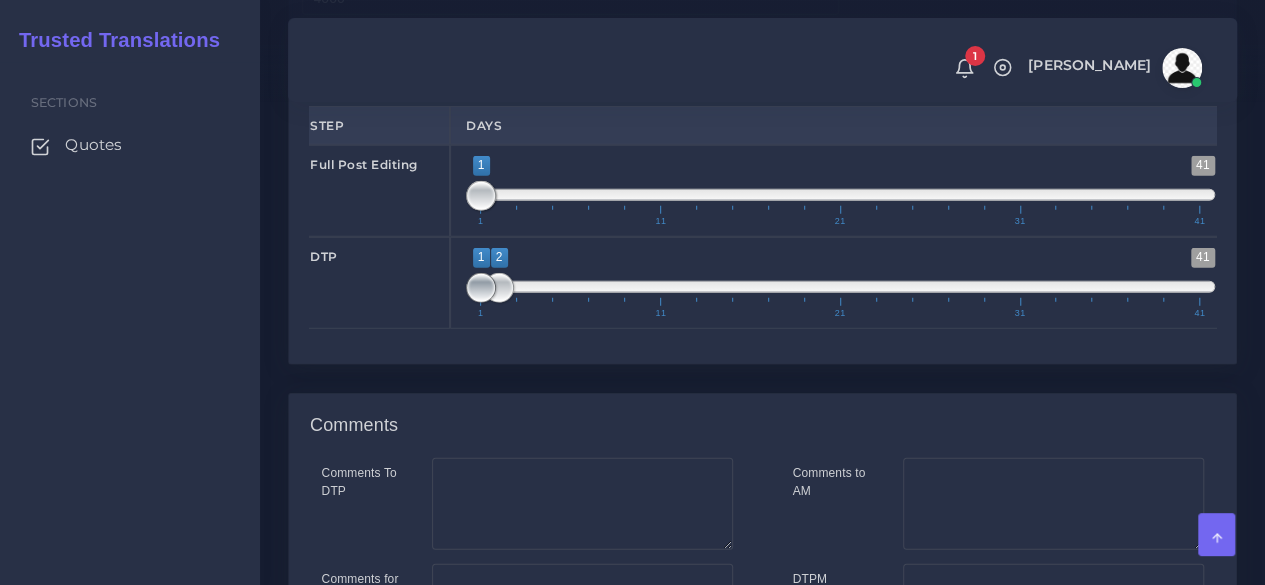 type on "2;2" 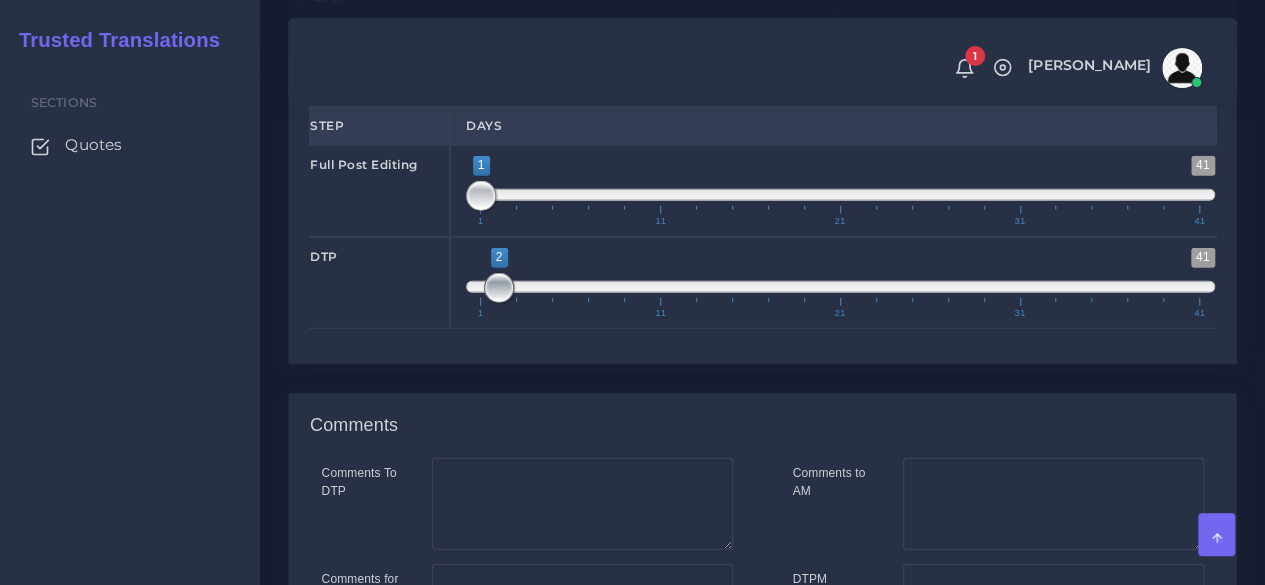 drag, startPoint x: 472, startPoint y: 383, endPoint x: 484, endPoint y: 383, distance: 12 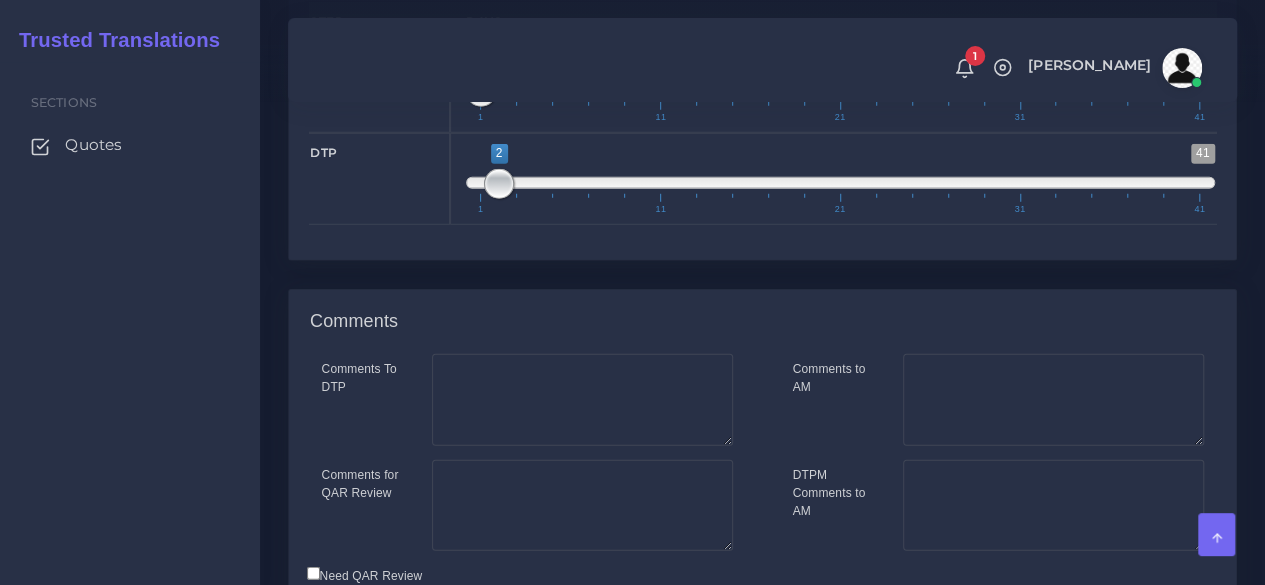 scroll, scrollTop: 2900, scrollLeft: 0, axis: vertical 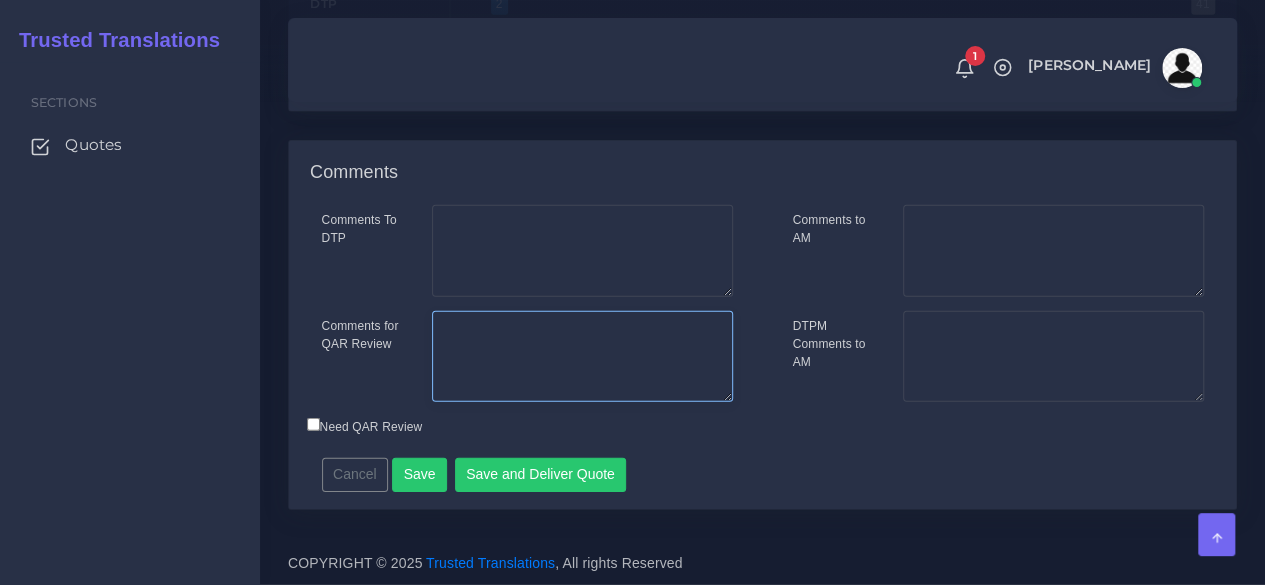 click on "Comments for QAR Review" at bounding box center (582, 357) 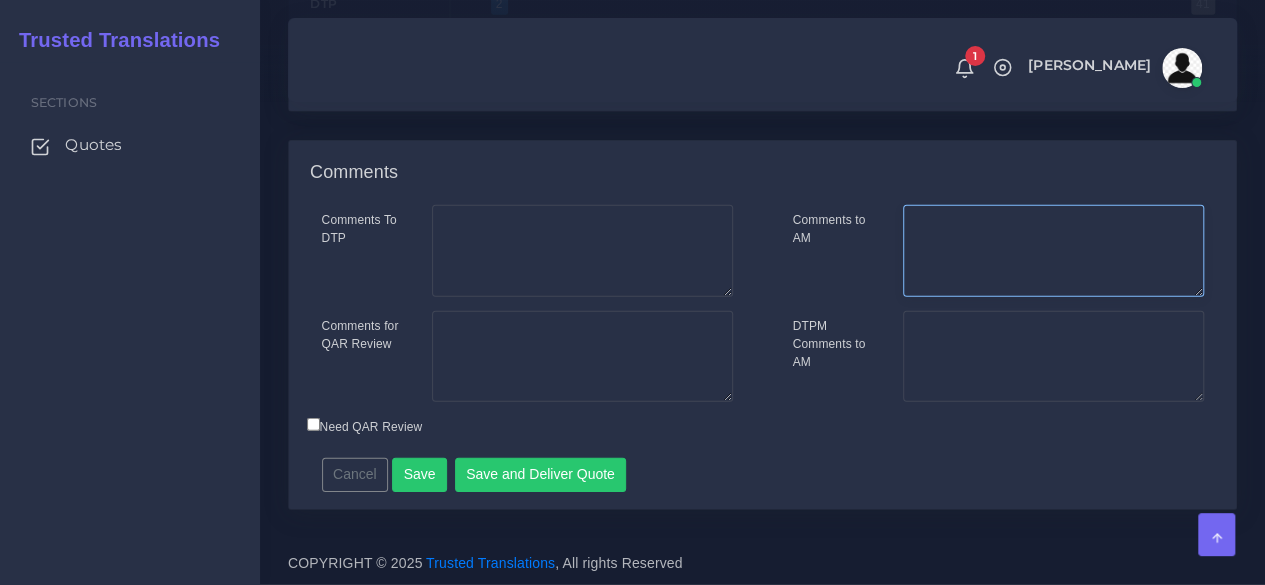 click on "Comments to AM" at bounding box center (1053, 251) 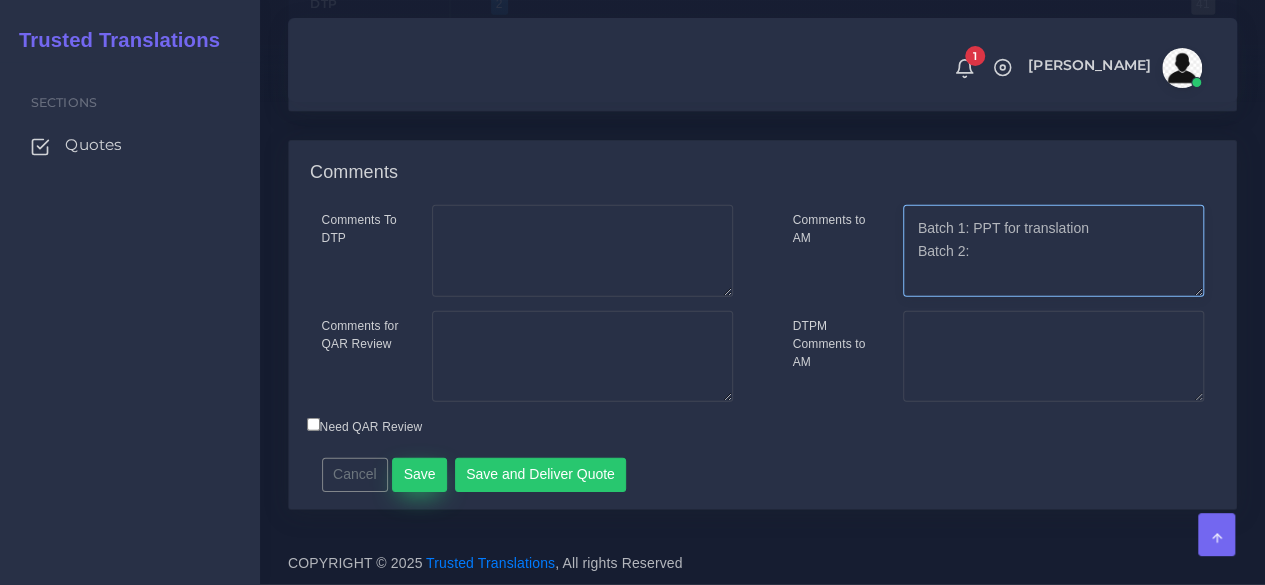 type on "Batch 1: PPT for translation
Batch 2:" 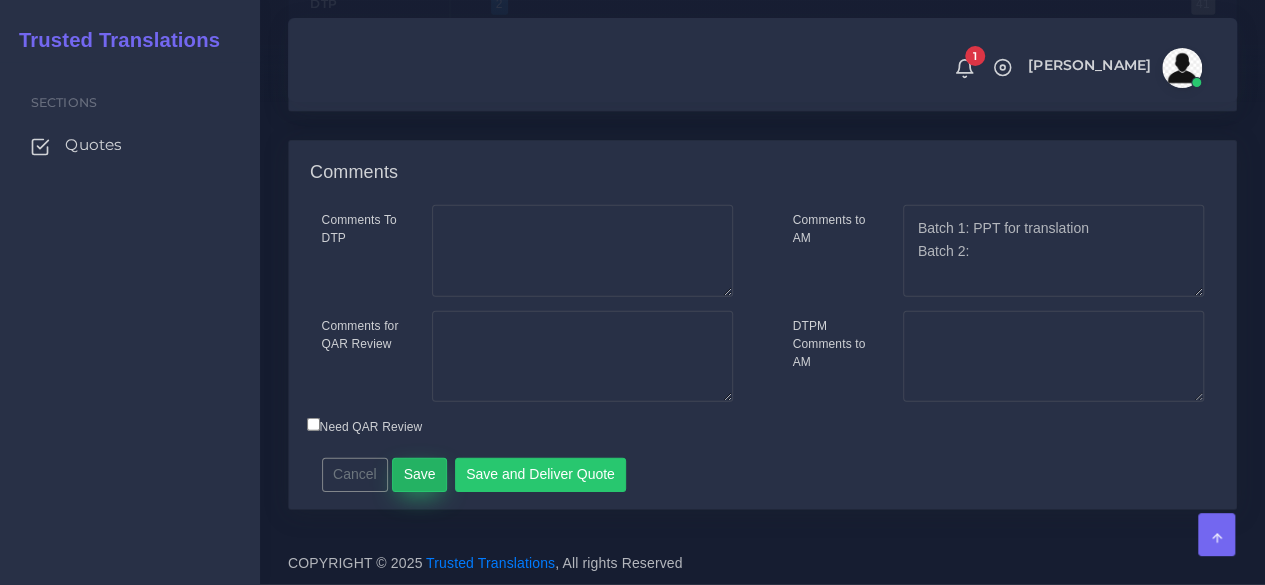 click on "Save" at bounding box center (419, 475) 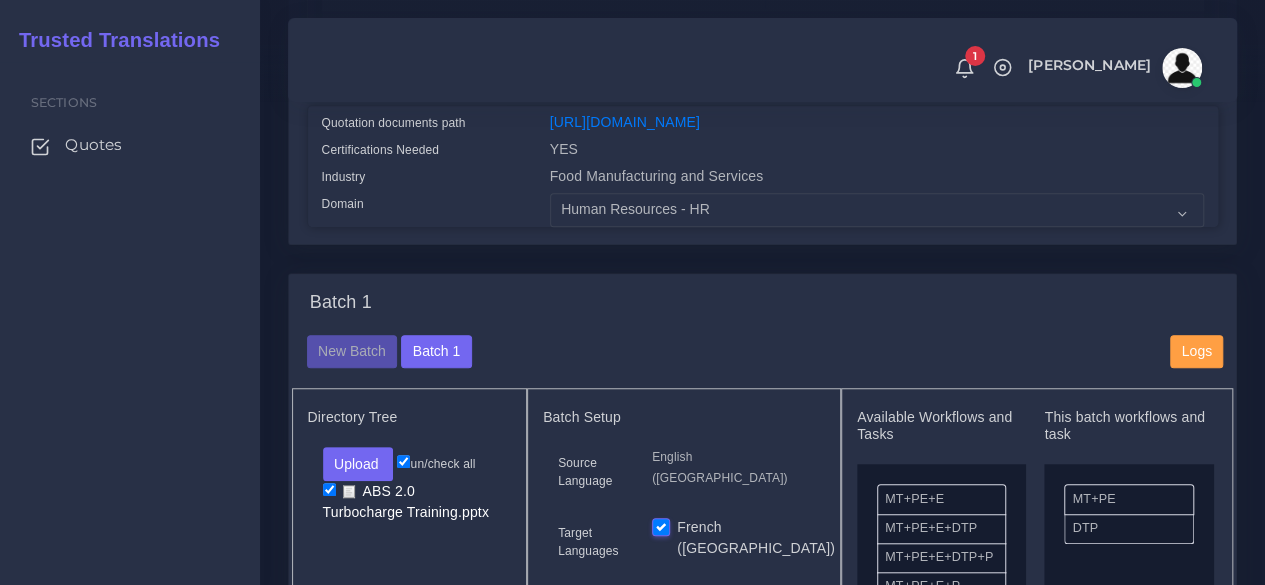 scroll, scrollTop: 800, scrollLeft: 0, axis: vertical 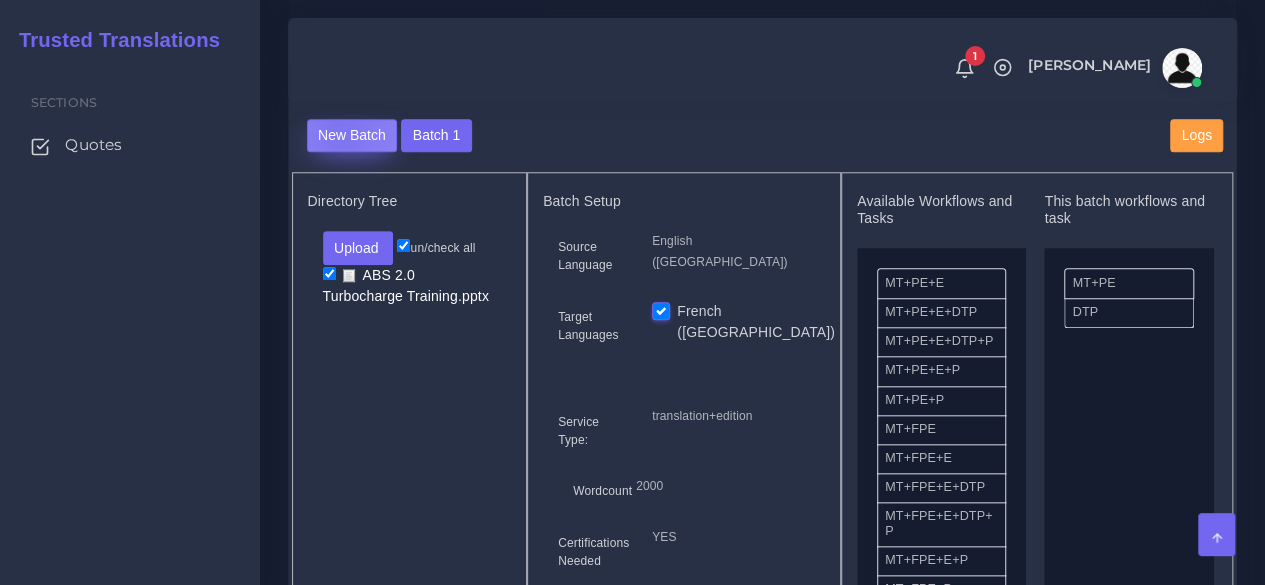 click on "New Batch" at bounding box center (352, 136) 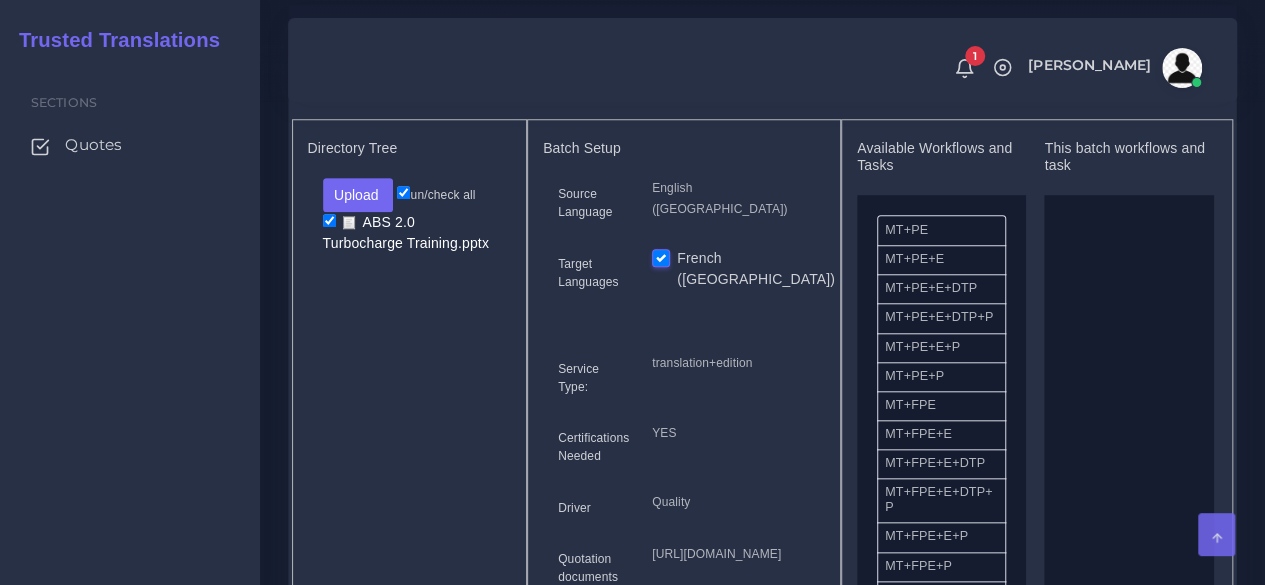 scroll, scrollTop: 800, scrollLeft: 0, axis: vertical 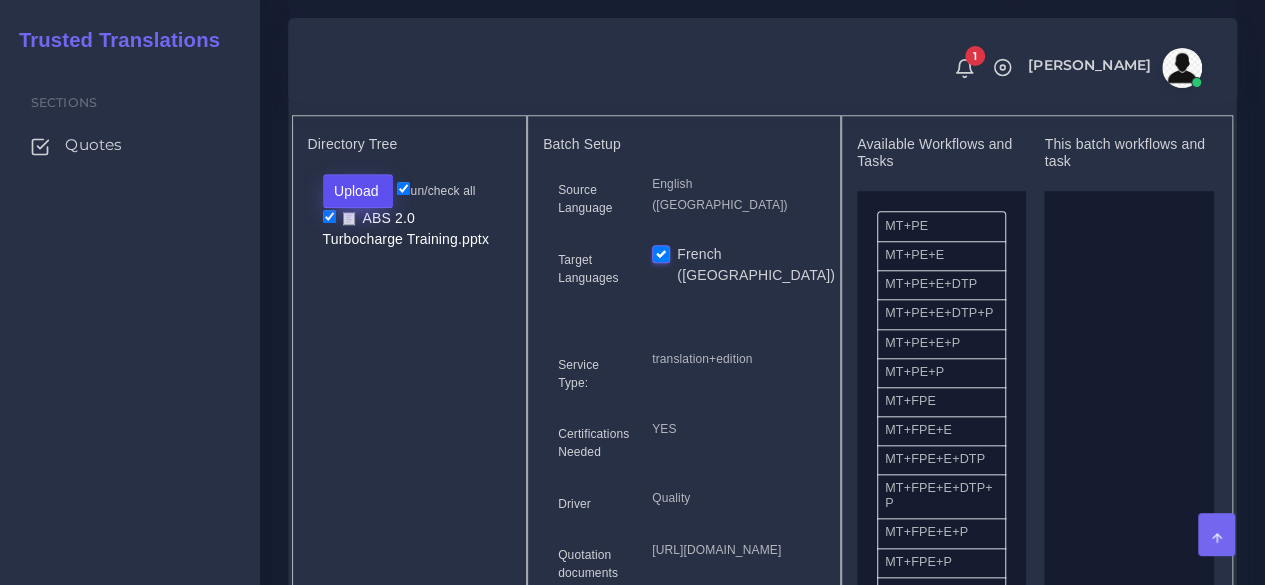 click on "Upload" at bounding box center (358, 191) 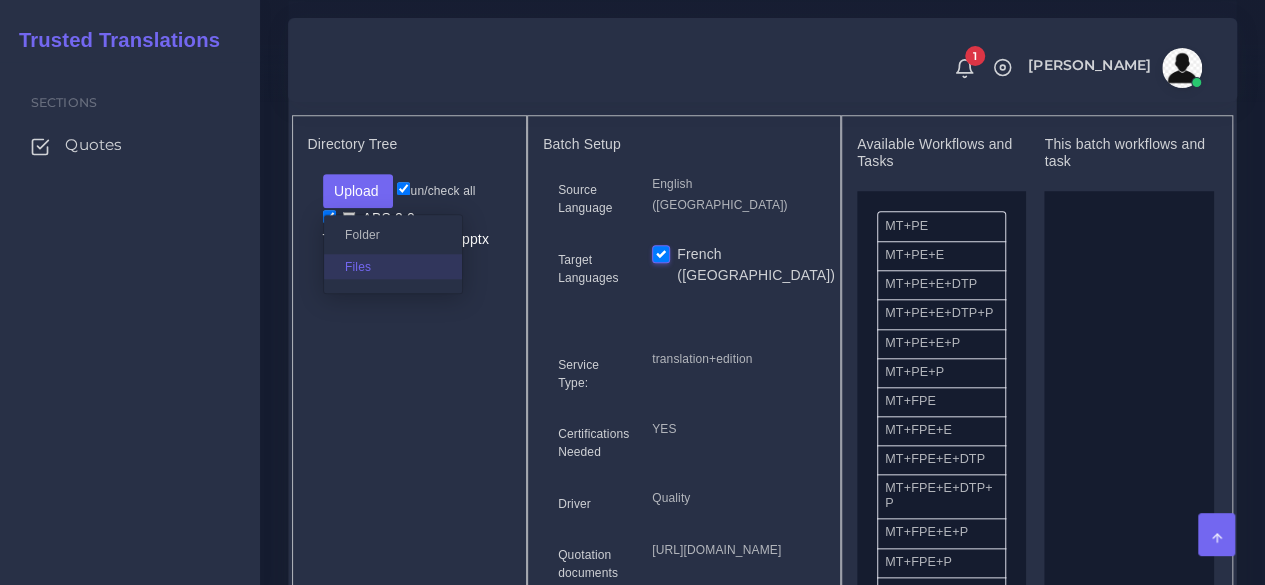 click on "Files" at bounding box center [393, 266] 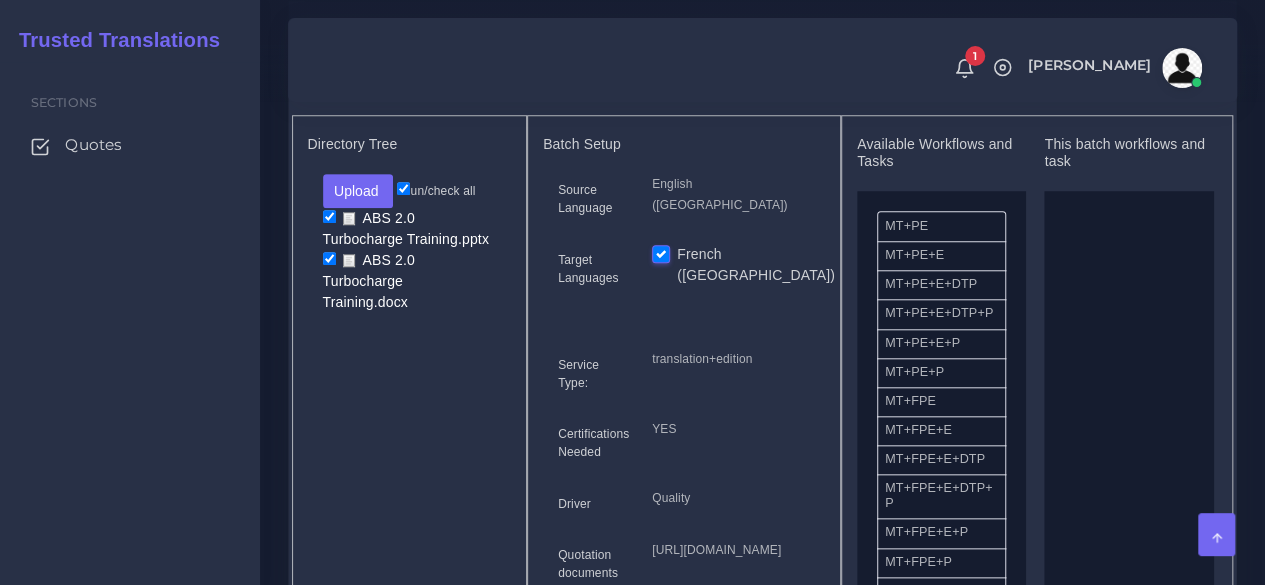 click at bounding box center (329, 216) 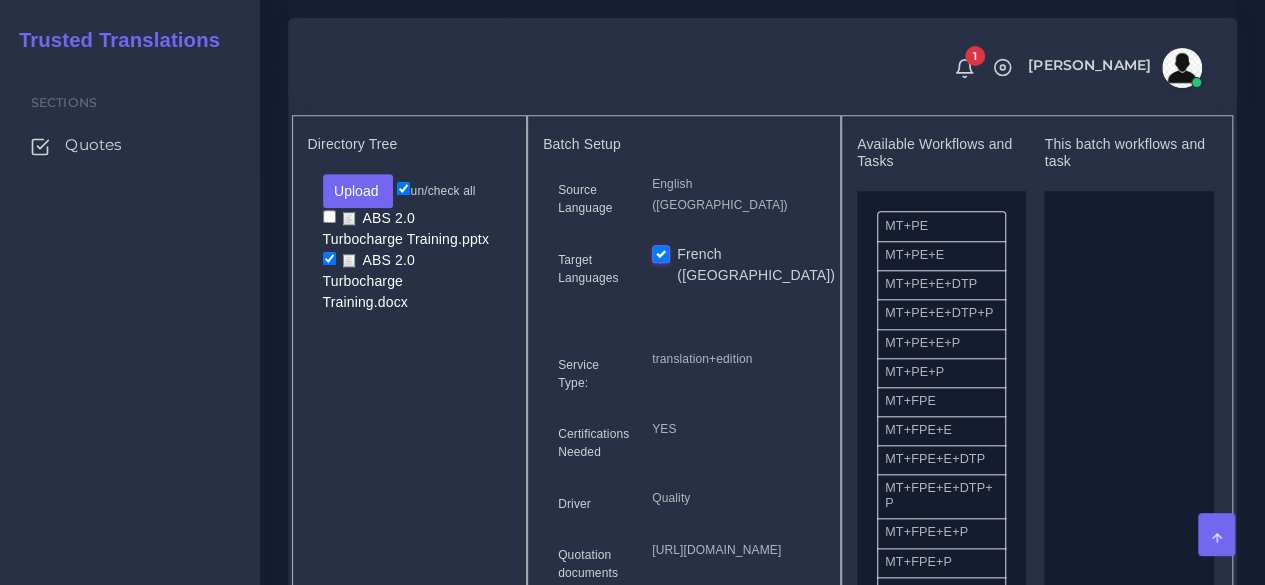 click on "MT+FPE" at bounding box center (941, 402) 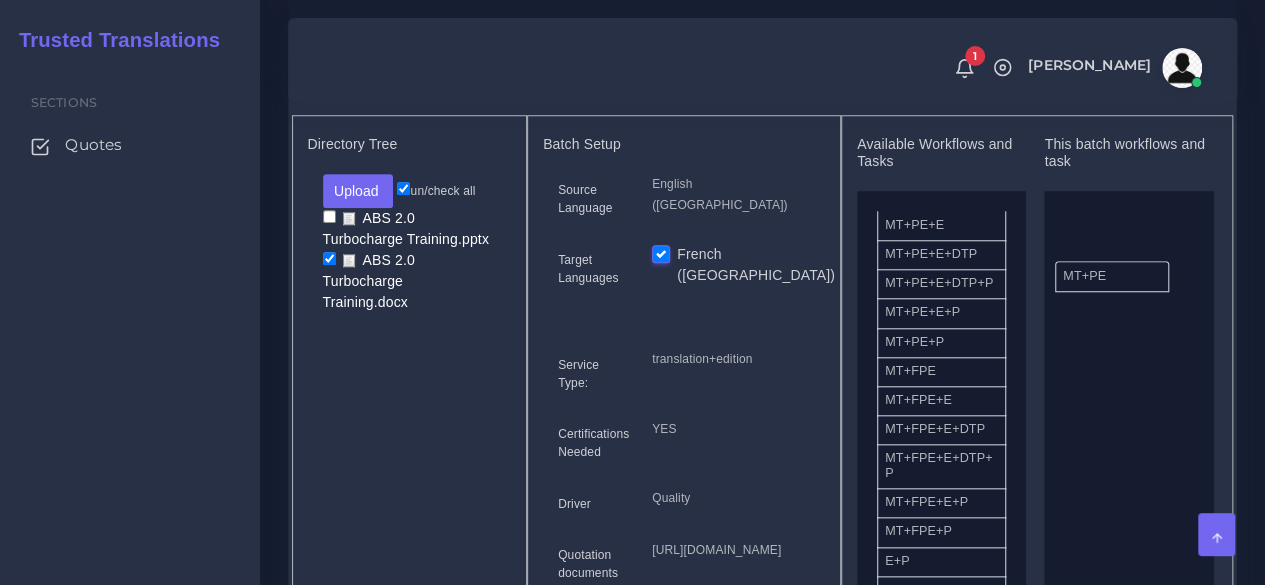 drag, startPoint x: 918, startPoint y: 260, endPoint x: 1090, endPoint y: 313, distance: 179.98056 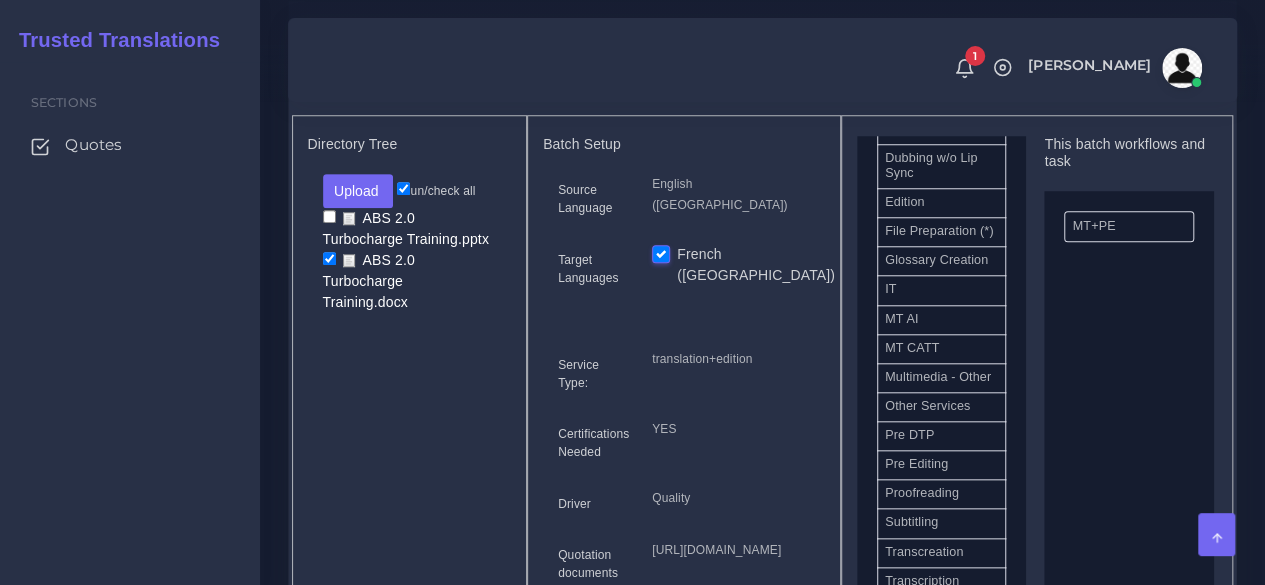 scroll, scrollTop: 1149, scrollLeft: 0, axis: vertical 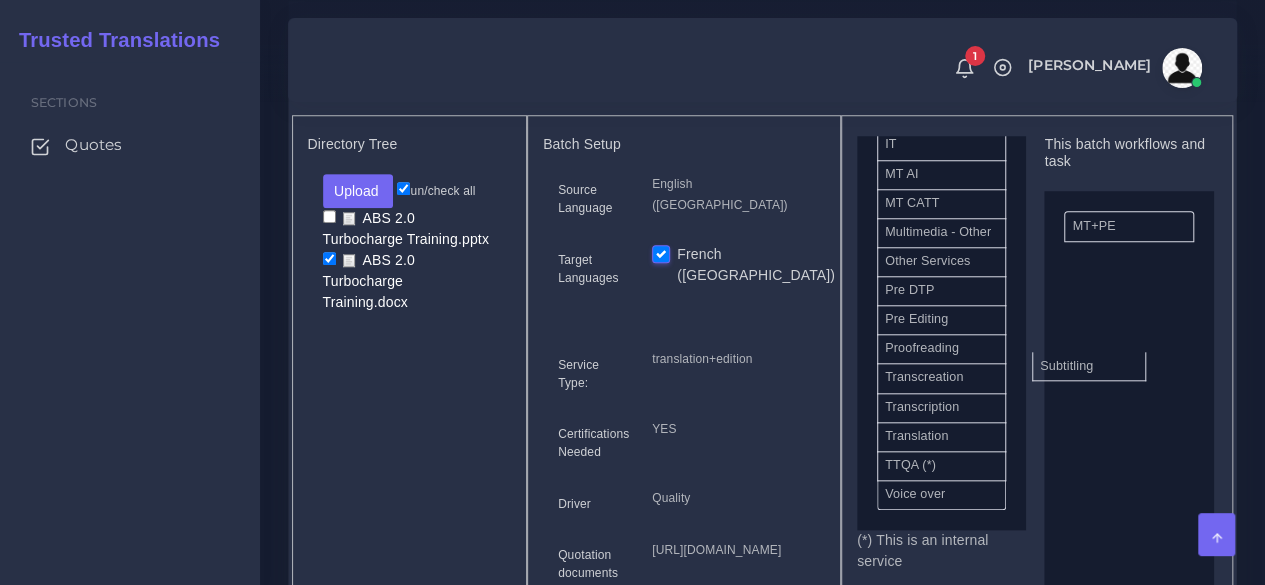 drag, startPoint x: 952, startPoint y: 387, endPoint x: 1107, endPoint y: 402, distance: 155.72412 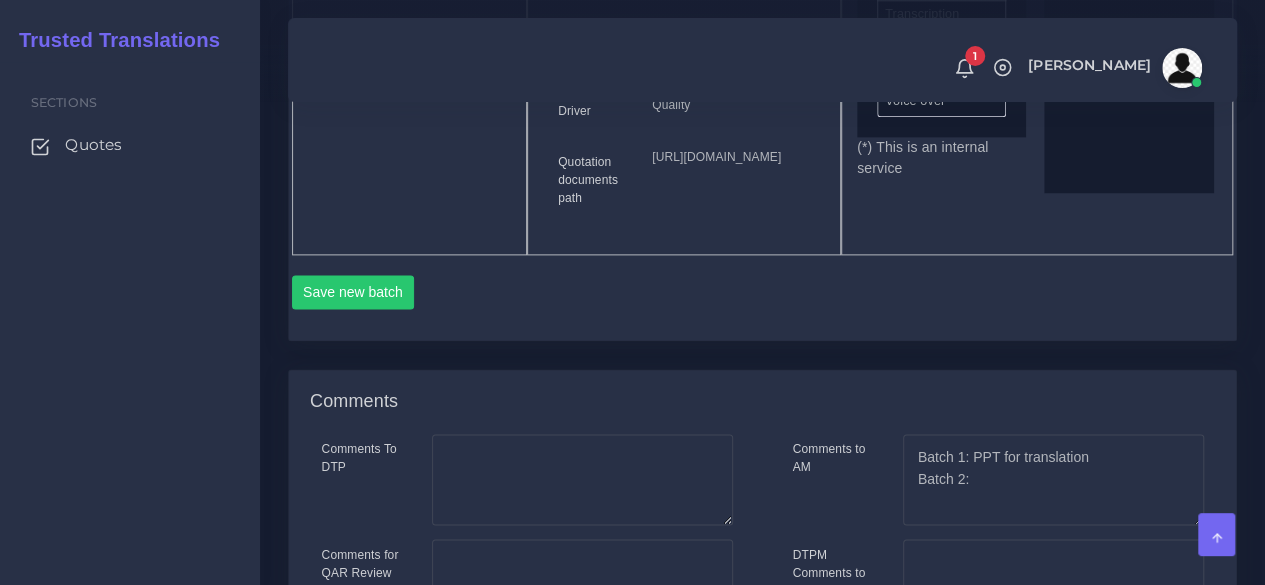 scroll, scrollTop: 1200, scrollLeft: 0, axis: vertical 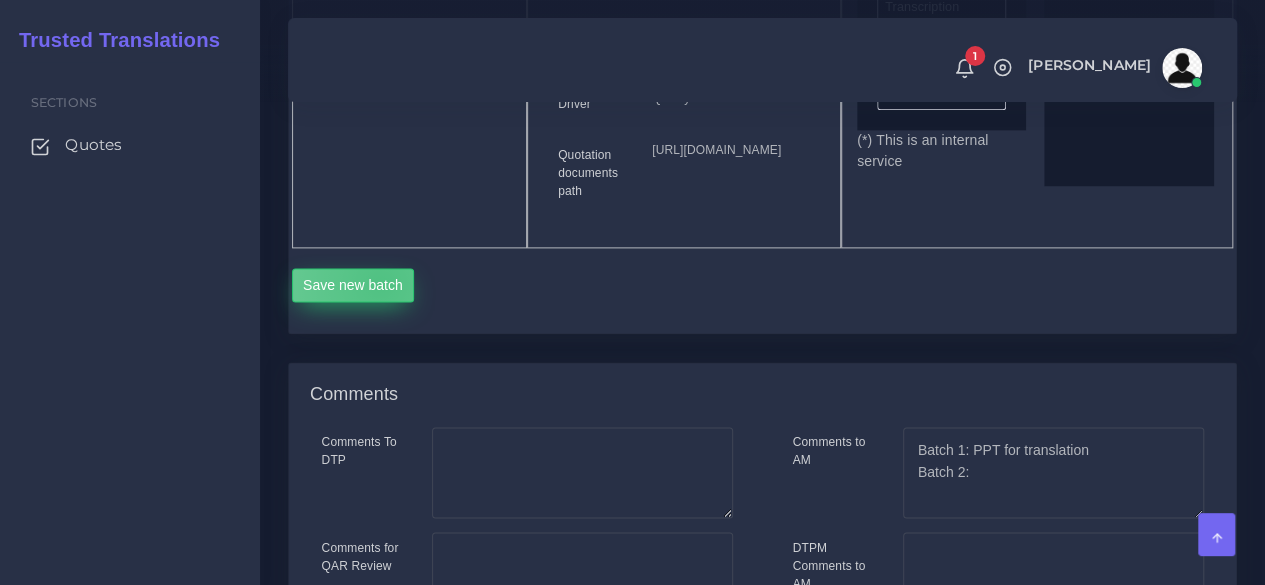 click on "Save new batch" at bounding box center [353, 285] 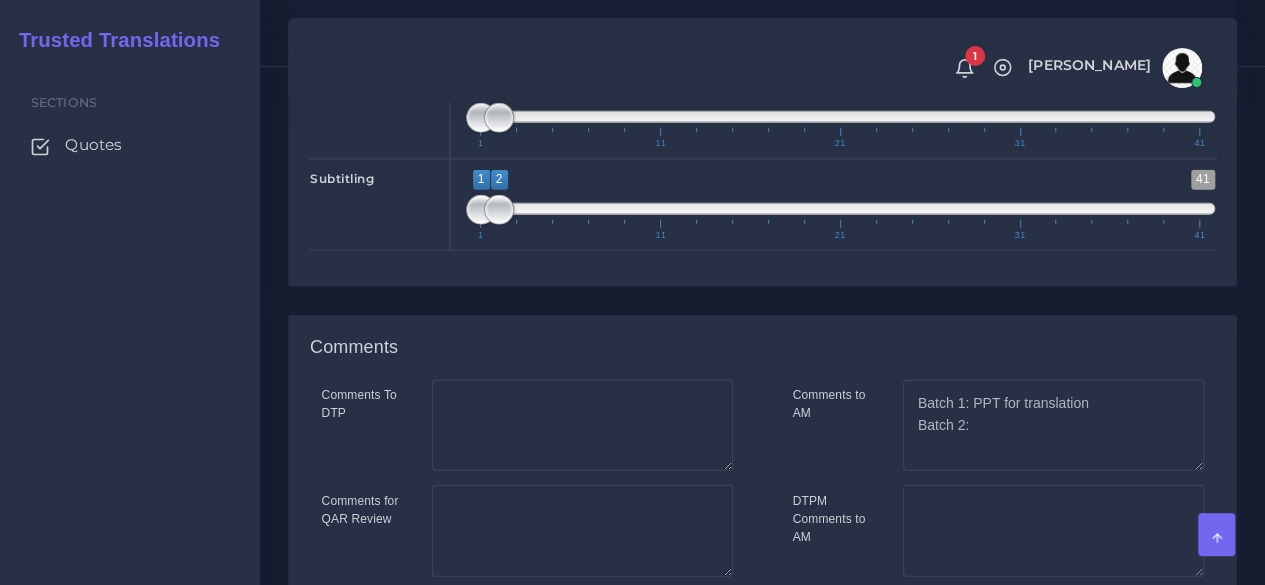 scroll, scrollTop: 2700, scrollLeft: 0, axis: vertical 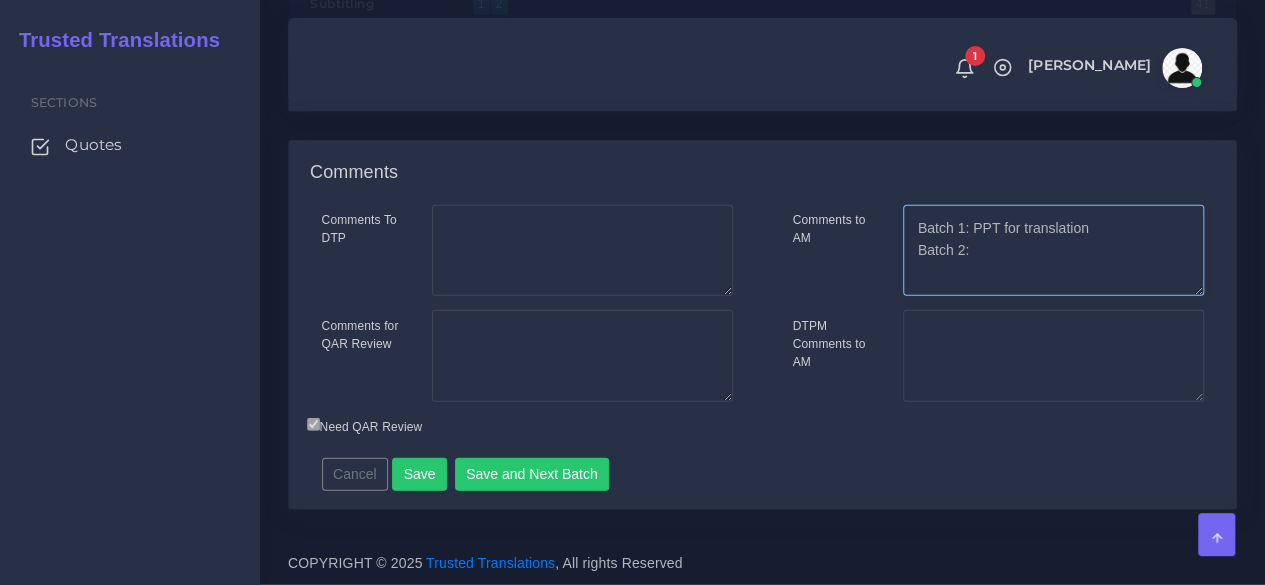 click on "Batch 1: PPT for translation
Batch 2:" at bounding box center (1053, 251) 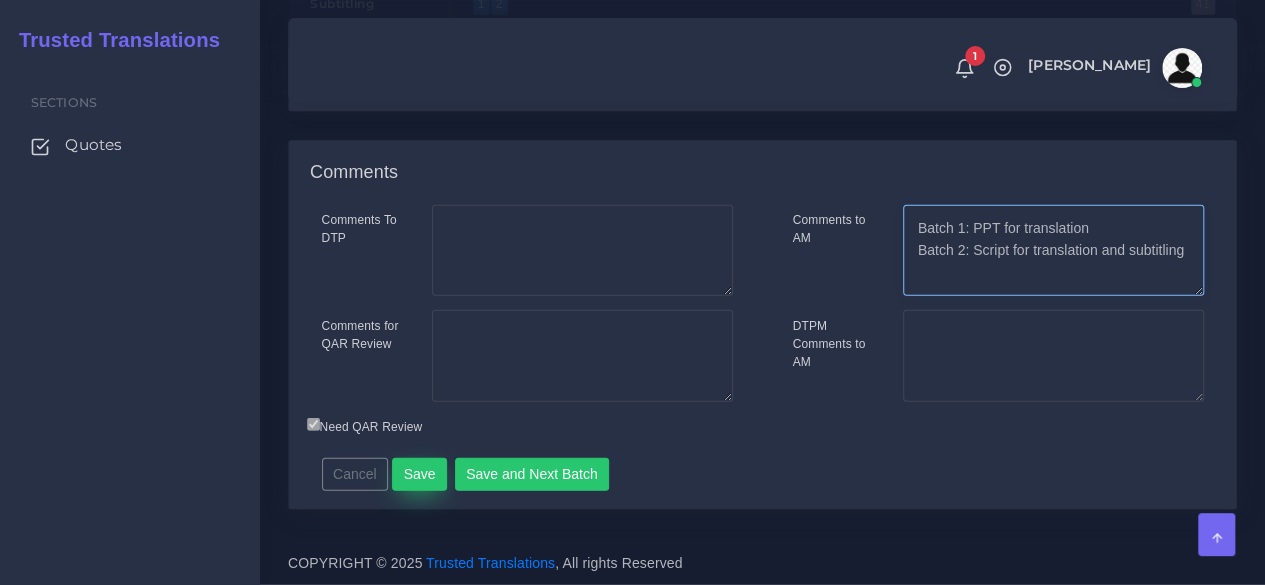 type on "Batch 1: PPT for translation
Batch 2: Script for translation and subtitling" 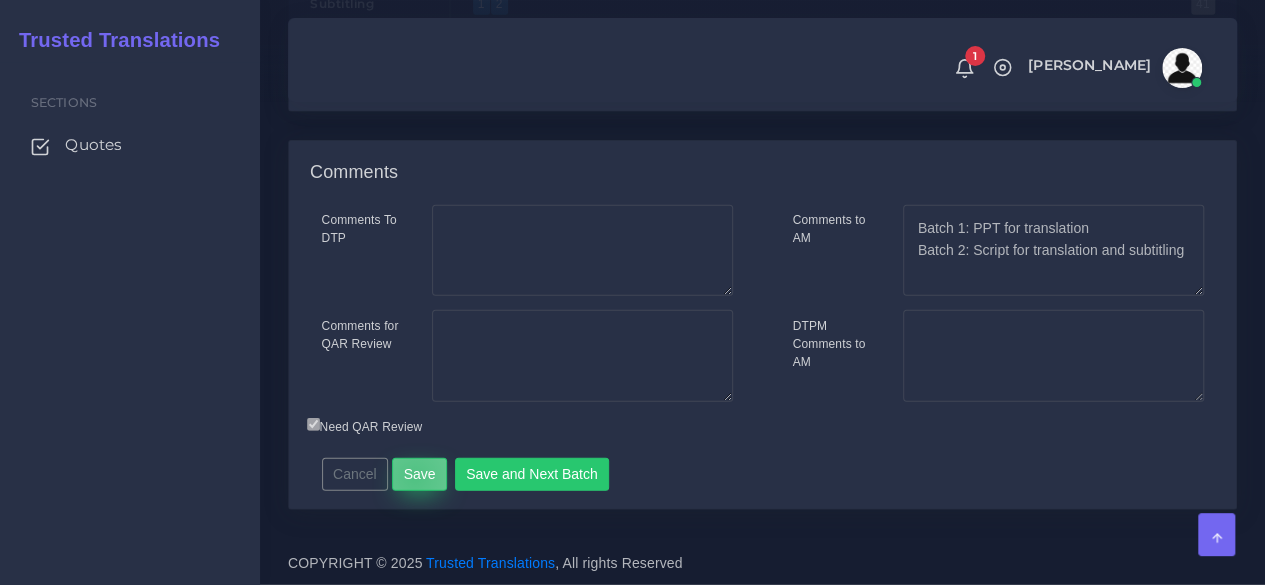 click on "Save" at bounding box center [419, 475] 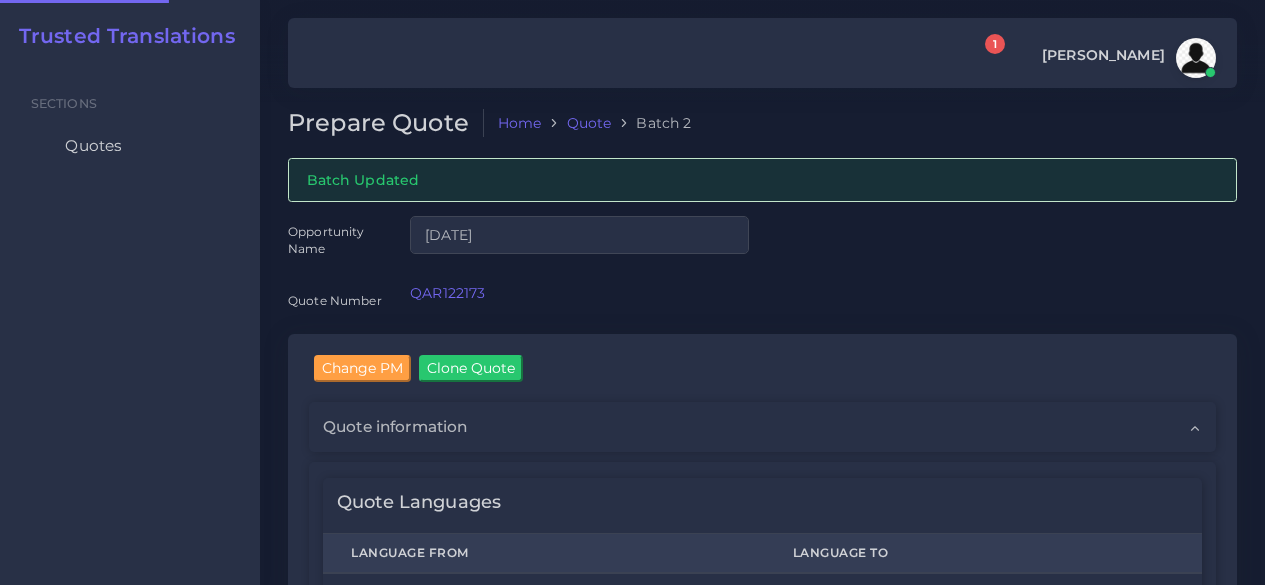 scroll, scrollTop: 0, scrollLeft: 0, axis: both 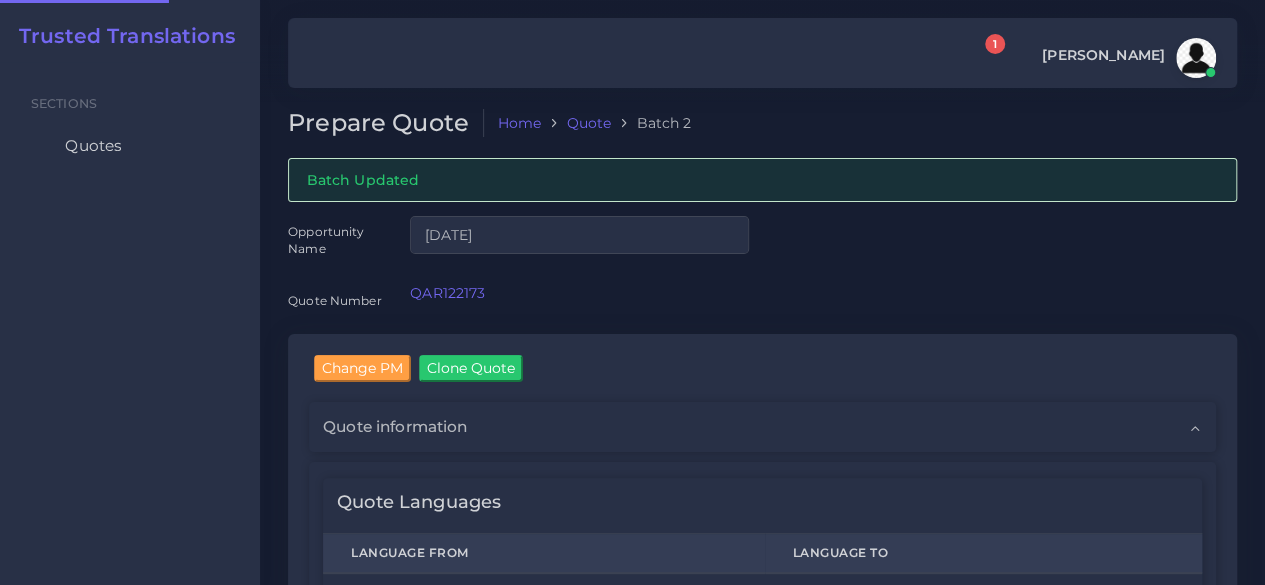 type 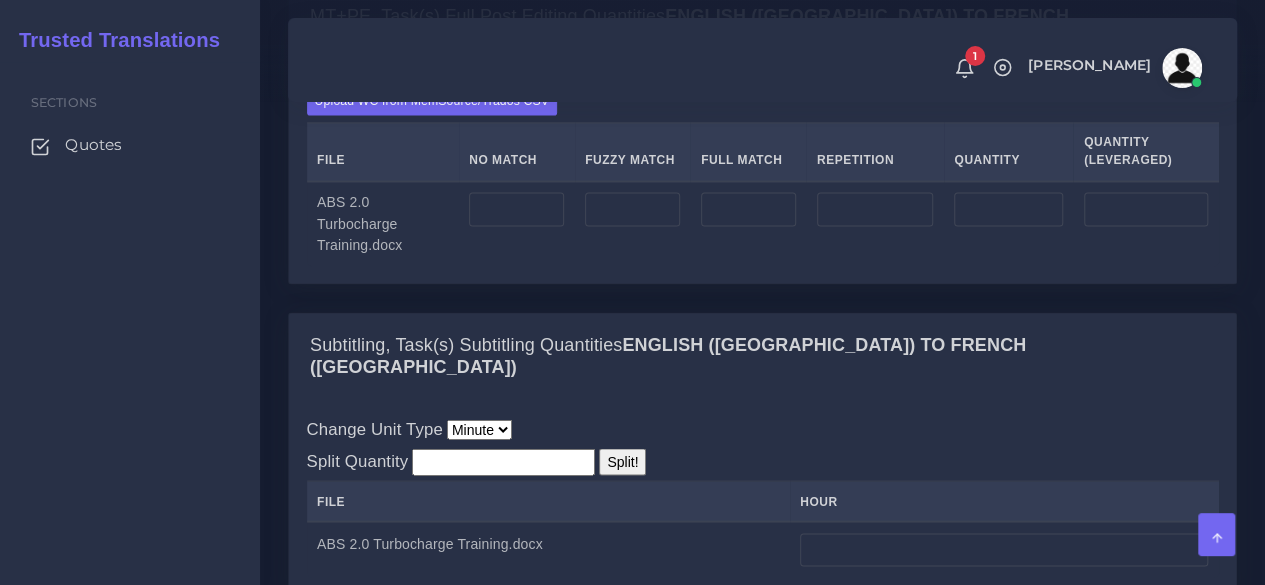 scroll, scrollTop: 1700, scrollLeft: 0, axis: vertical 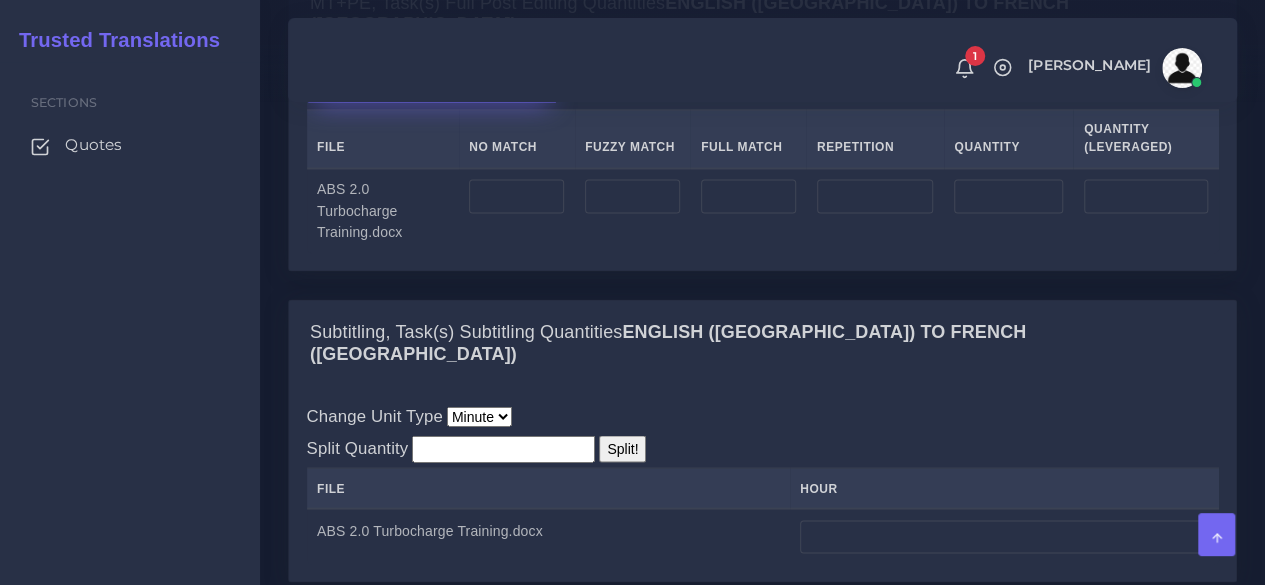 click on "Upload WC from MemSource/Trados CSV" at bounding box center (432, 87) 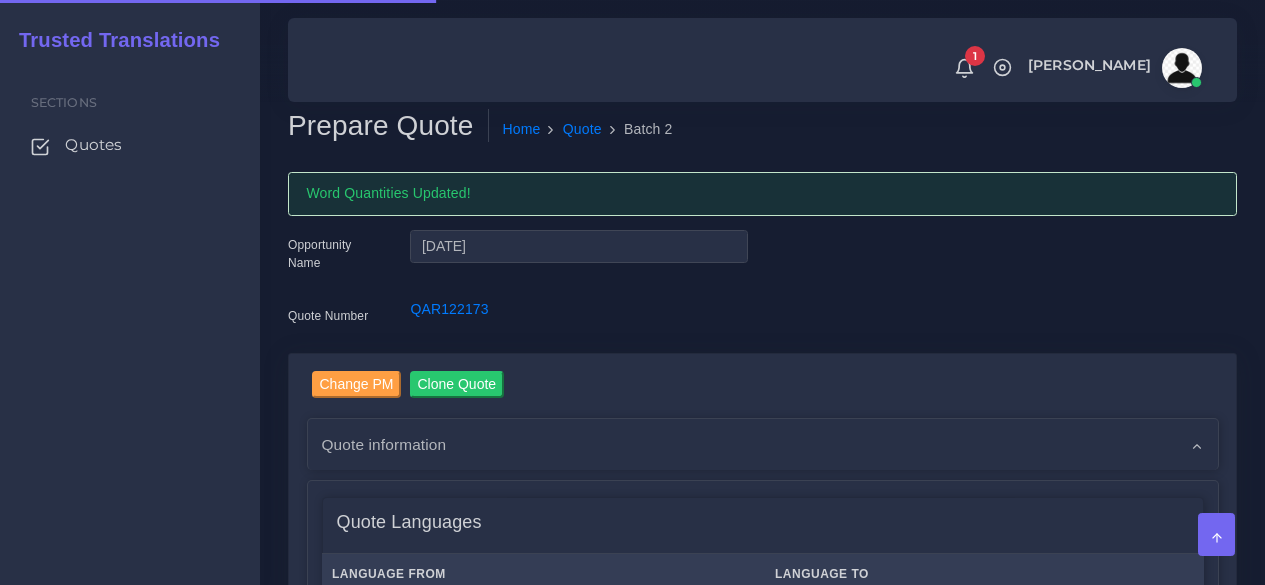 scroll, scrollTop: 0, scrollLeft: 0, axis: both 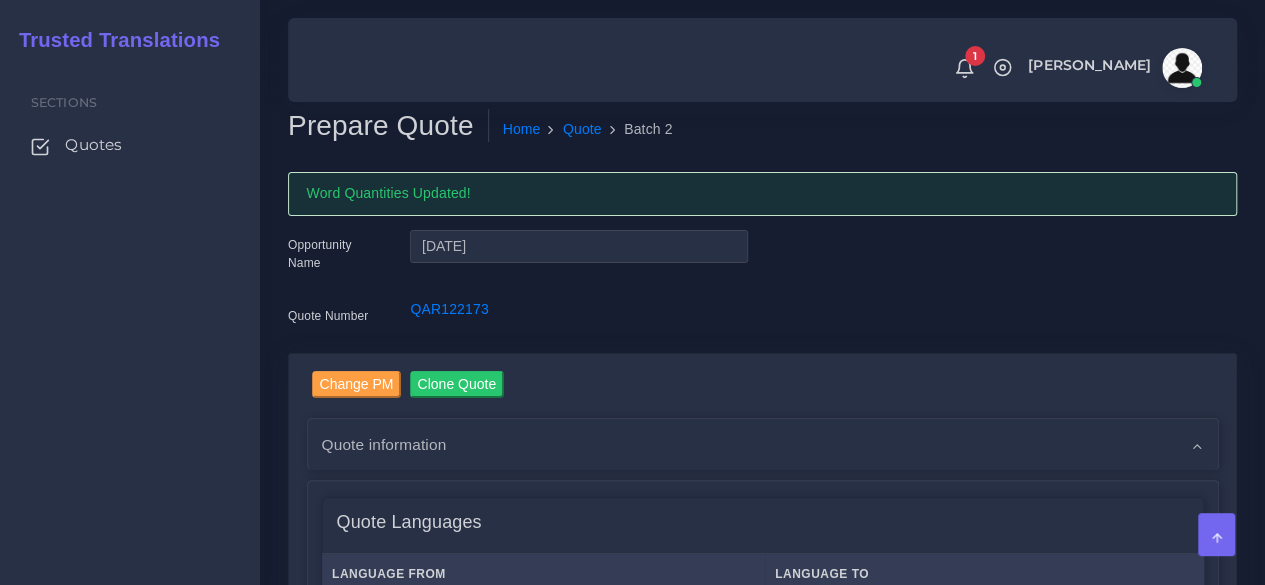 click on "Sections
Quotes" at bounding box center (130, 323) 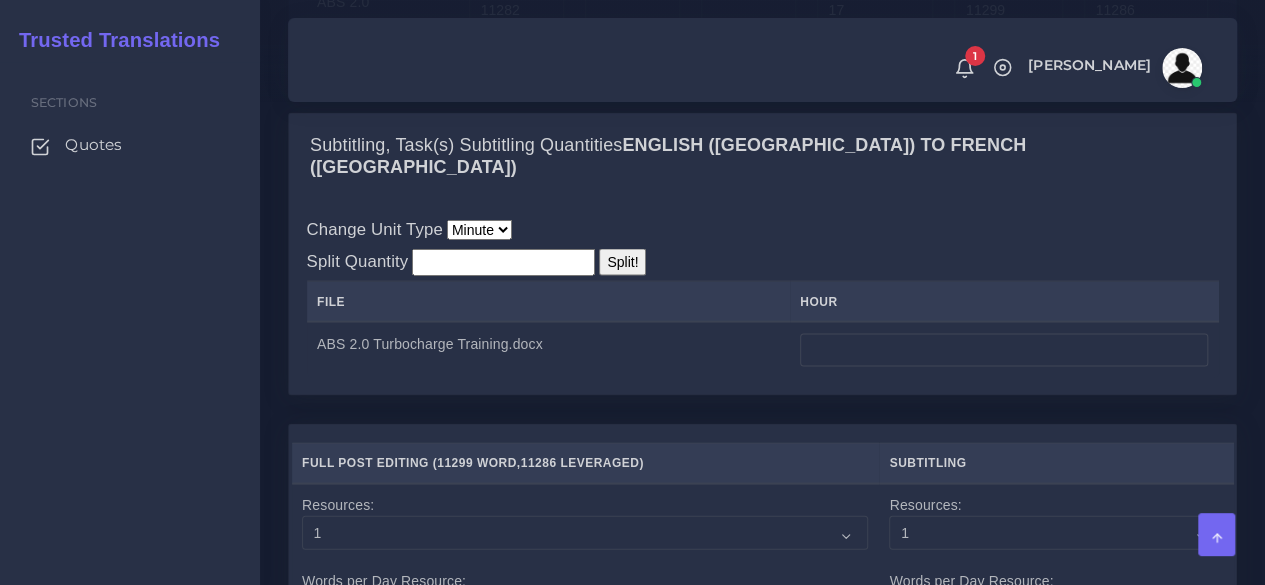 scroll, scrollTop: 1900, scrollLeft: 0, axis: vertical 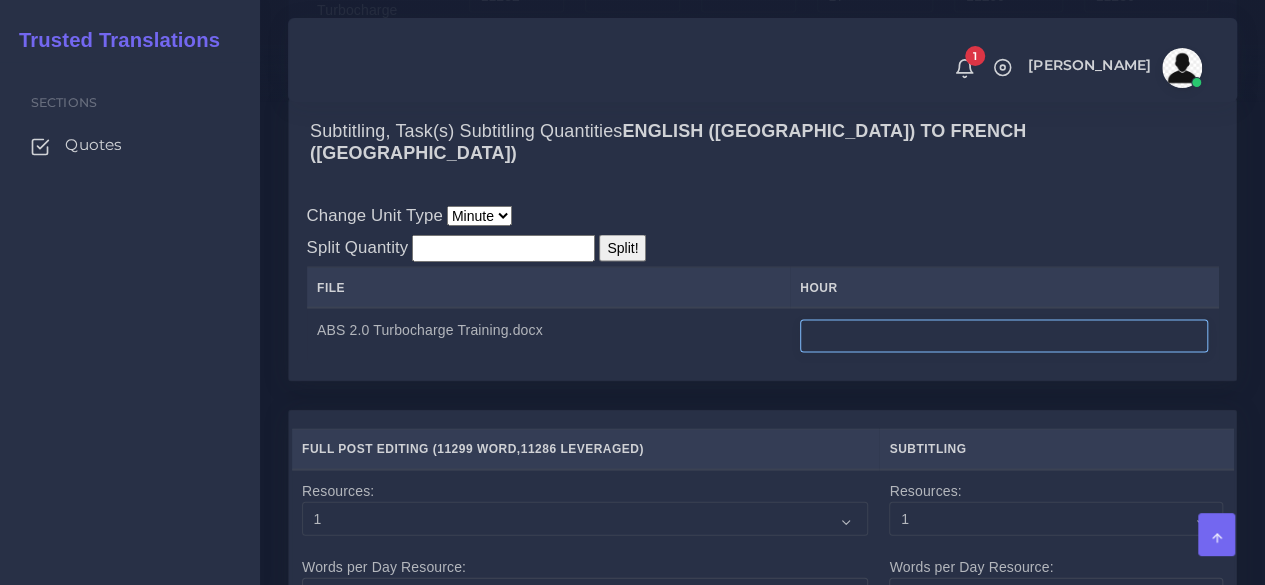 click at bounding box center (1004, 337) 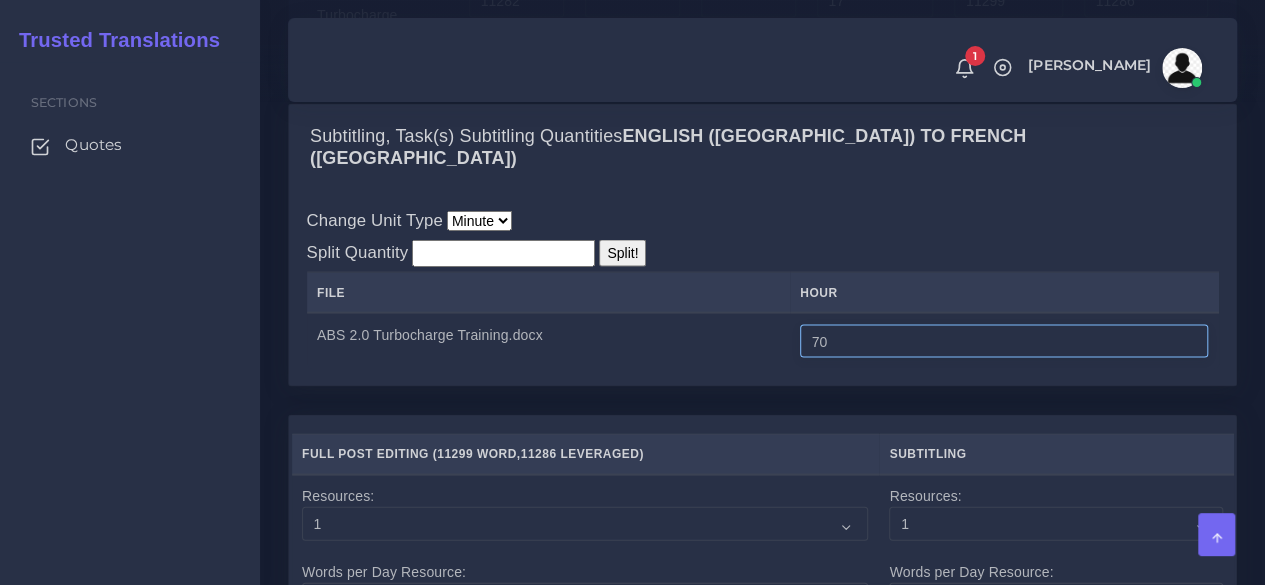 scroll, scrollTop: 2300, scrollLeft: 0, axis: vertical 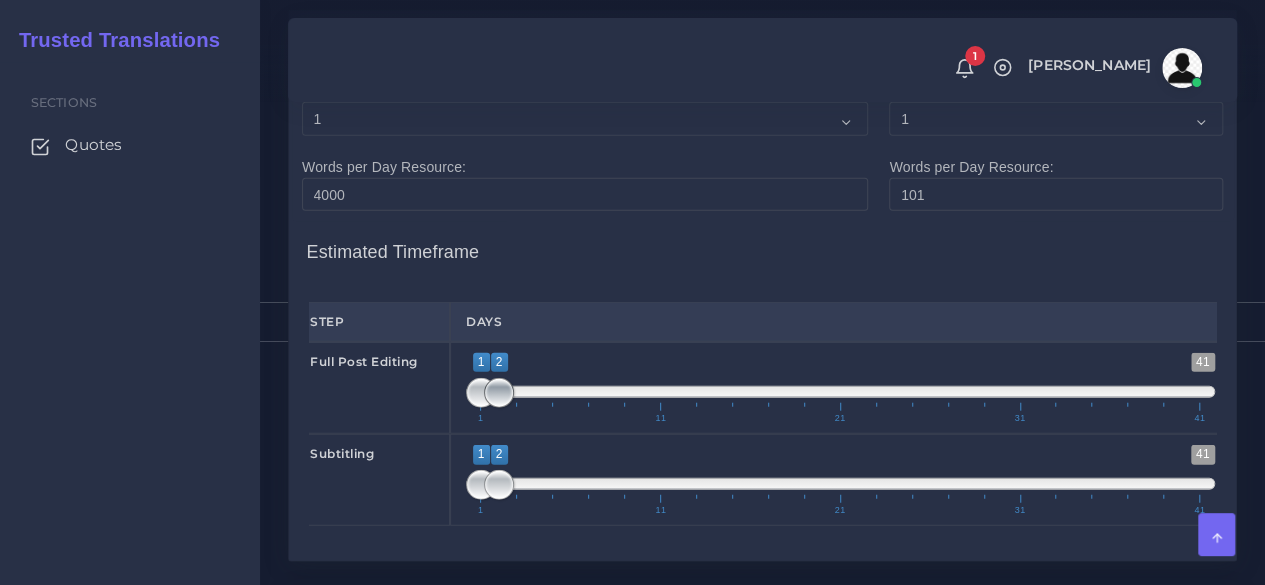type on "70" 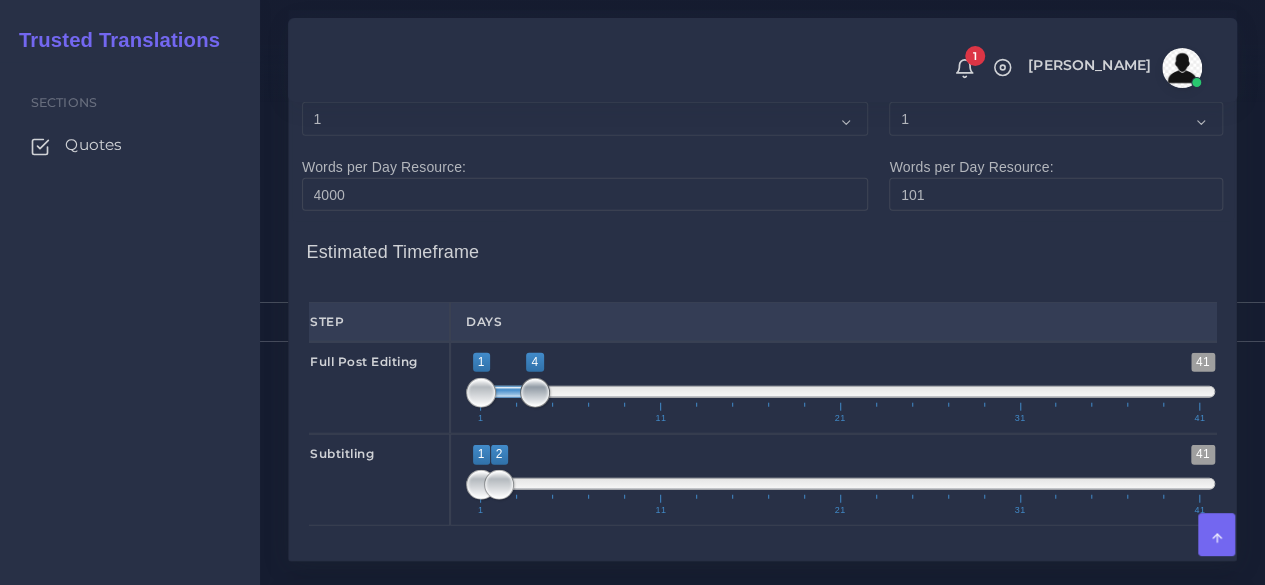 type on "1;3" 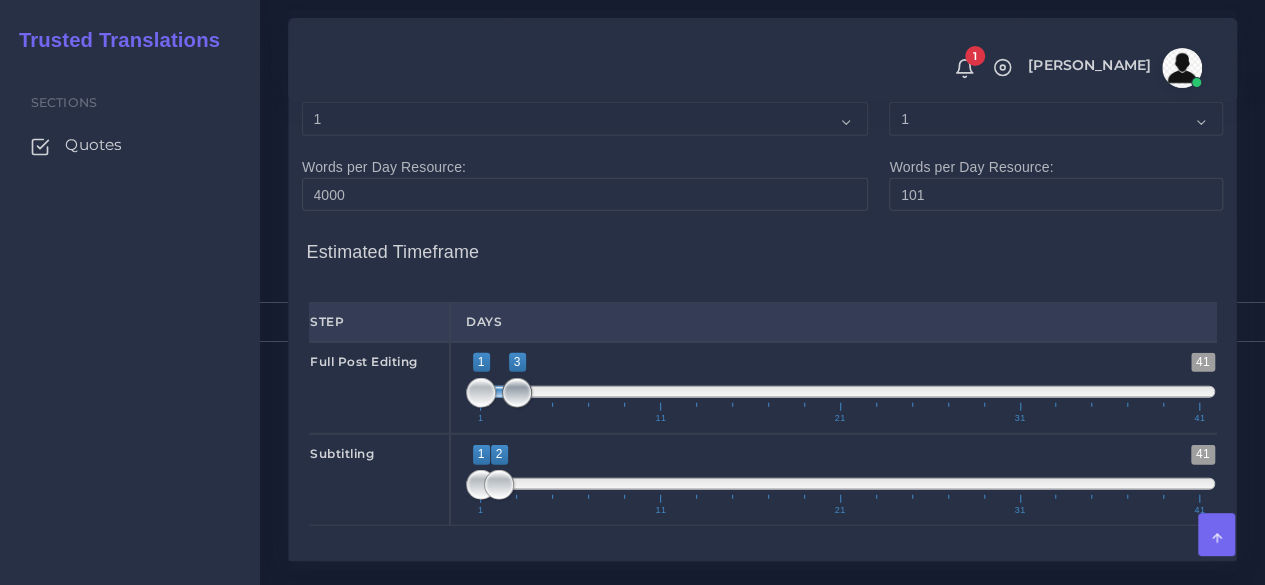 drag, startPoint x: 503, startPoint y: 475, endPoint x: 524, endPoint y: 472, distance: 21.213203 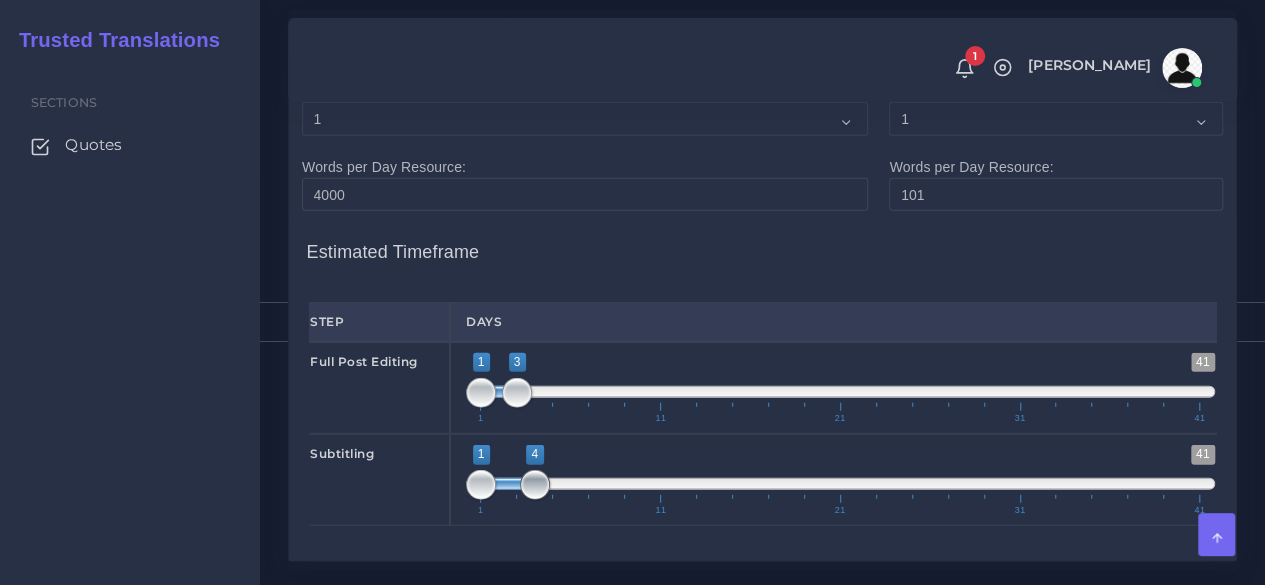 drag, startPoint x: 495, startPoint y: 559, endPoint x: 532, endPoint y: 555, distance: 37.215588 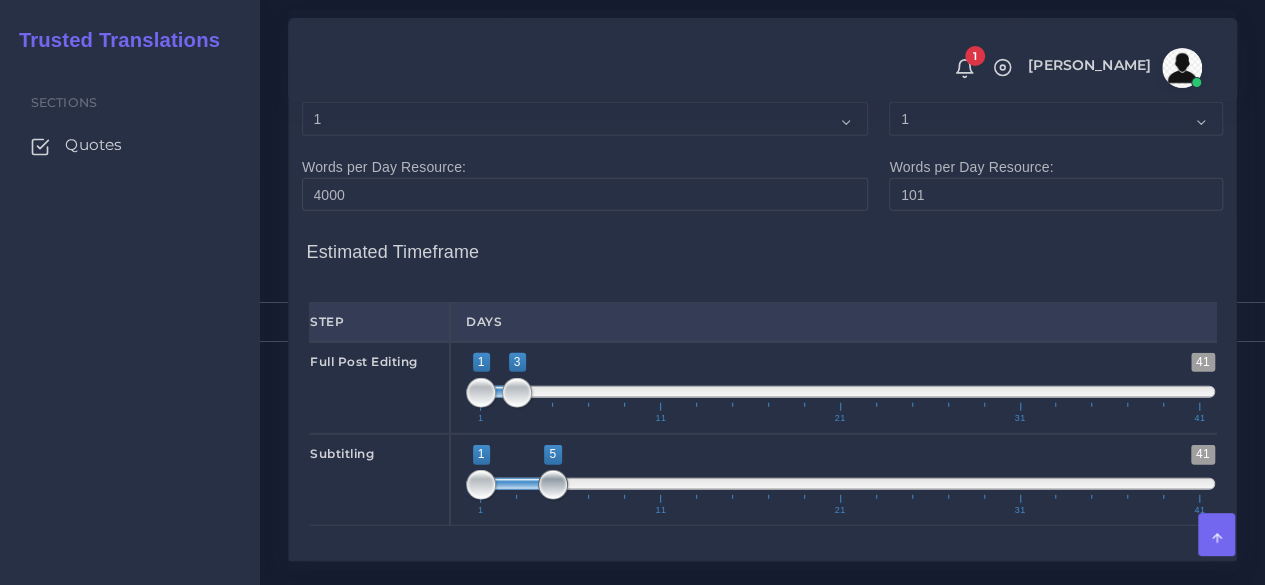 drag, startPoint x: 540, startPoint y: 553, endPoint x: 554, endPoint y: 554, distance: 14.035668 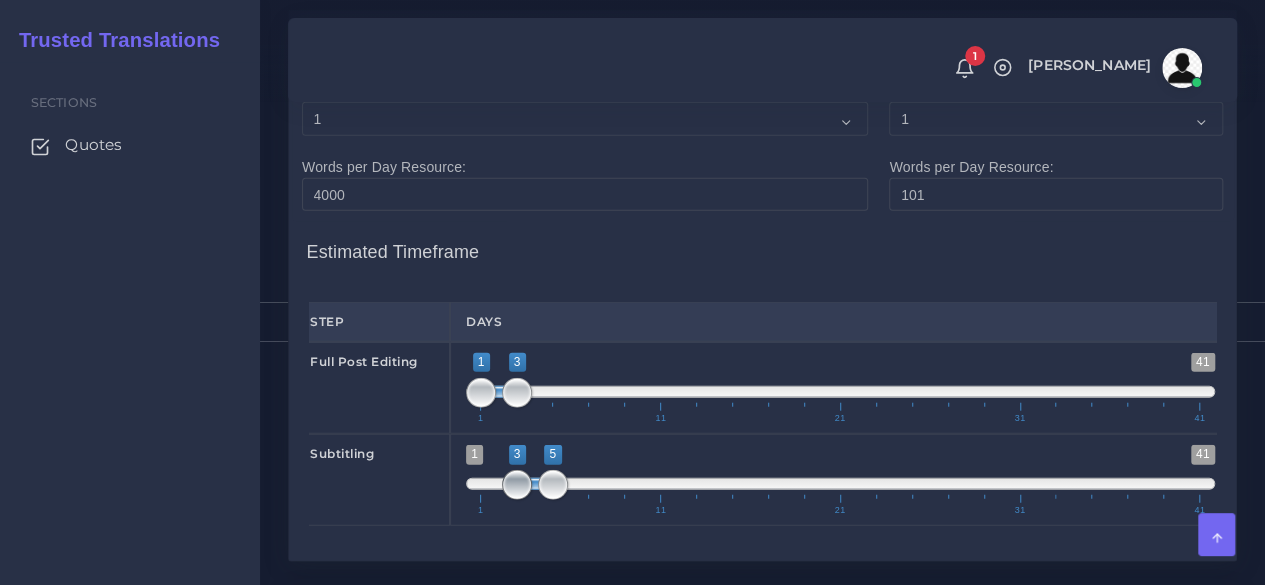 type on "3;5" 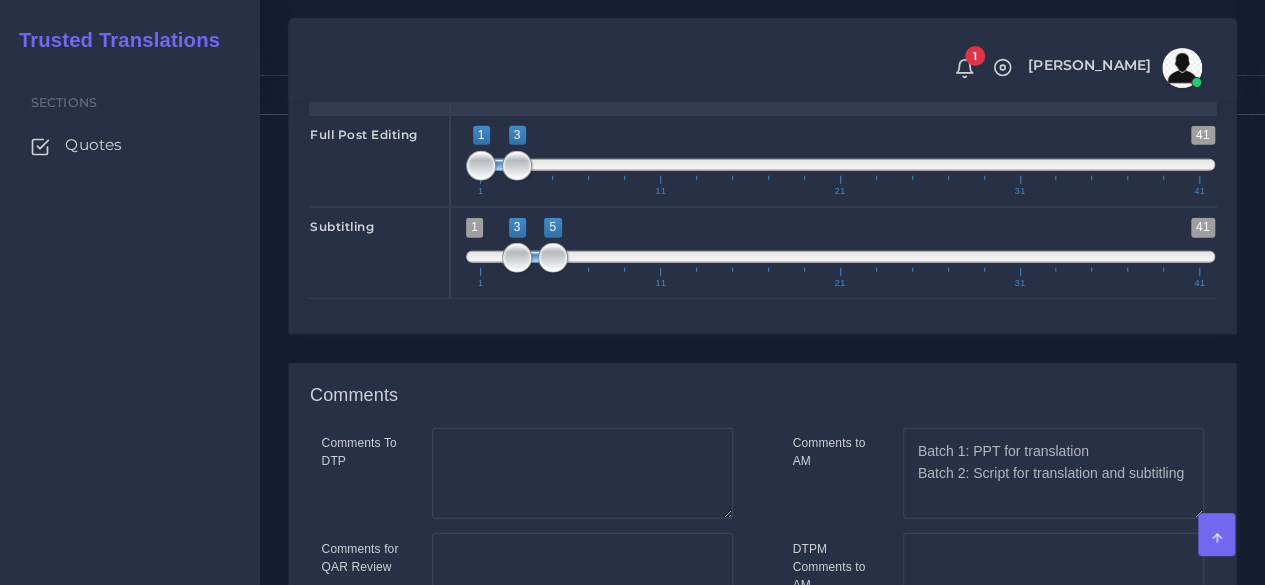 scroll, scrollTop: 2800, scrollLeft: 0, axis: vertical 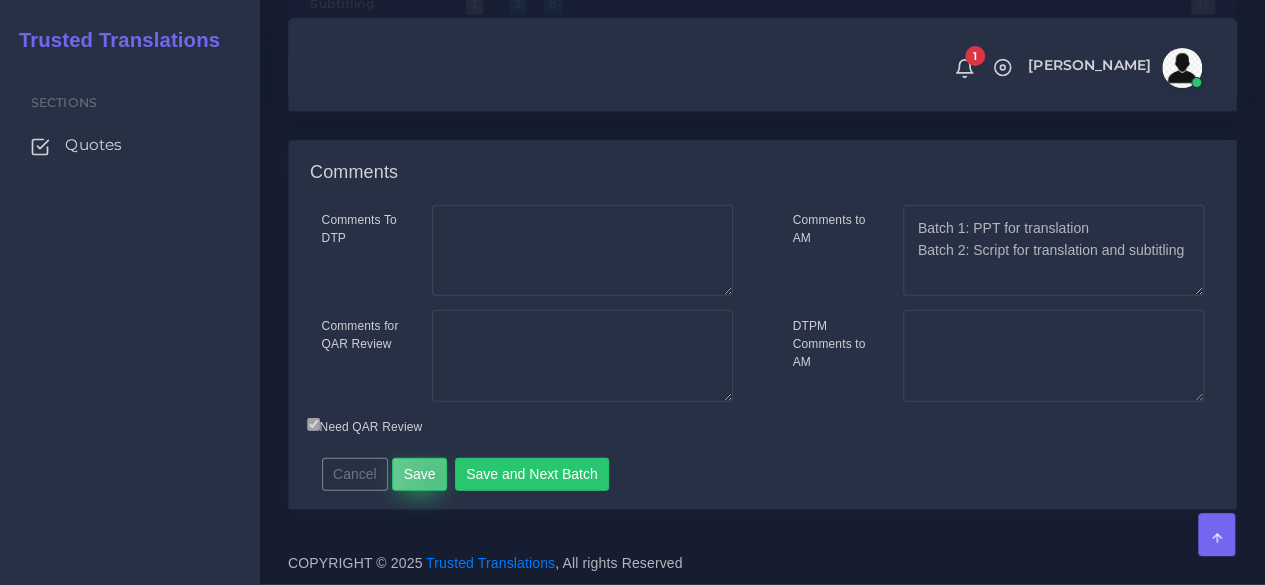 click on "Save" at bounding box center (419, 475) 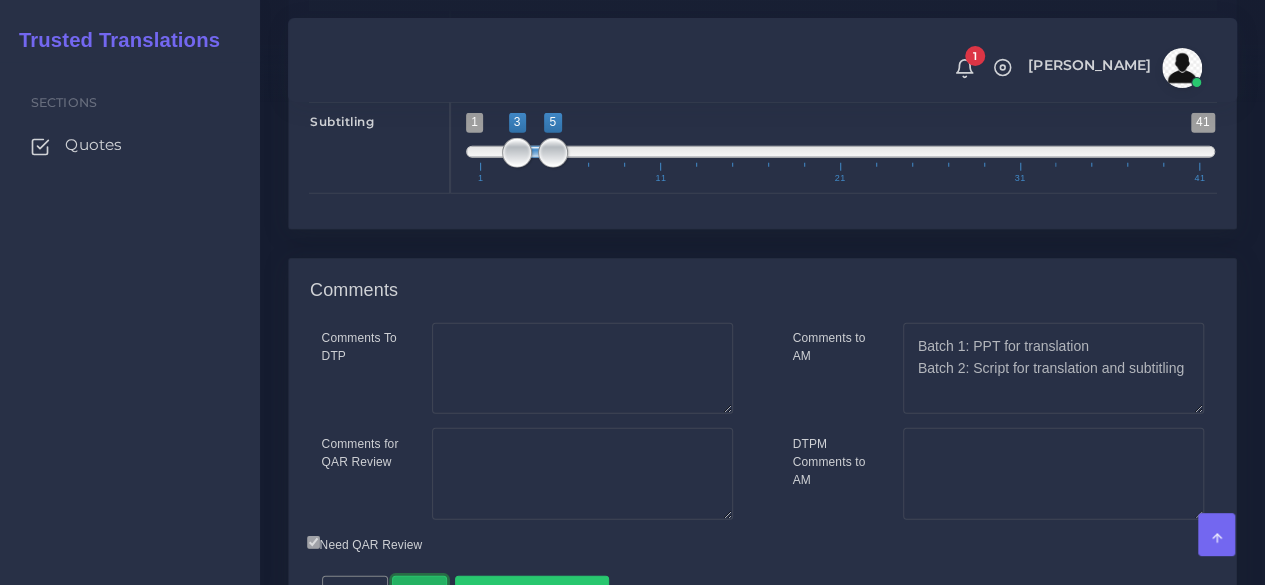 scroll, scrollTop: 2400, scrollLeft: 0, axis: vertical 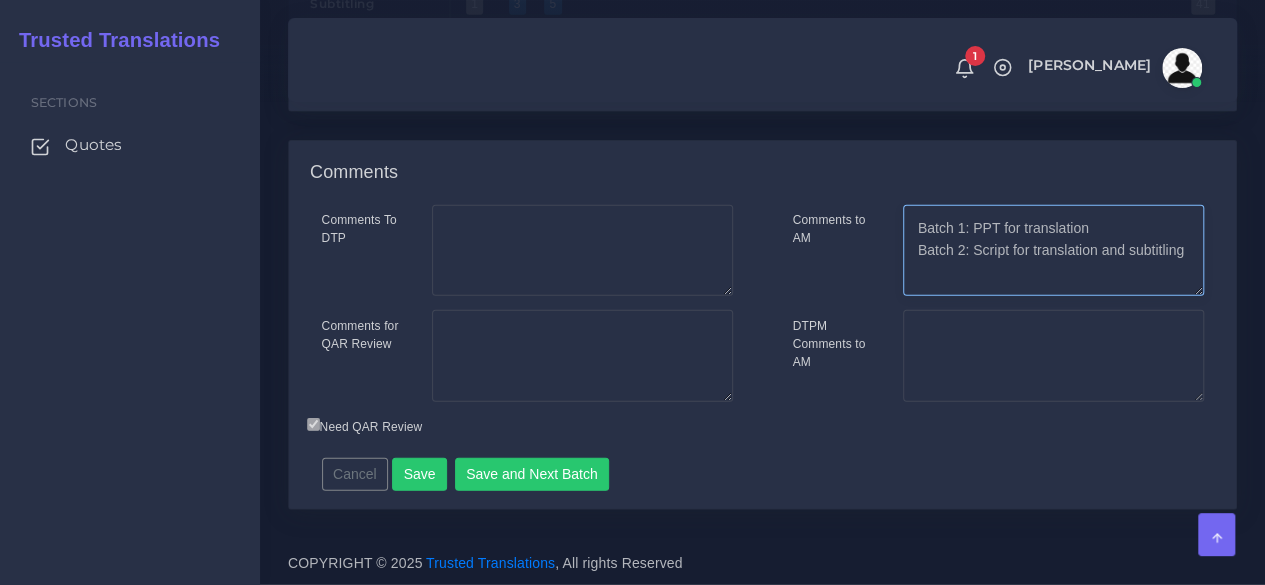 click on "Batch 1: PPT for translation
Batch 2: Script for translation and subtitling" at bounding box center (1053, 251) 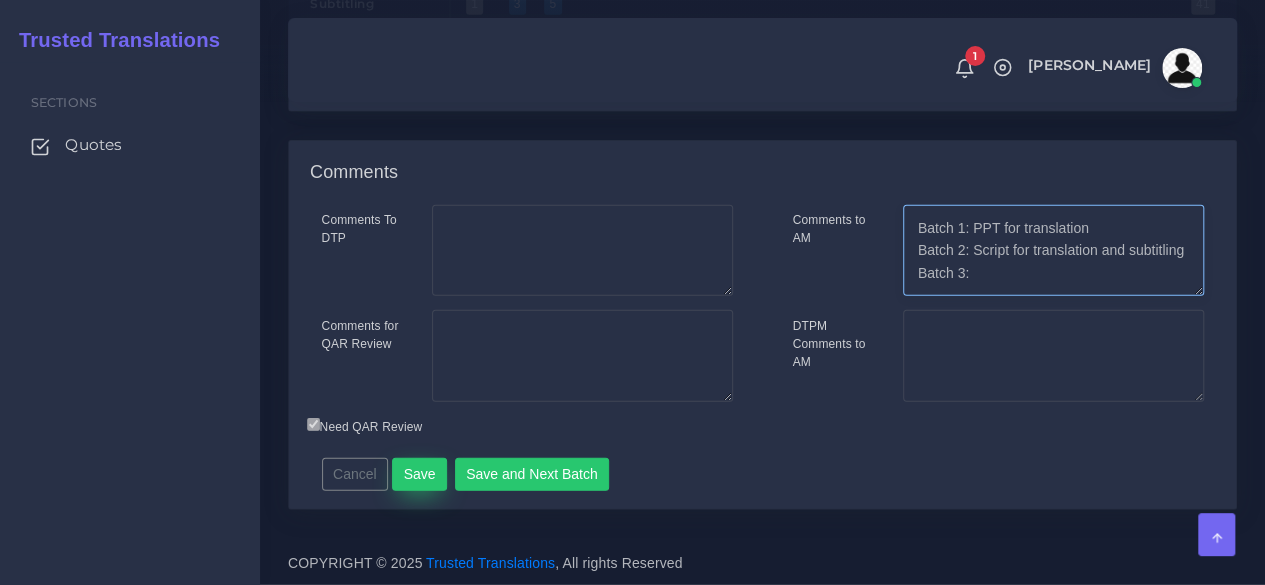 type on "Batch 1: PPT for translation
Batch 2: Script for translation and subtitling
Batch 3:" 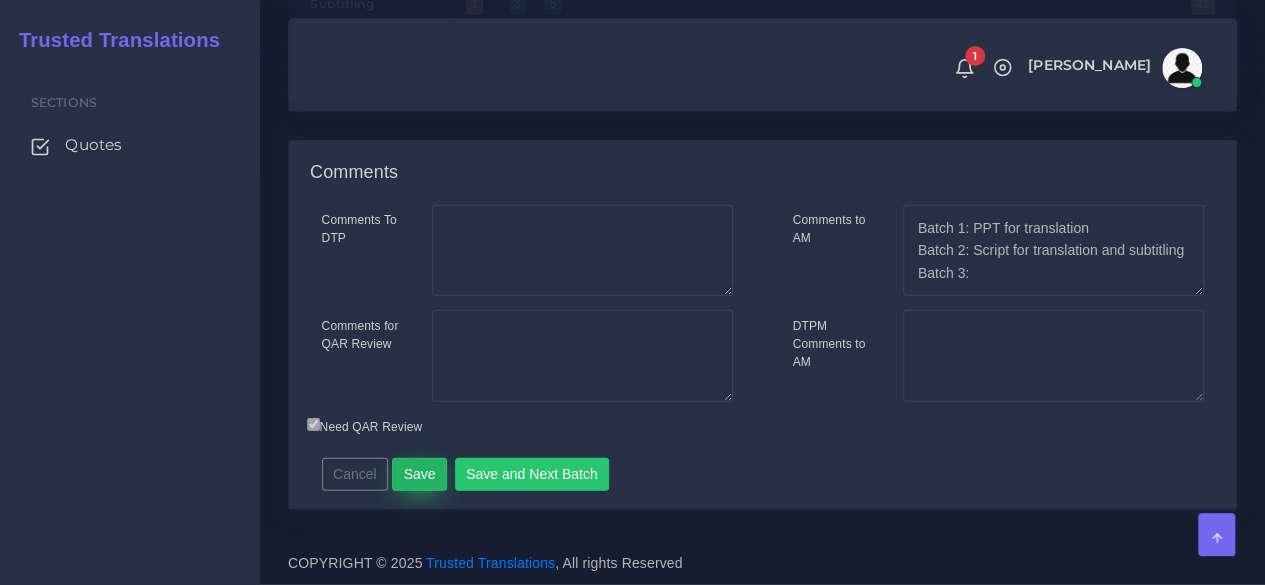 click on "Save" at bounding box center (419, 475) 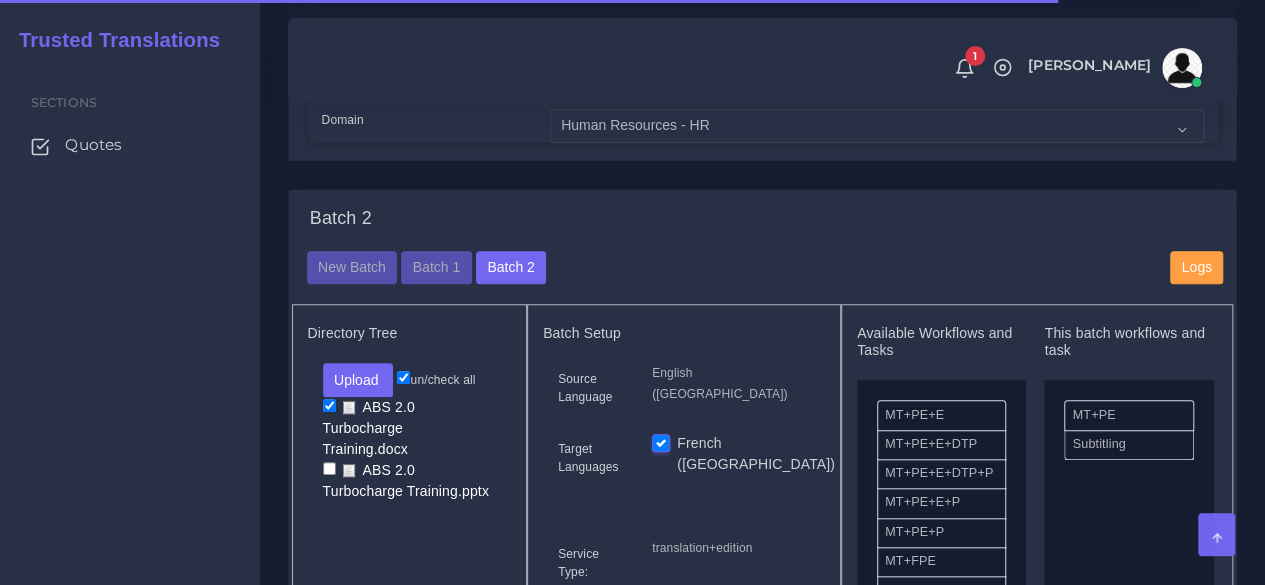 scroll, scrollTop: 700, scrollLeft: 0, axis: vertical 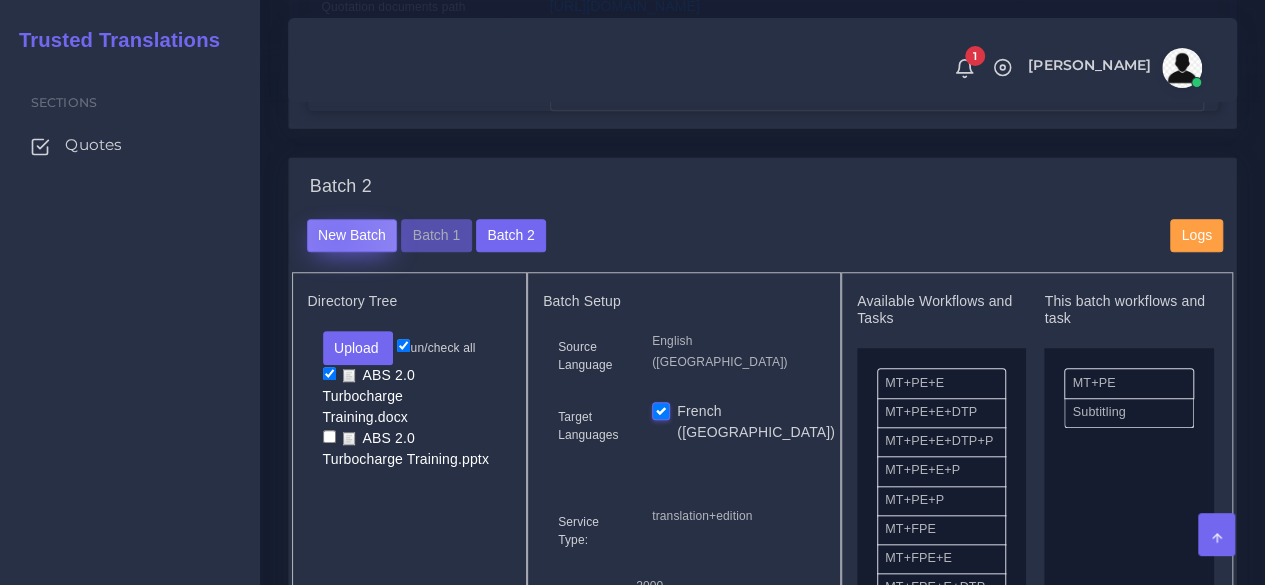 click on "New Batch" at bounding box center (352, 236) 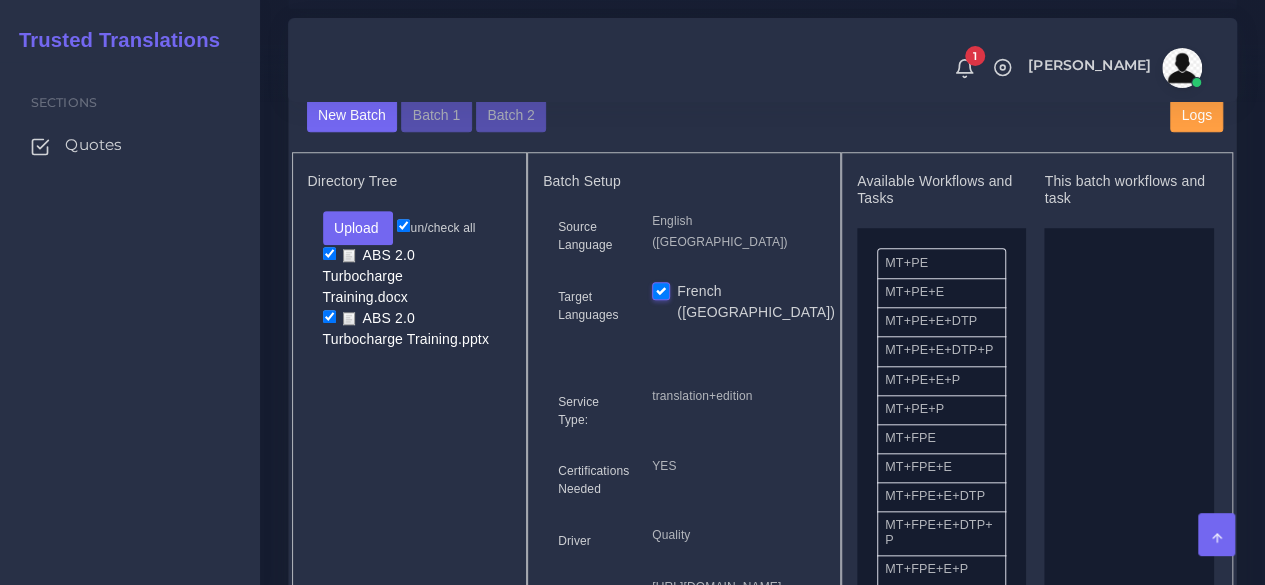 scroll, scrollTop: 900, scrollLeft: 0, axis: vertical 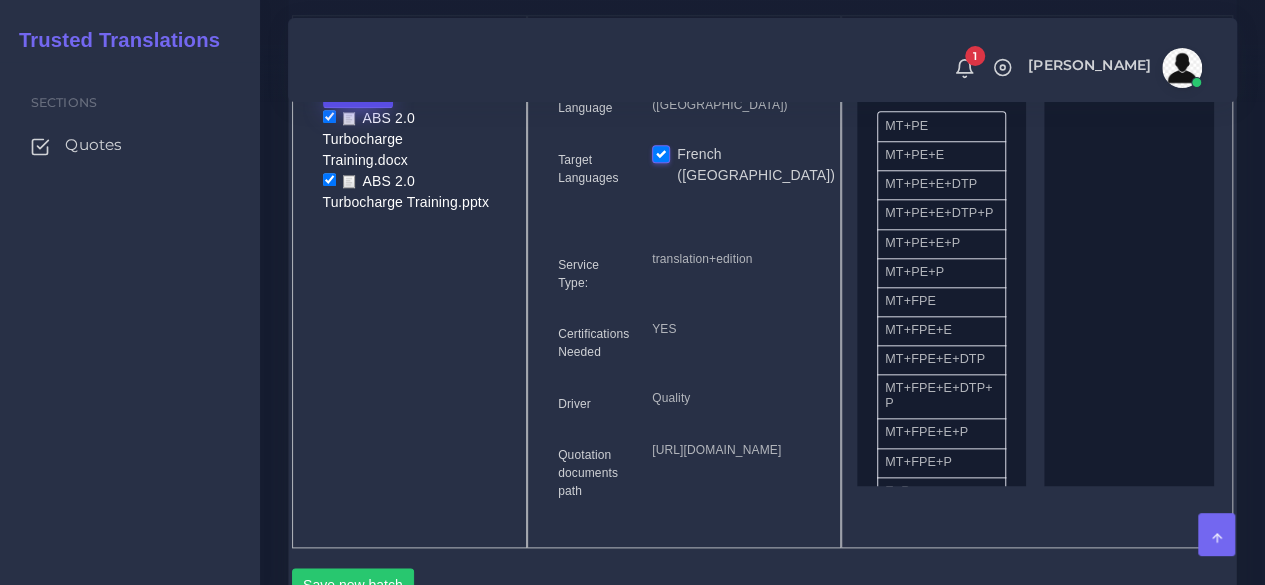 click on "Upload" at bounding box center [358, 91] 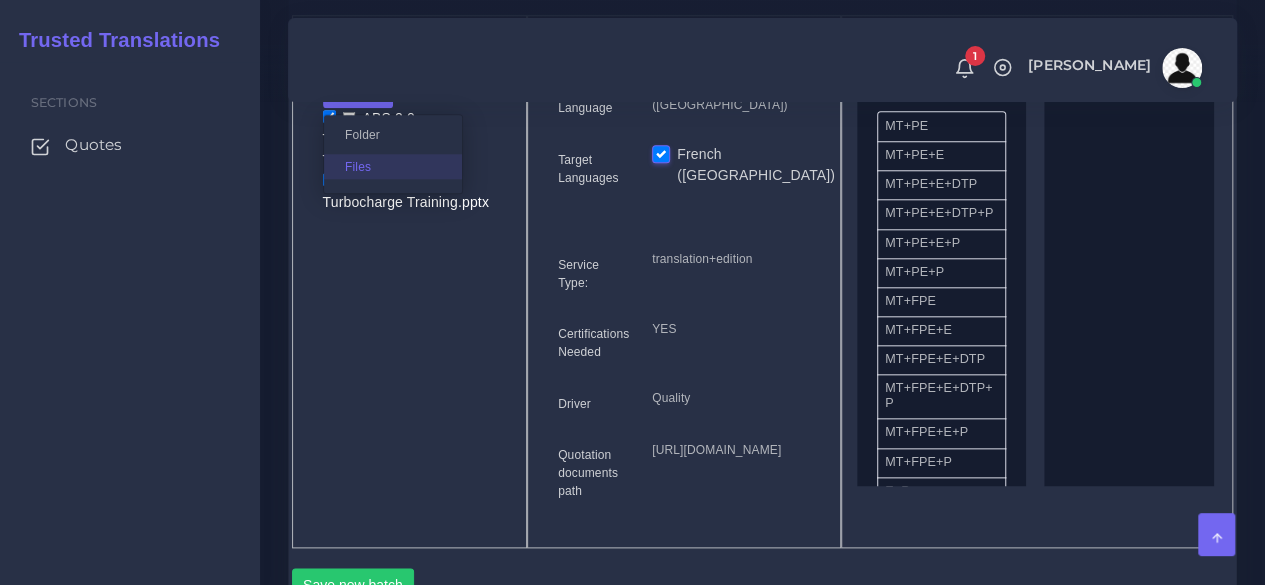 click on "Files" at bounding box center [393, 166] 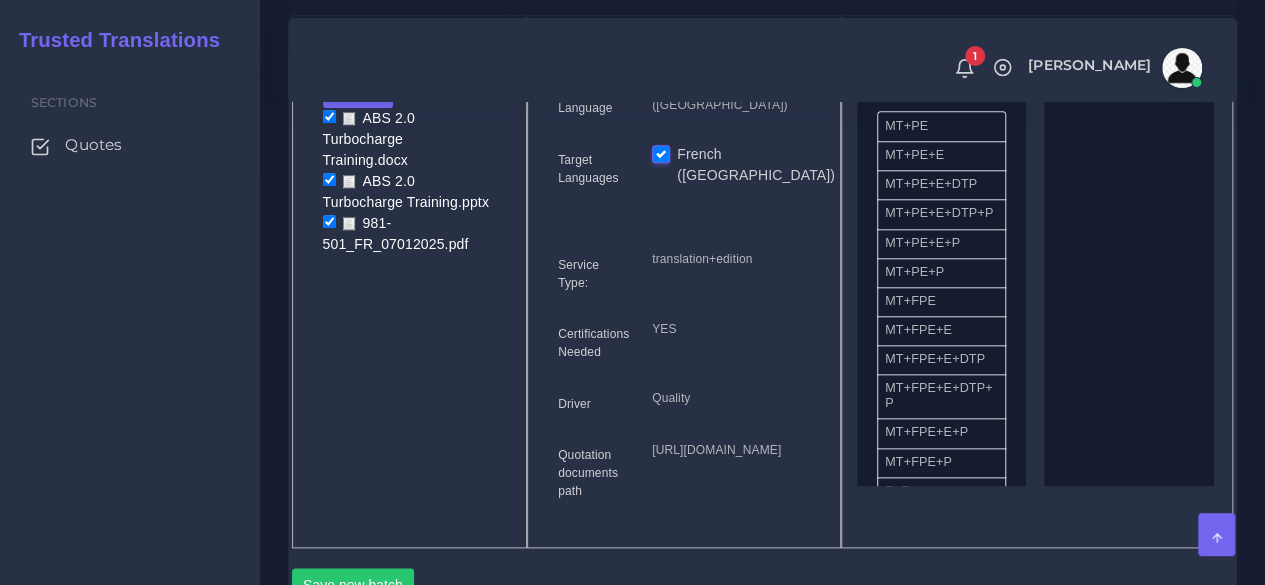 click at bounding box center (329, 116) 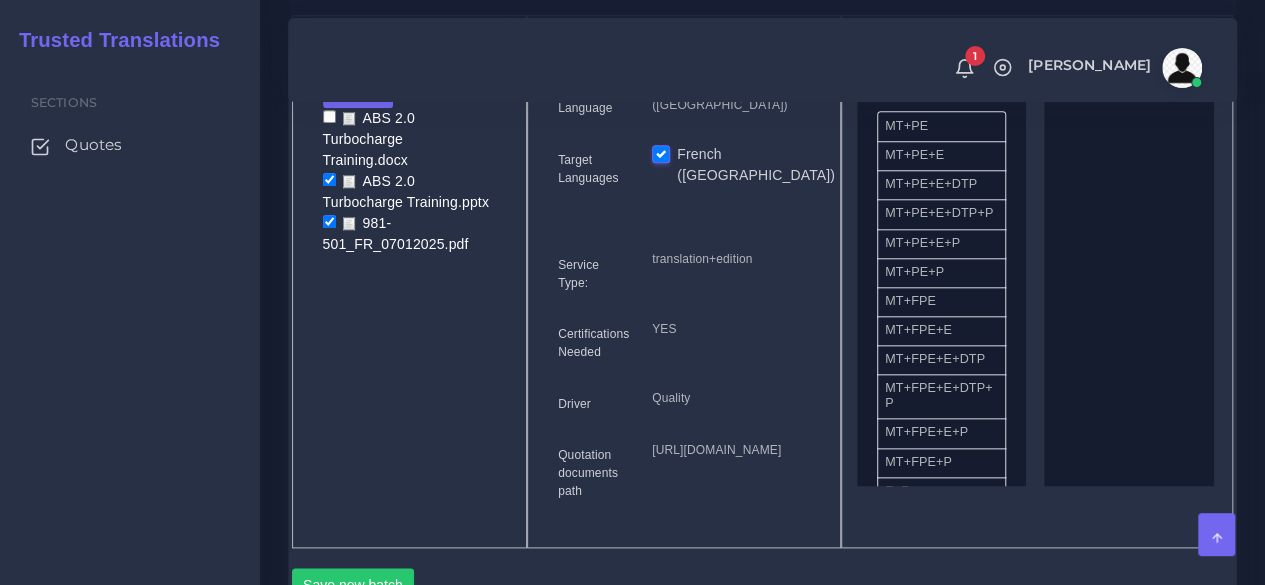 click at bounding box center [329, 179] 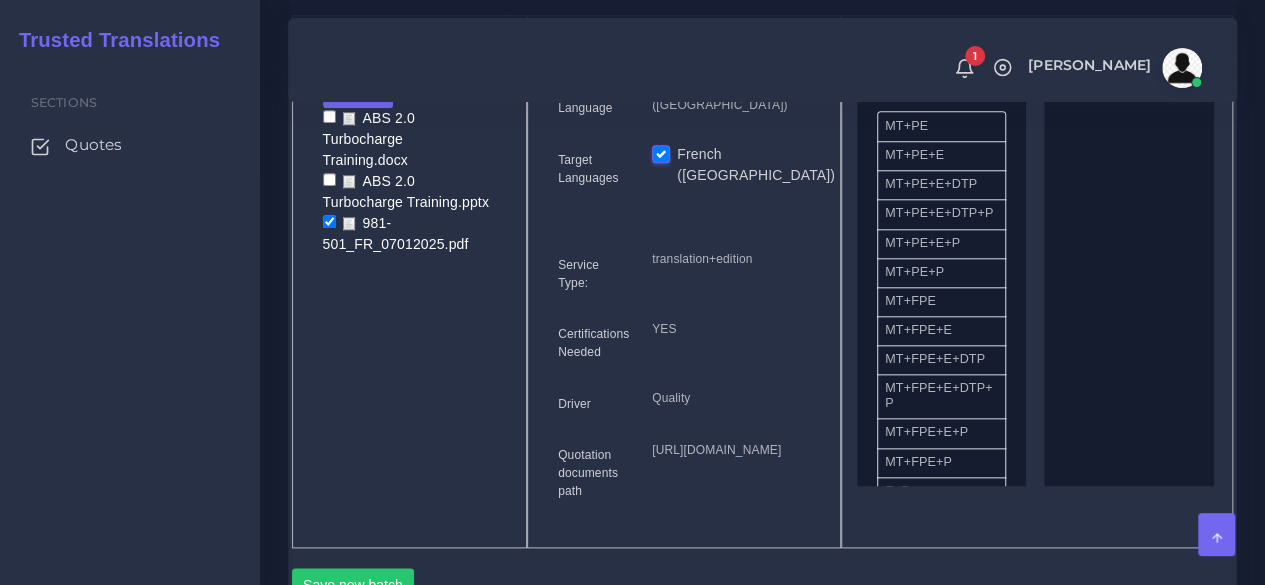 scroll, scrollTop: 100, scrollLeft: 0, axis: vertical 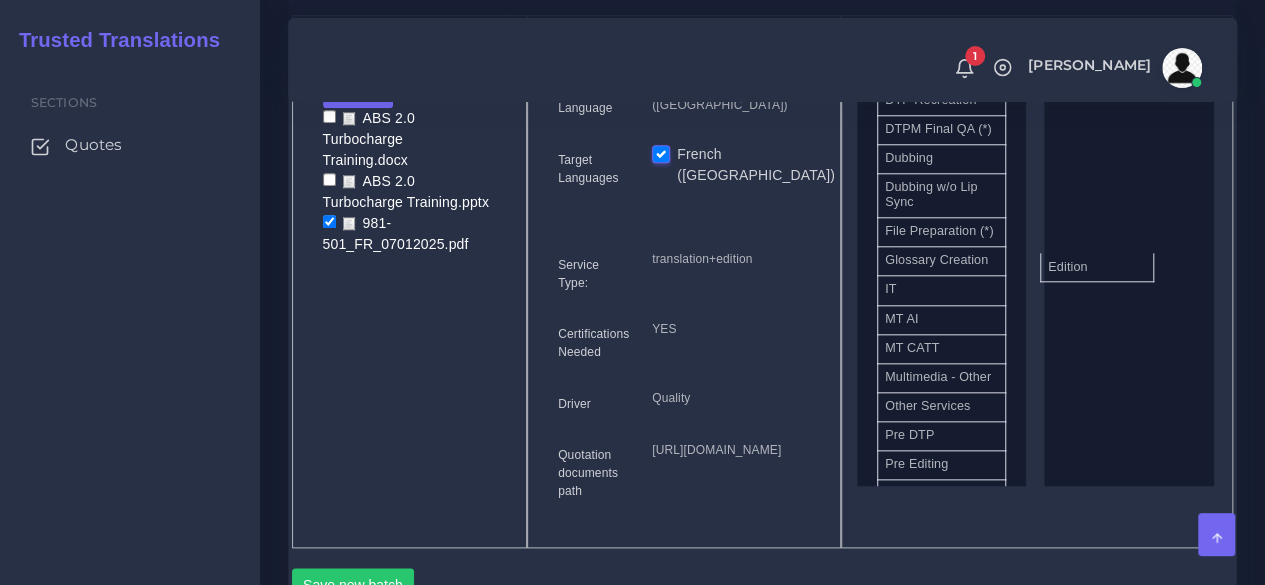 drag, startPoint x: 929, startPoint y: 302, endPoint x: 1112, endPoint y: 297, distance: 183.0683 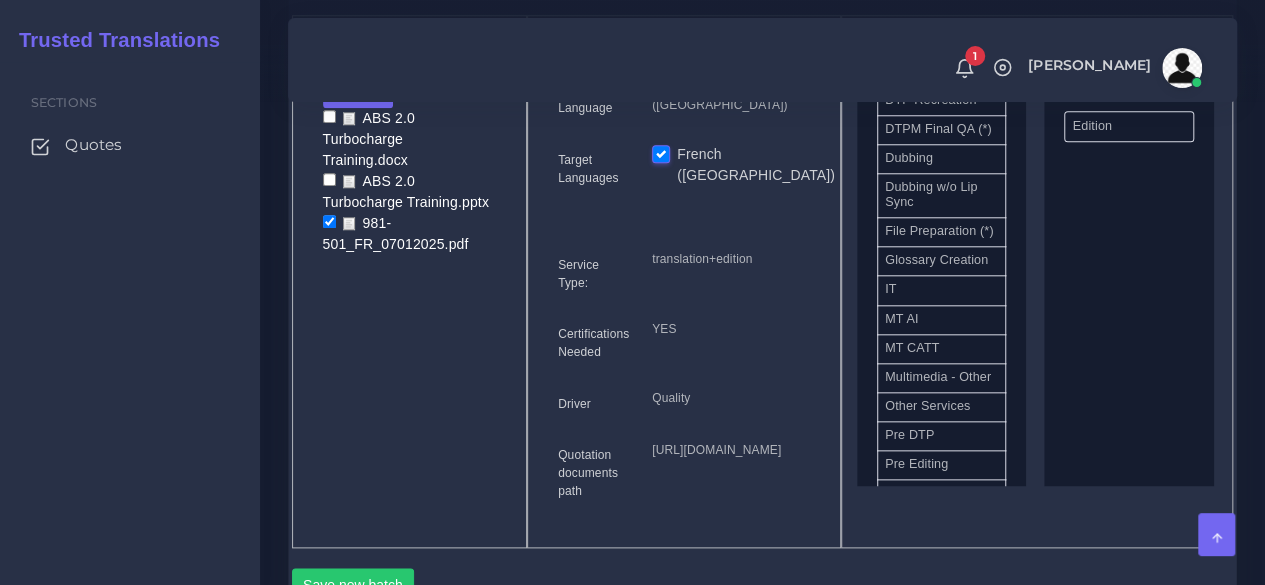 click on "Sections
Quotes" at bounding box center (130, 323) 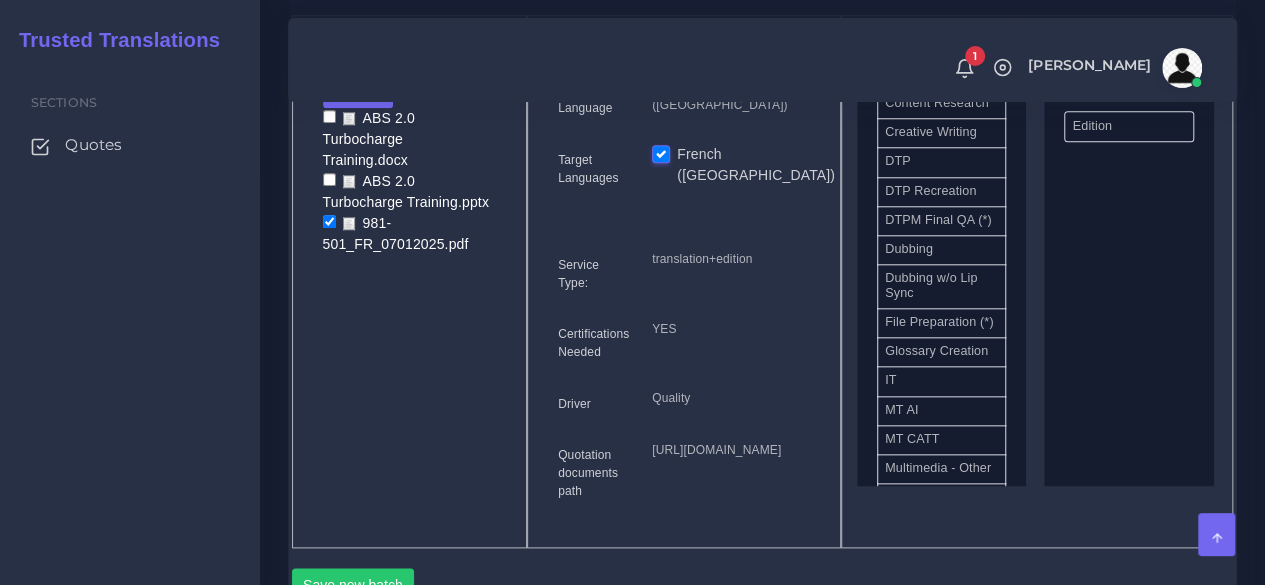 scroll, scrollTop: 700, scrollLeft: 0, axis: vertical 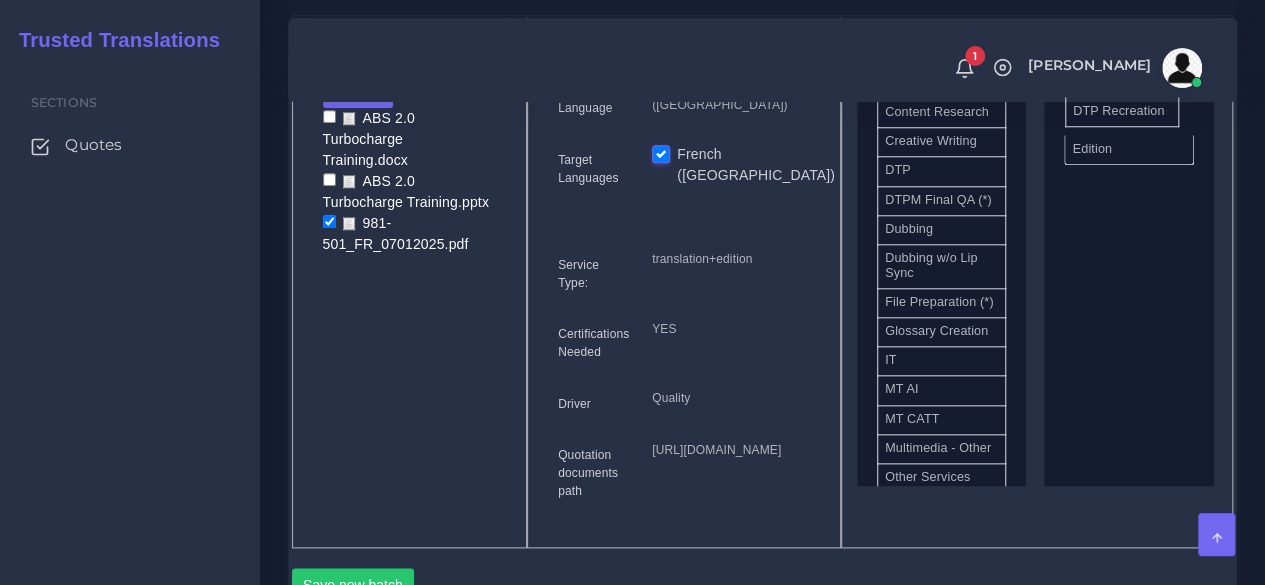 drag, startPoint x: 946, startPoint y: 265, endPoint x: 1134, endPoint y: 155, distance: 217.81644 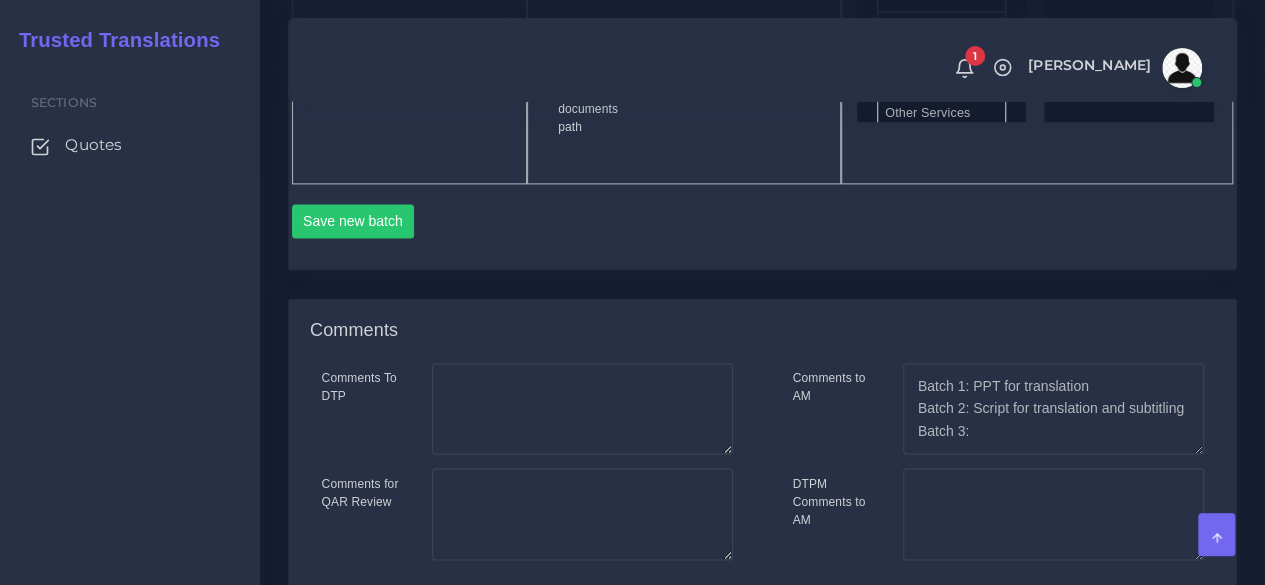 scroll, scrollTop: 1300, scrollLeft: 0, axis: vertical 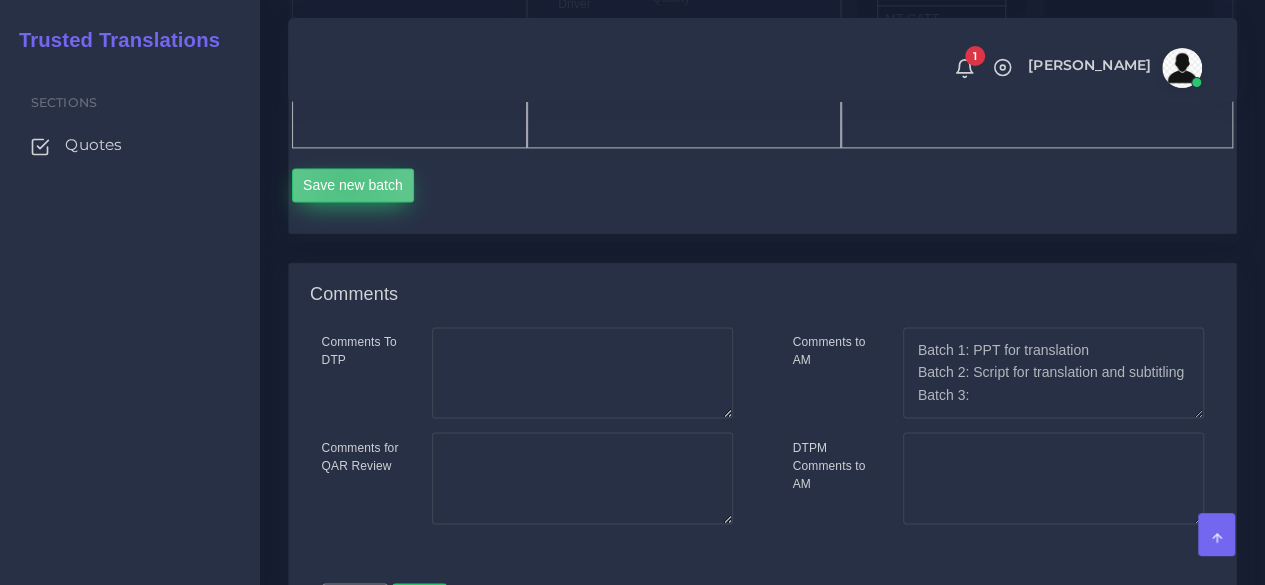 click on "Save new batch" at bounding box center [353, 185] 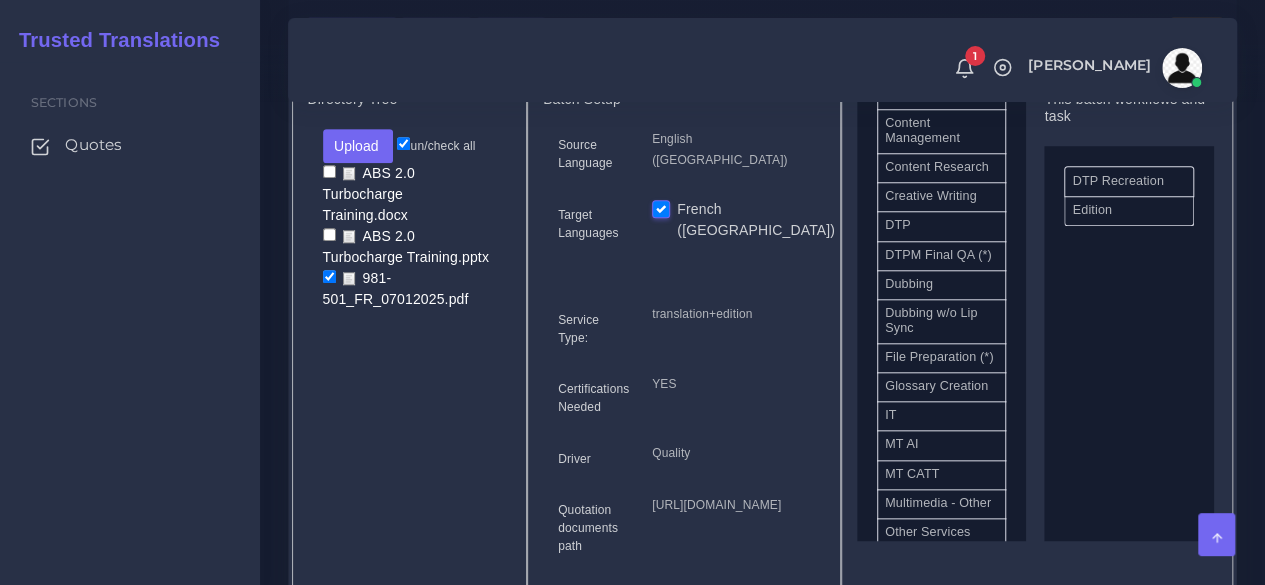 scroll, scrollTop: 800, scrollLeft: 0, axis: vertical 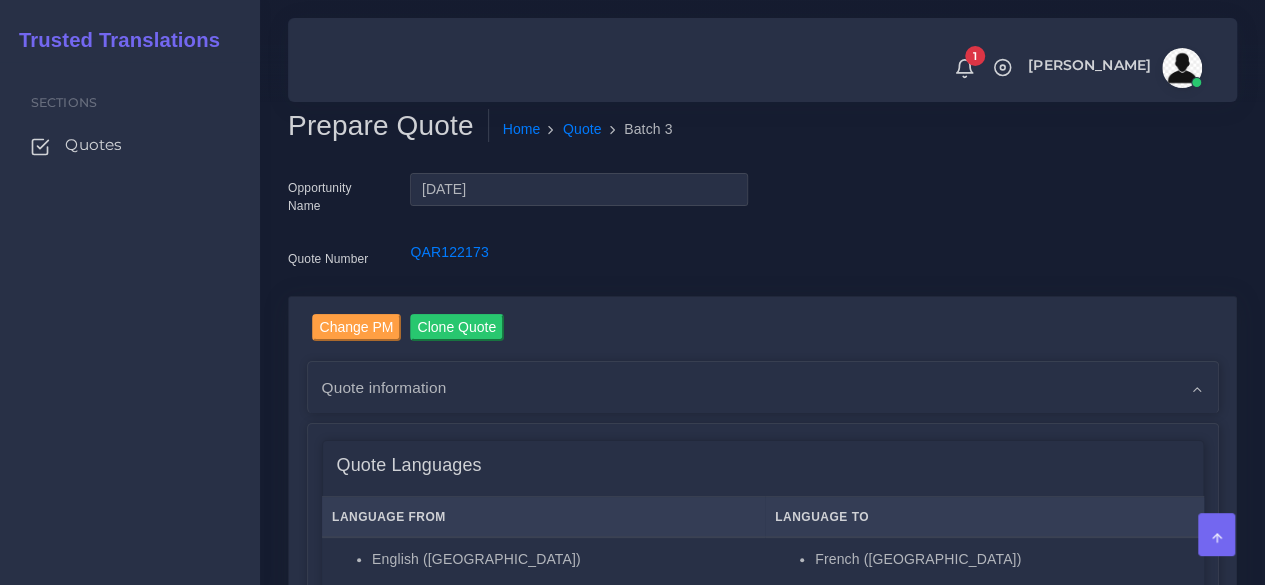 drag, startPoint x: 216, startPoint y: 423, endPoint x: 240, endPoint y: 426, distance: 24.186773 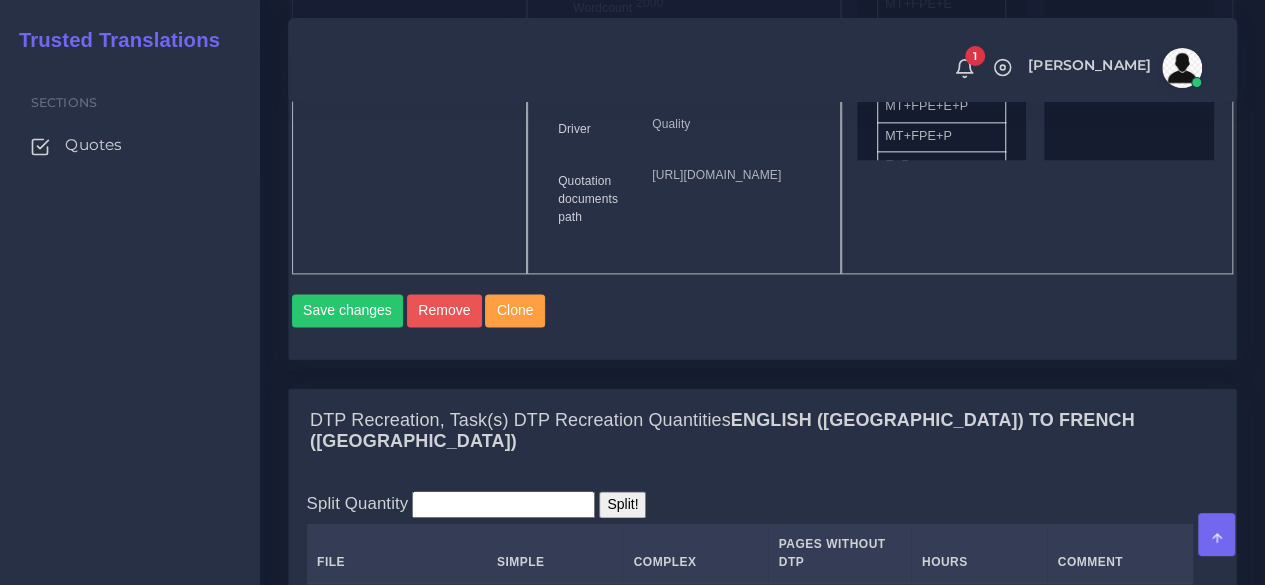 scroll, scrollTop: 1500, scrollLeft: 0, axis: vertical 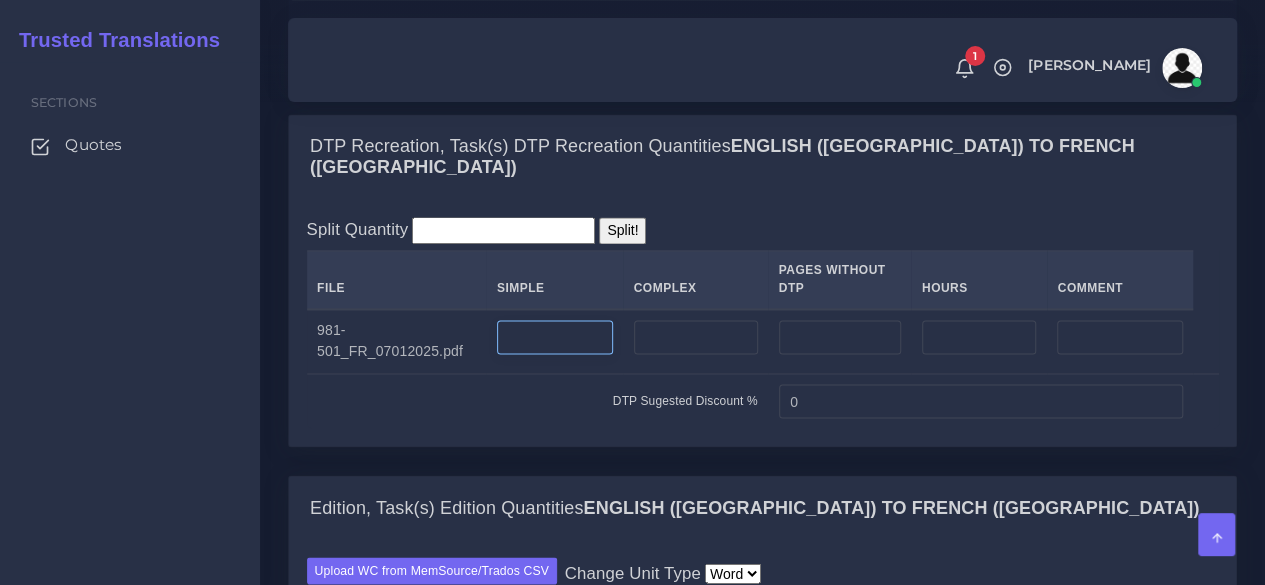 click at bounding box center (555, 337) 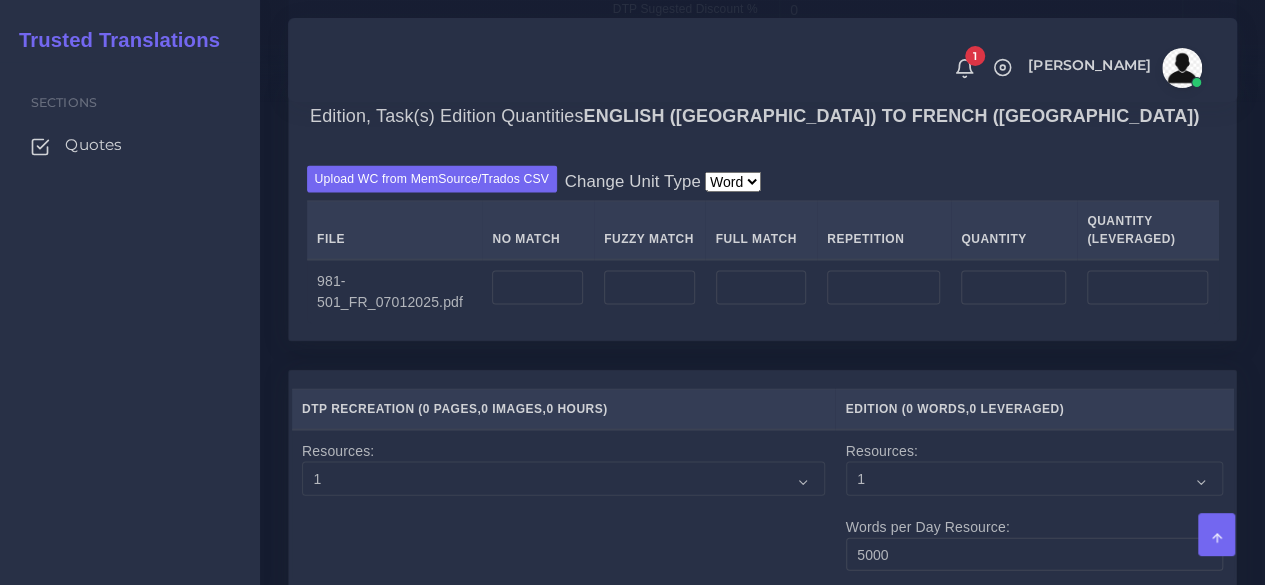scroll, scrollTop: 1900, scrollLeft: 0, axis: vertical 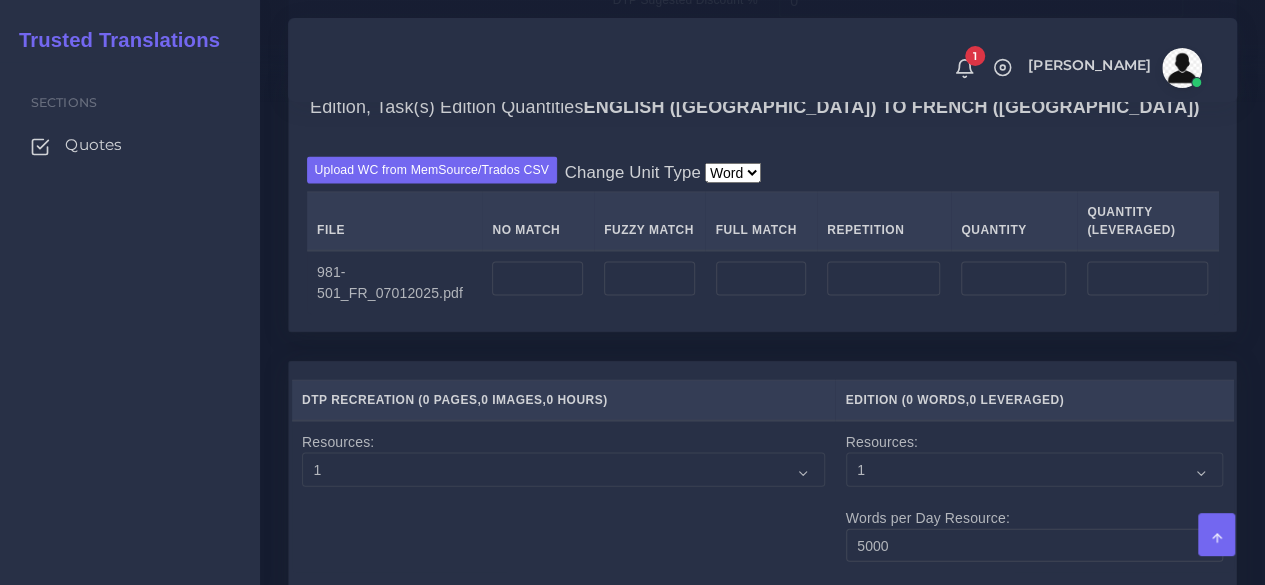 type on "8" 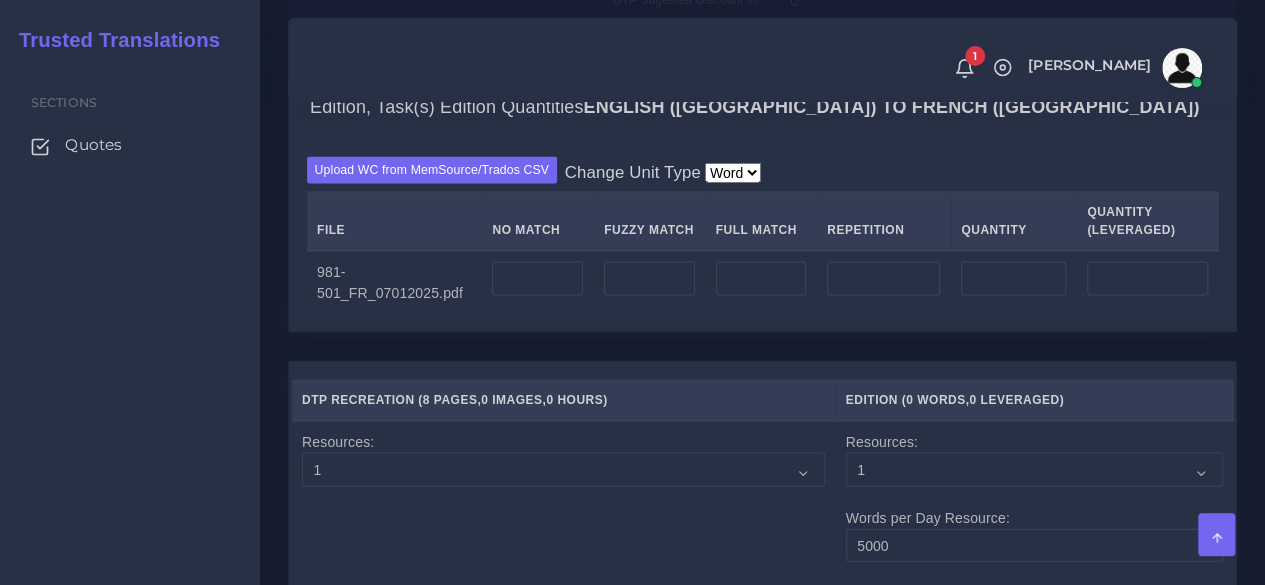 click on "Sections
Quotes" at bounding box center (130, 323) 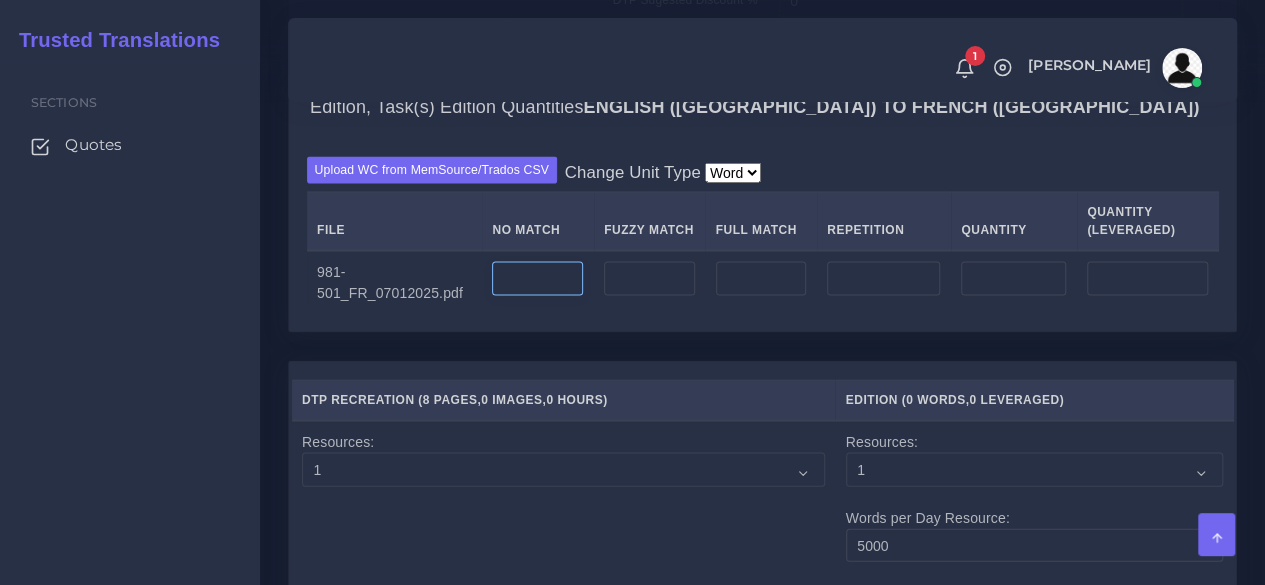 click at bounding box center (537, 279) 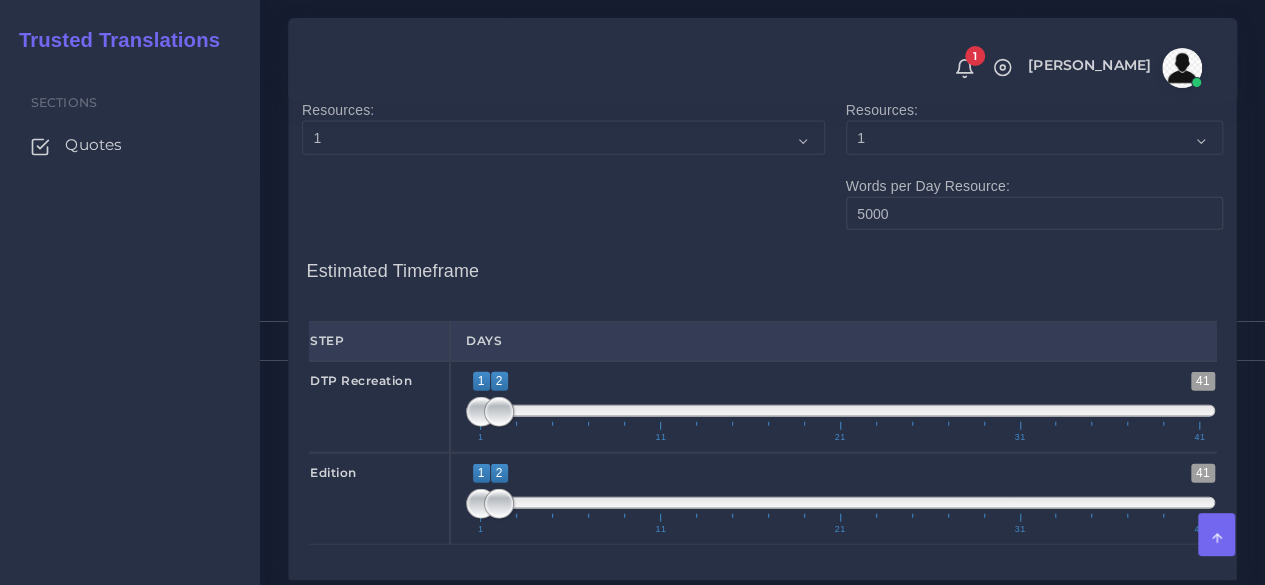 scroll, scrollTop: 2400, scrollLeft: 0, axis: vertical 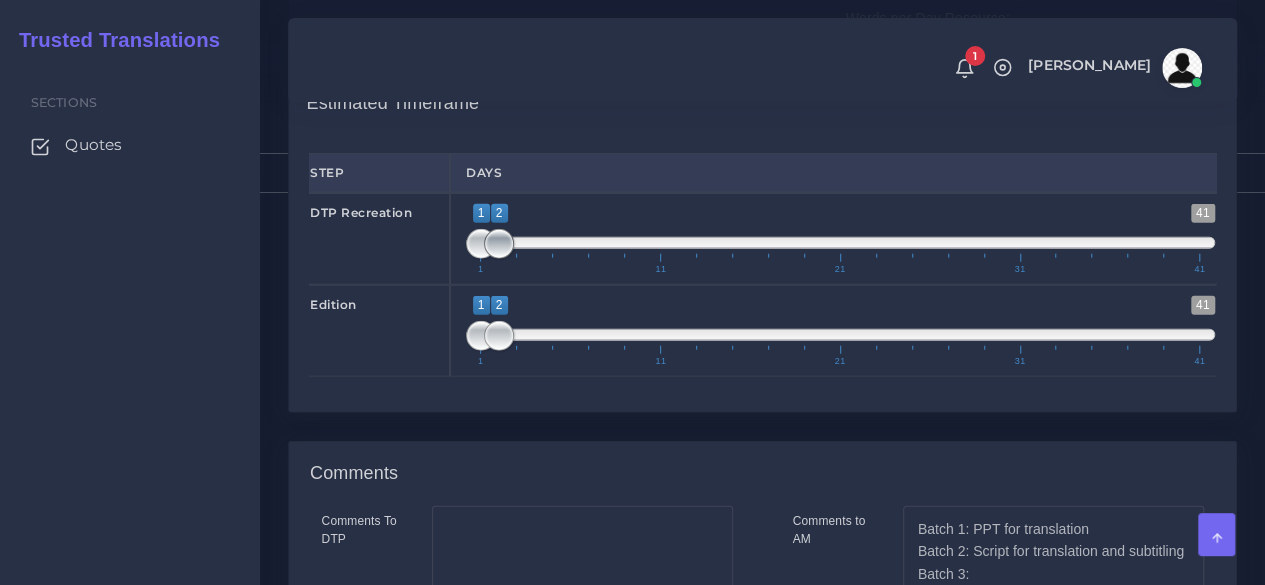 type on "1922" 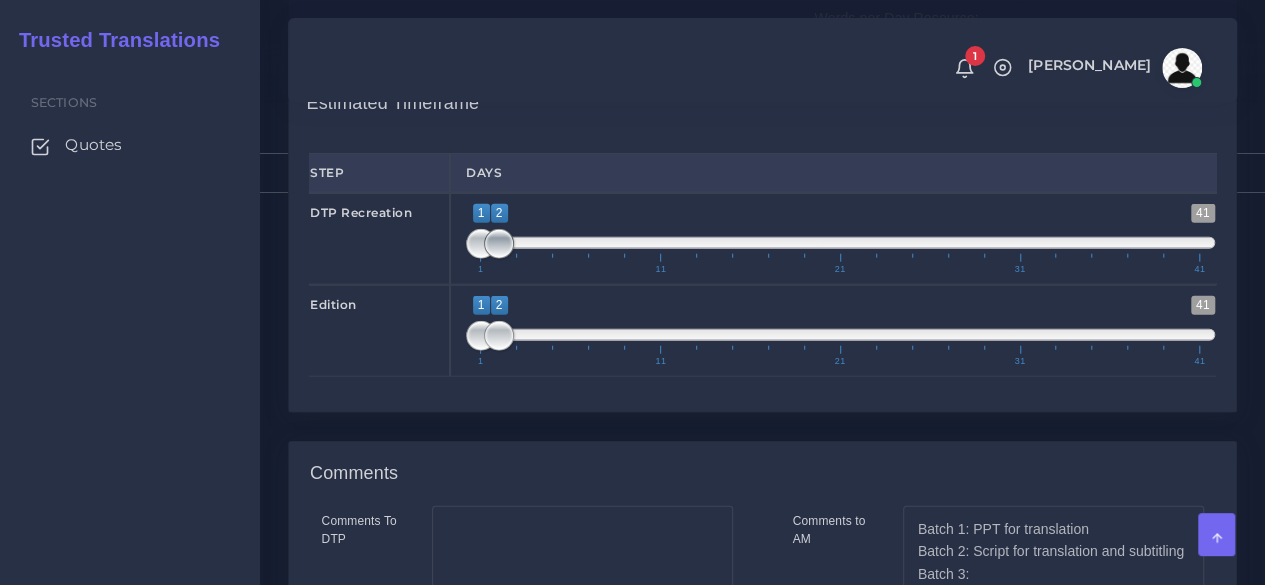 type on "1;1" 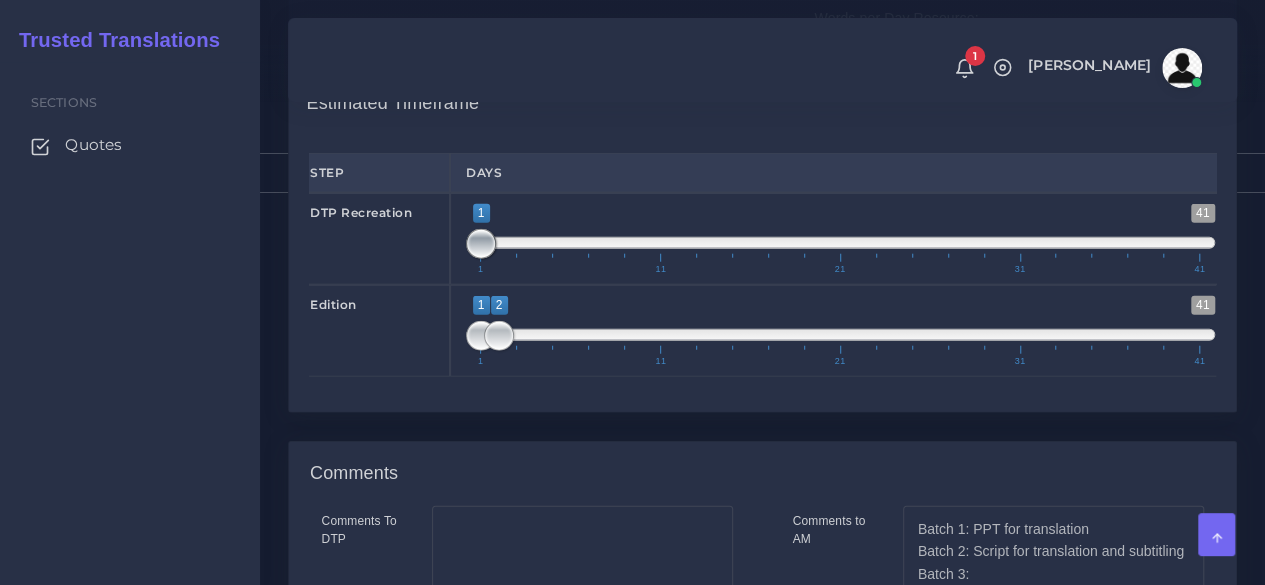 drag, startPoint x: 488, startPoint y: 366, endPoint x: 462, endPoint y: 366, distance: 26 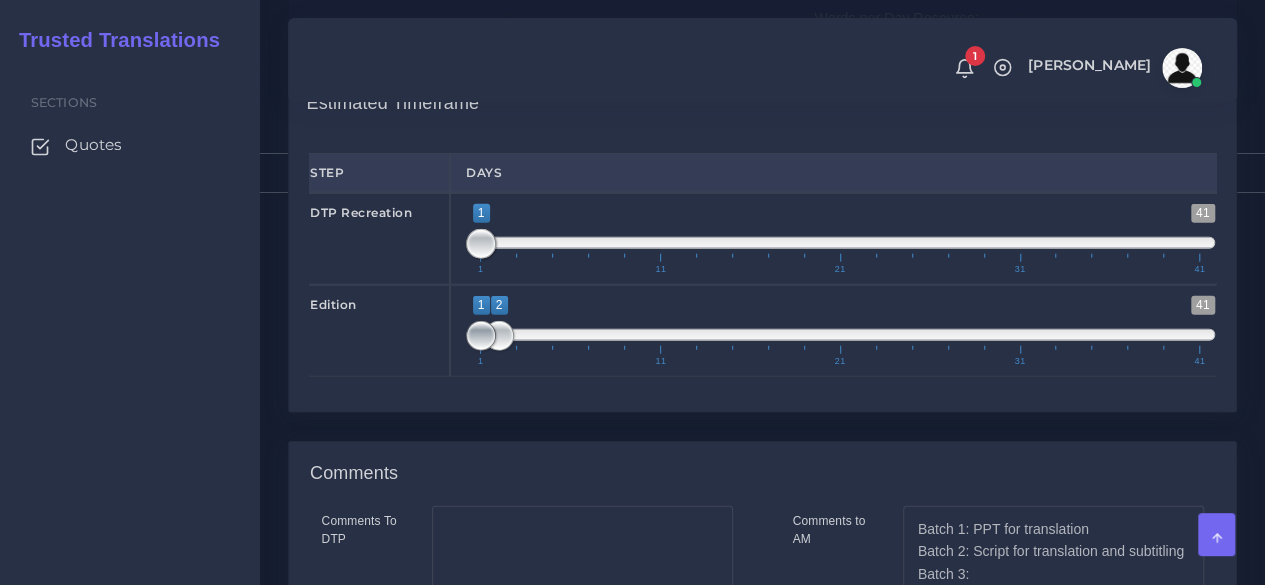type on "2;2" 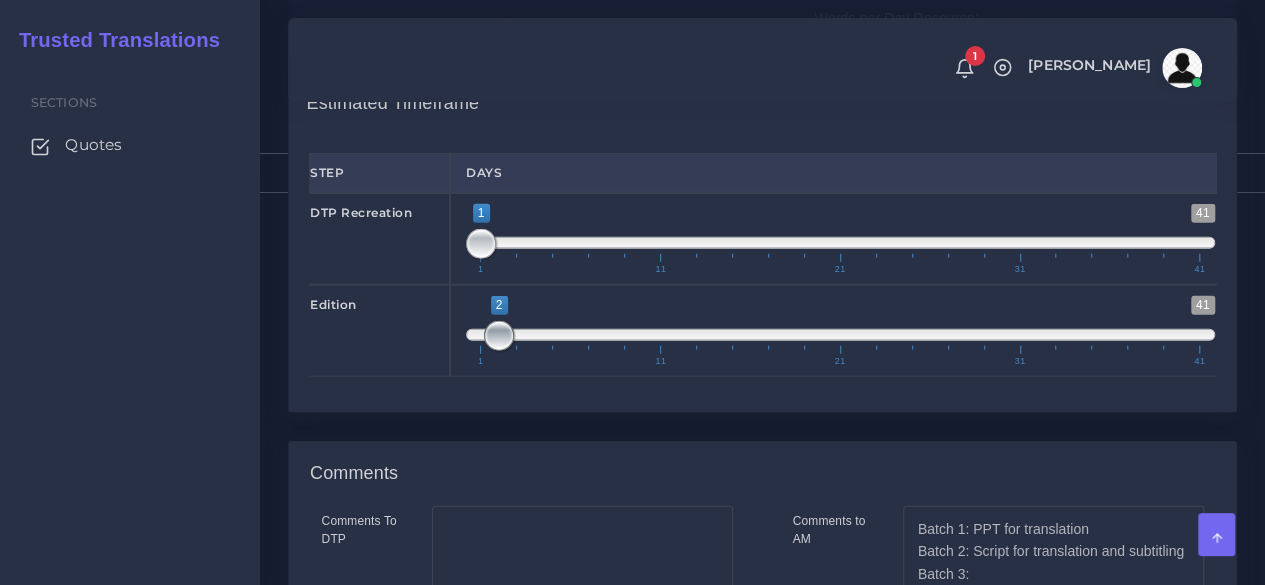 drag, startPoint x: 478, startPoint y: 451, endPoint x: 489, endPoint y: 451, distance: 11 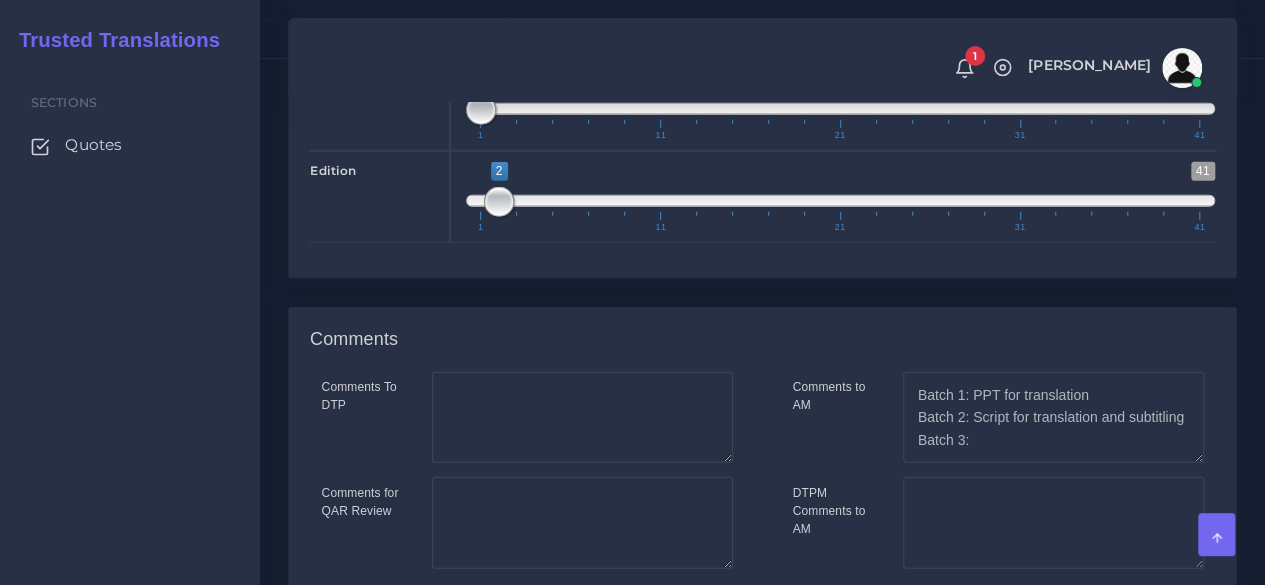 scroll, scrollTop: 2800, scrollLeft: 0, axis: vertical 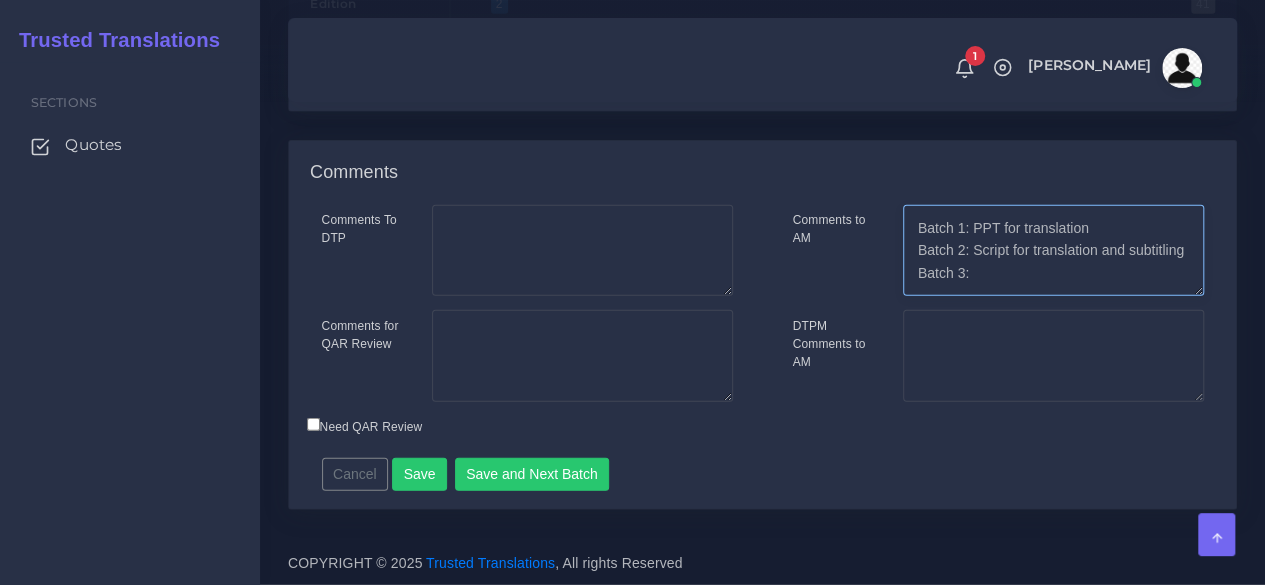 click on "Batch 1: PPT for translation
Batch 2: Script for translation and subtitling
Batch 3:" at bounding box center [1053, 251] 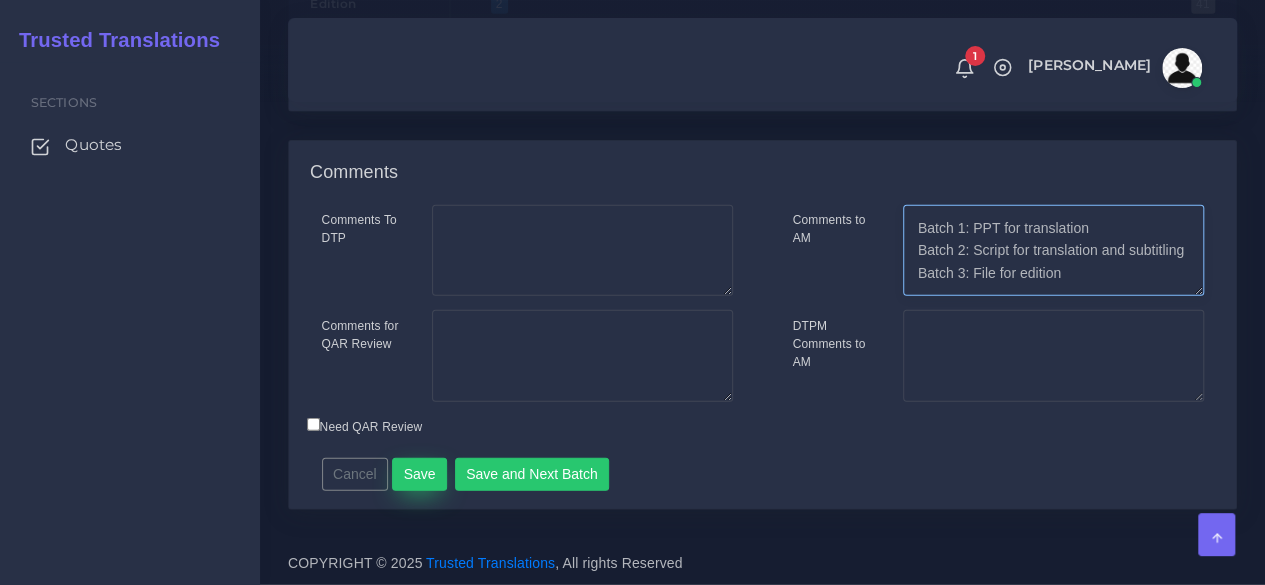 type on "Batch 1: PPT for translation
Batch 2: Script for translation and subtitling
Batch 3: File for edition" 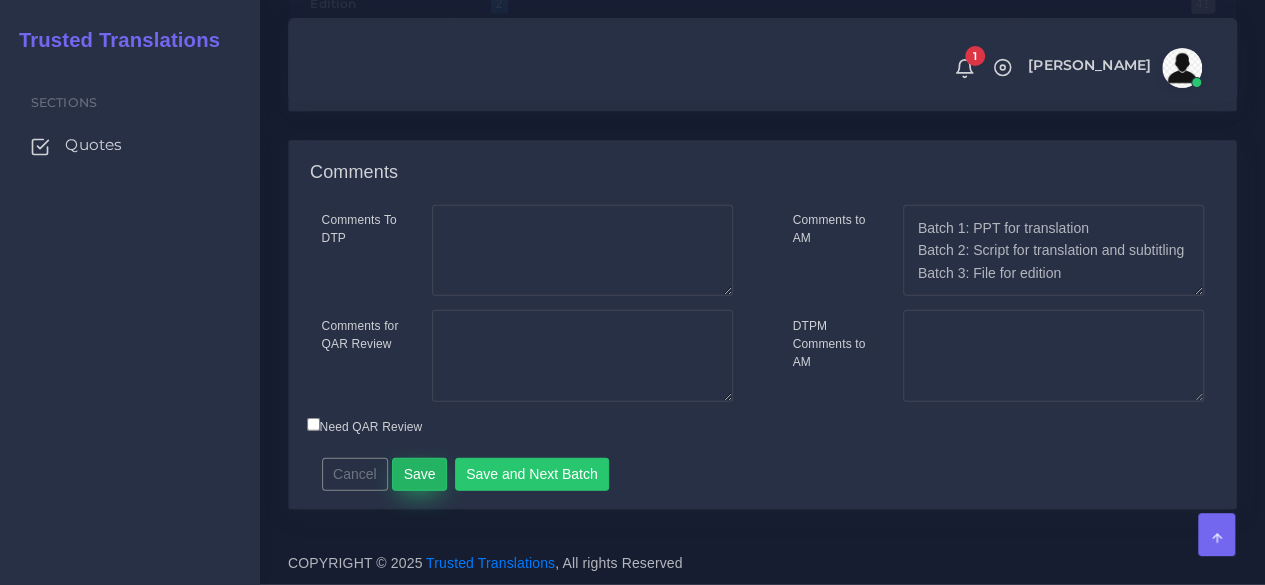 click on "Save" at bounding box center [419, 475] 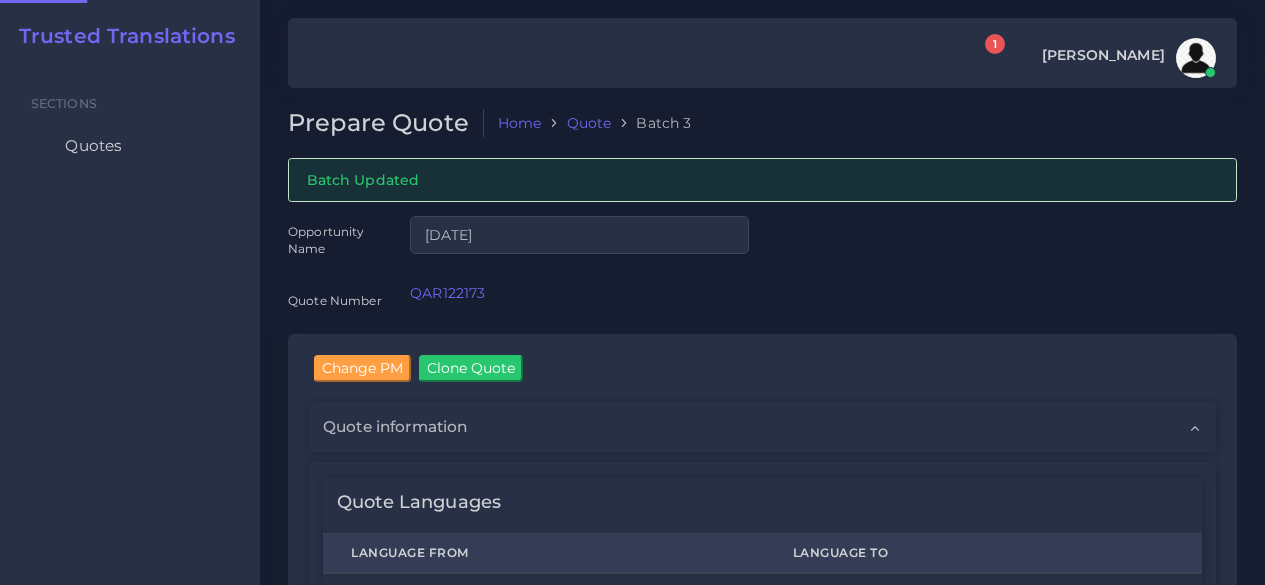 scroll, scrollTop: 0, scrollLeft: 0, axis: both 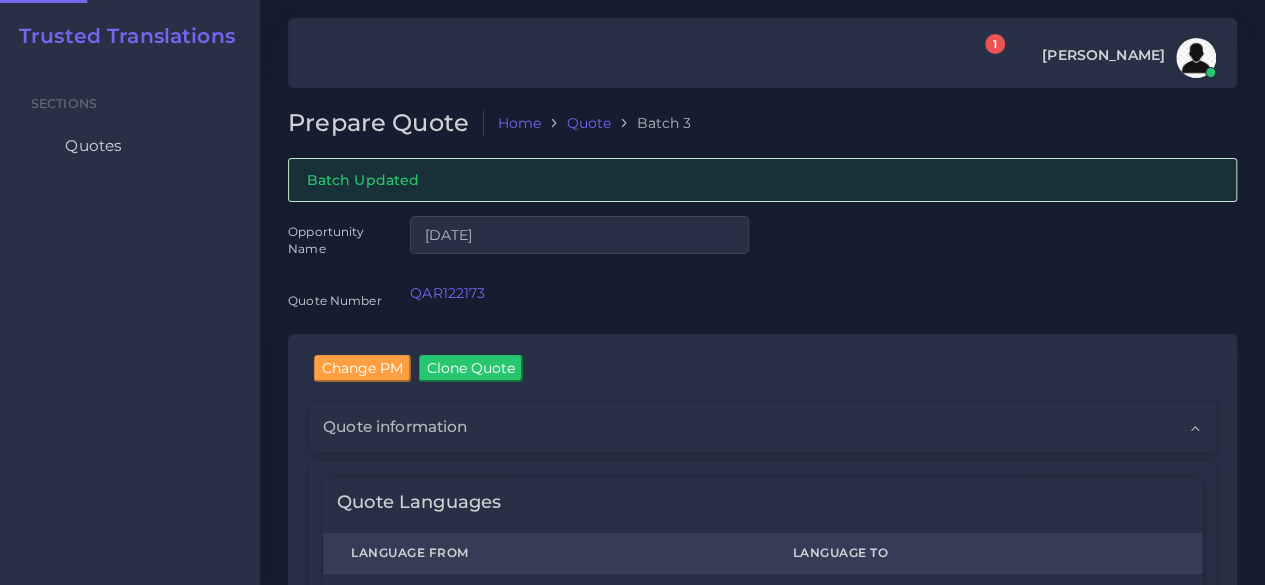 type 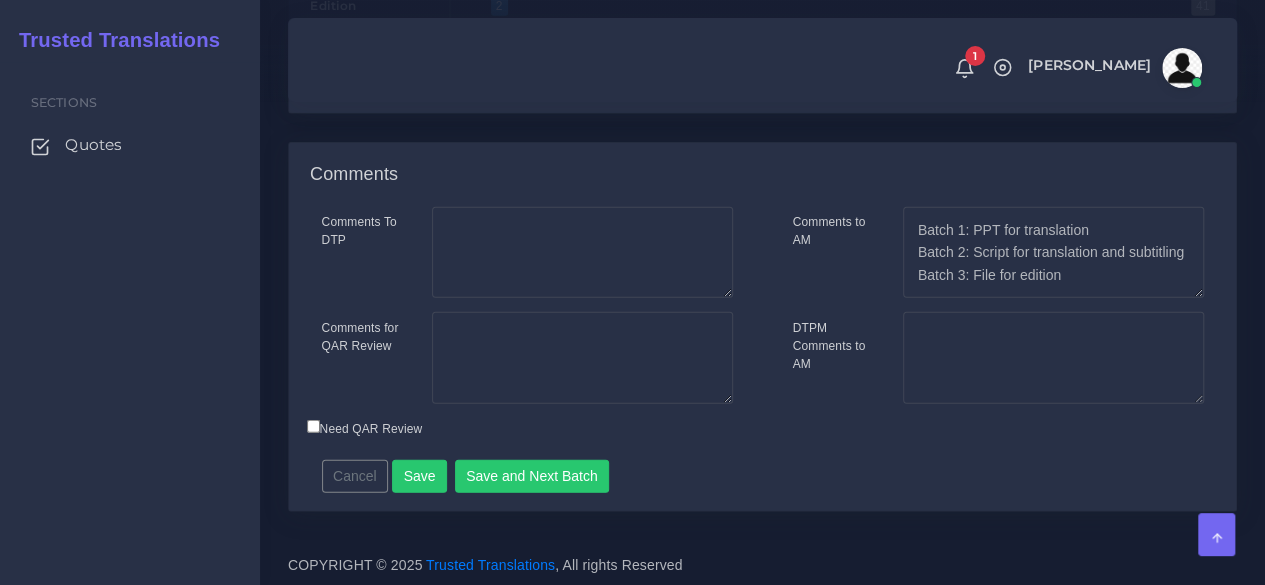 scroll, scrollTop: 2800, scrollLeft: 0, axis: vertical 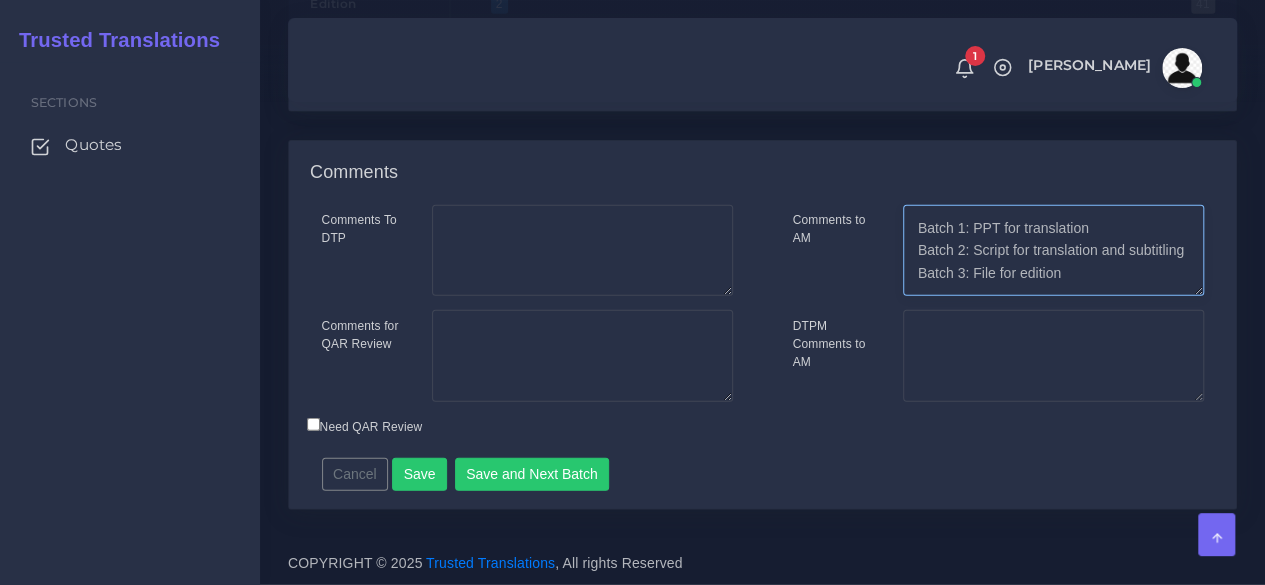 drag, startPoint x: 919, startPoint y: 301, endPoint x: 1098, endPoint y: 375, distance: 193.69305 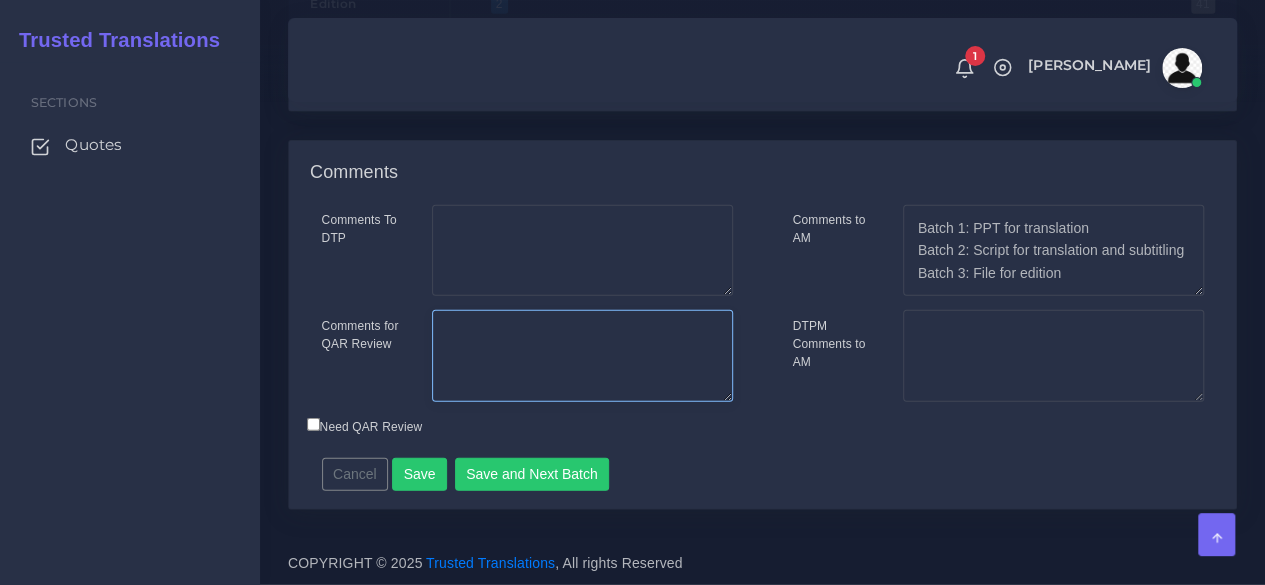 click on "Comments for QAR Review" at bounding box center [582, 356] 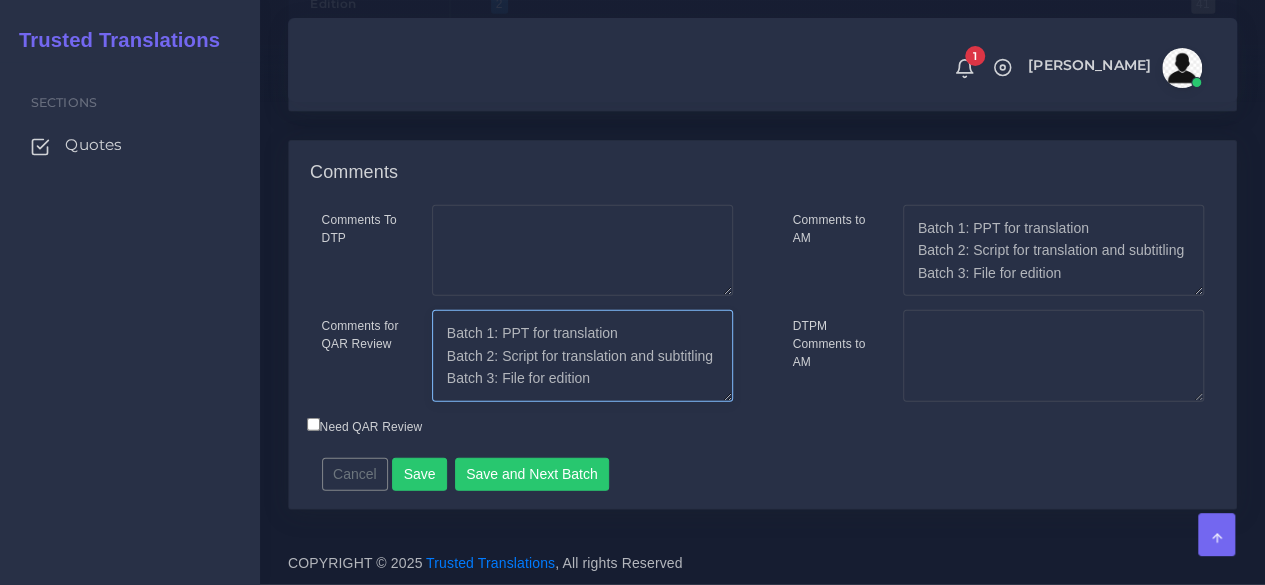 click on "Batch 1: PPT for translation
Batch 2: Script for translation and subtitling
Batch 3: File for edition" at bounding box center (582, 356) 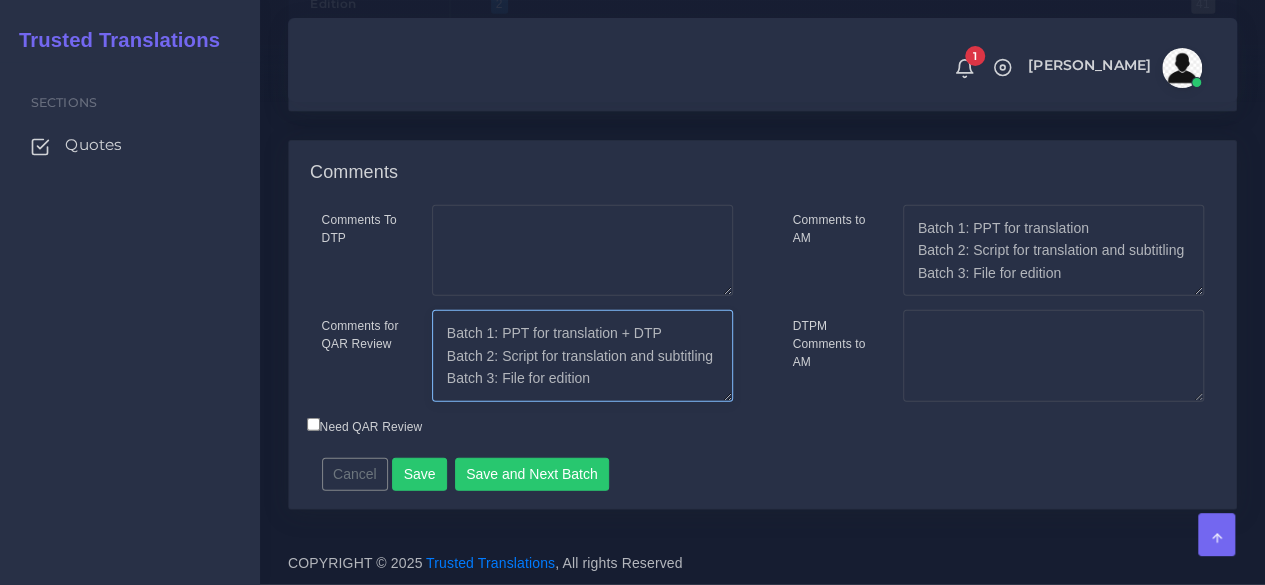 click on "Batch 1: PPT for translation + DTP
Batch 2: Script for translation and subtitling
Batch 3: File for edition" at bounding box center [582, 356] 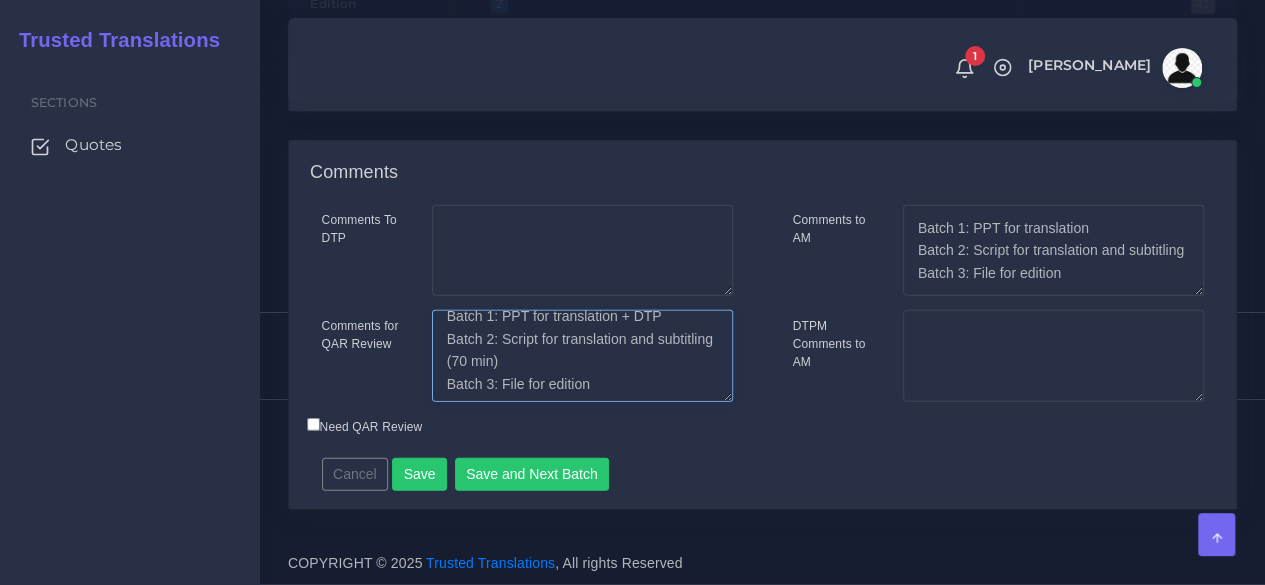 scroll, scrollTop: 22, scrollLeft: 0, axis: vertical 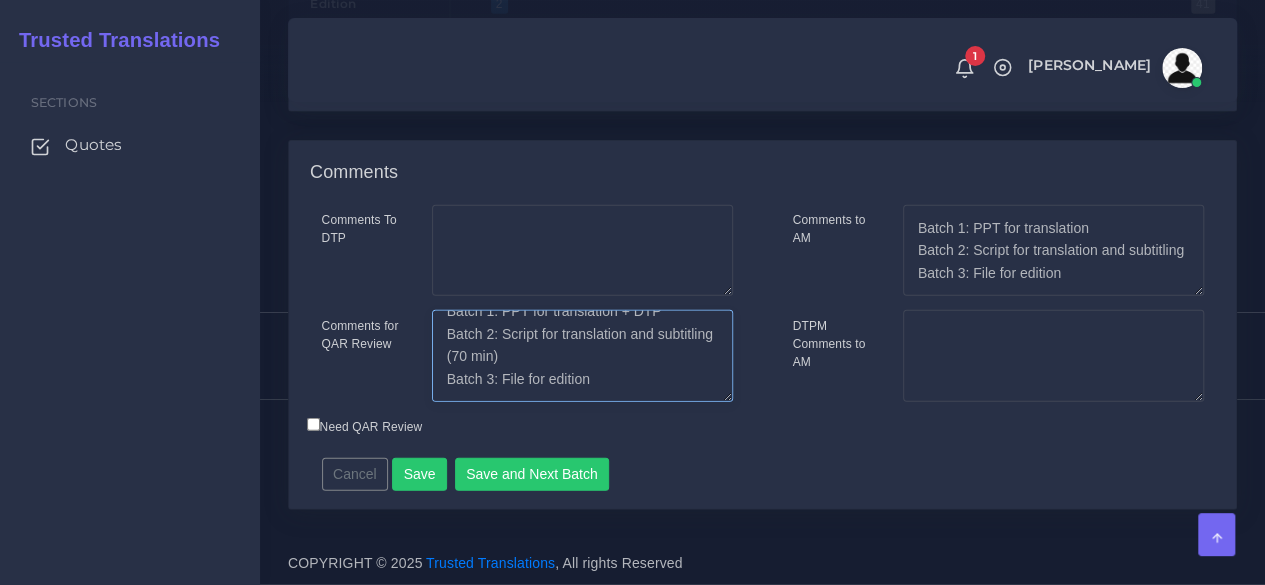 click on "Batch 1: PPT for translation + DTP
Batch 2: Script for translation and subtitling (70 min)
Batch 3: File for edition" at bounding box center (582, 356) 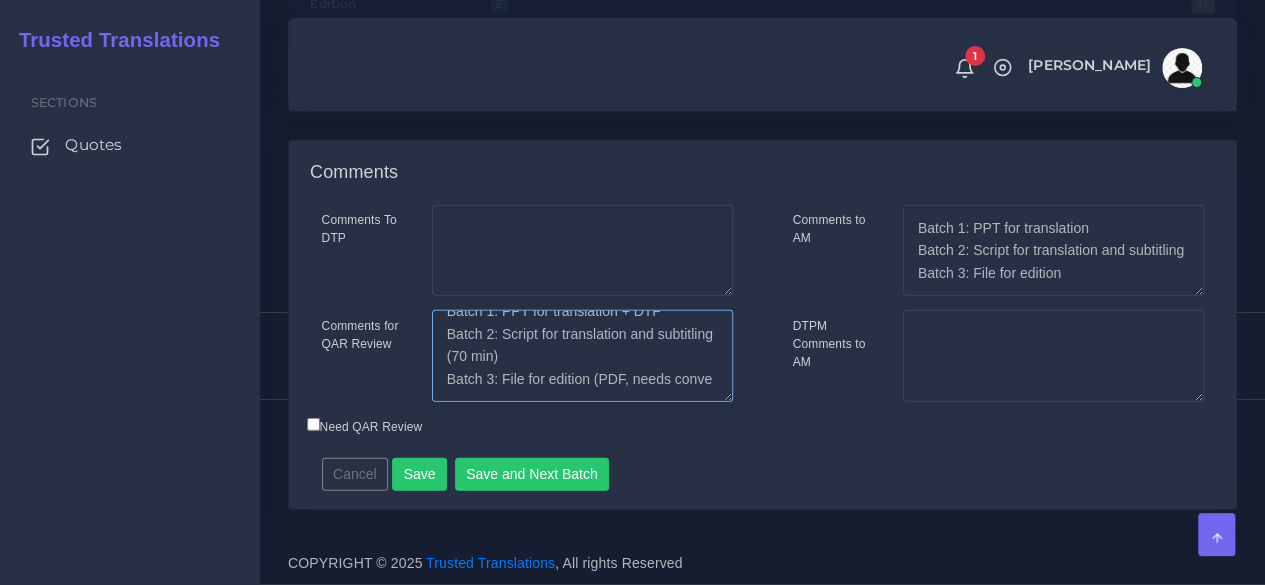 scroll, scrollTop: 31, scrollLeft: 0, axis: vertical 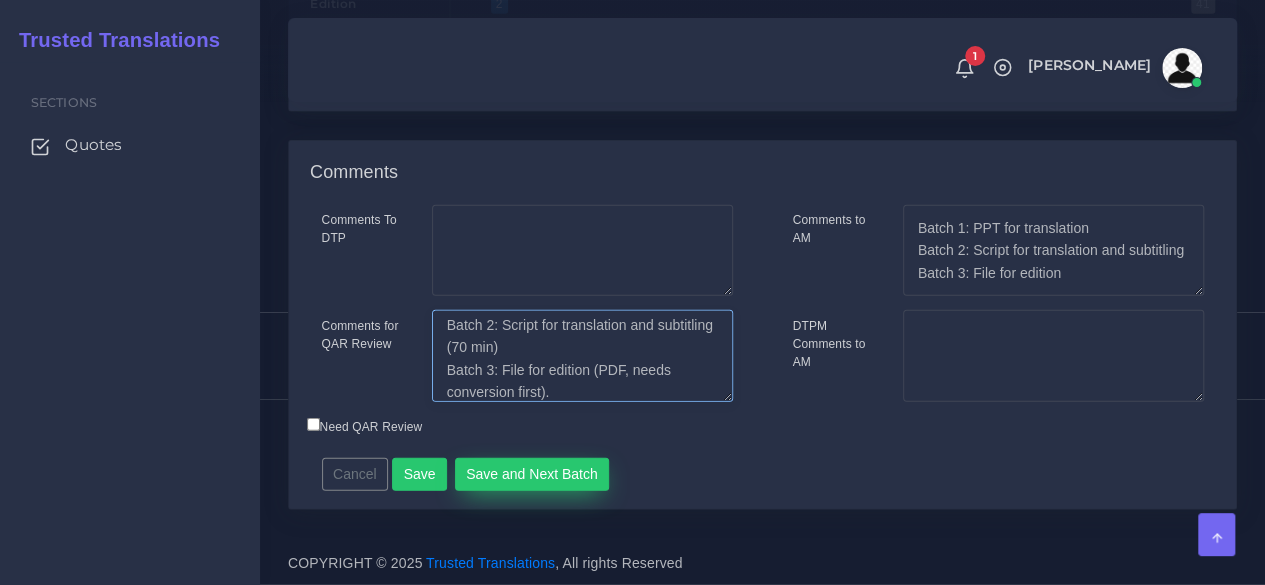 type on "Batch 1: PPT for translation + DTP
Batch 2: Script for translation and subtitling (70 min)
Batch 3: File for edition (PDF, needs conversion first)." 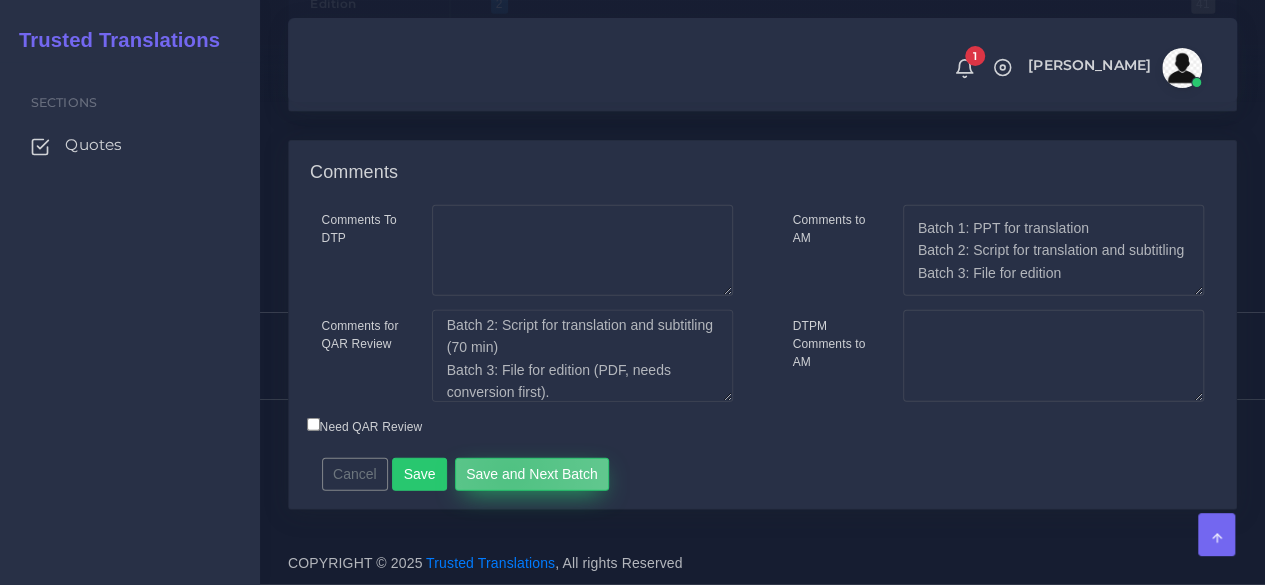 click on "Save and Next Batch" at bounding box center [532, 475] 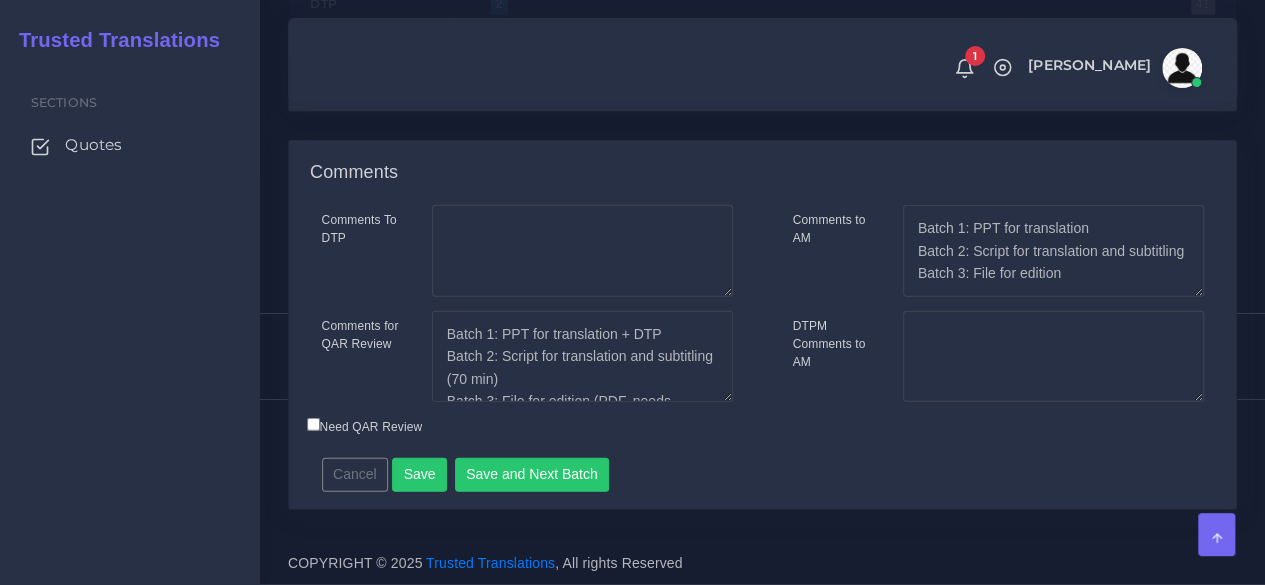 scroll, scrollTop: 2886, scrollLeft: 0, axis: vertical 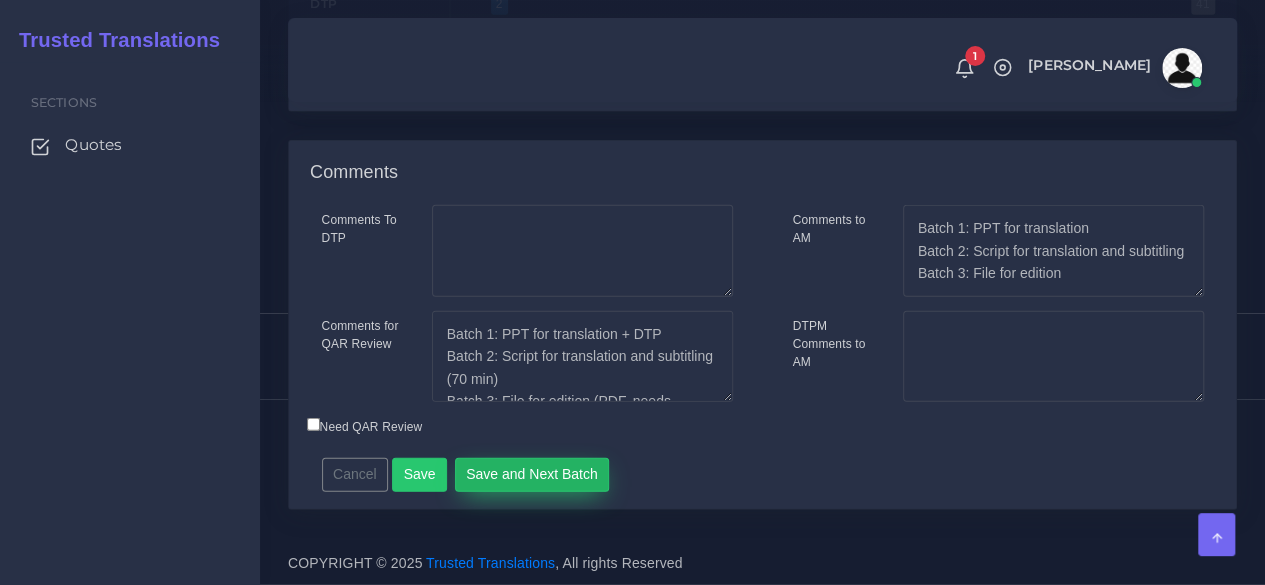 click on "Save and Next Batch" at bounding box center (532, 475) 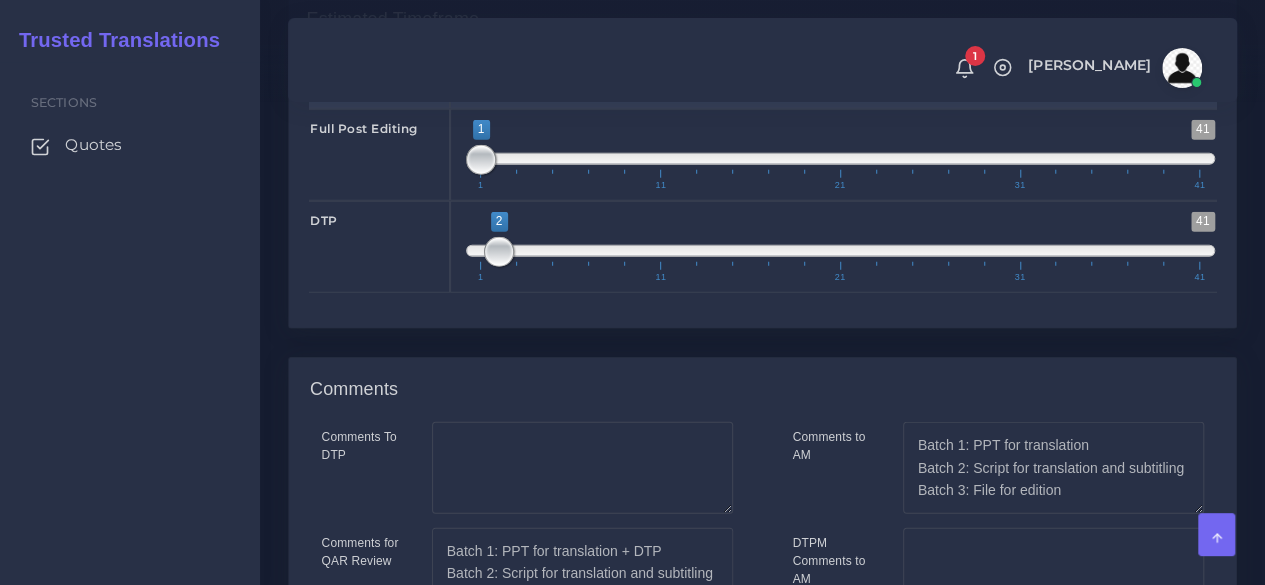scroll, scrollTop: 2512, scrollLeft: 0, axis: vertical 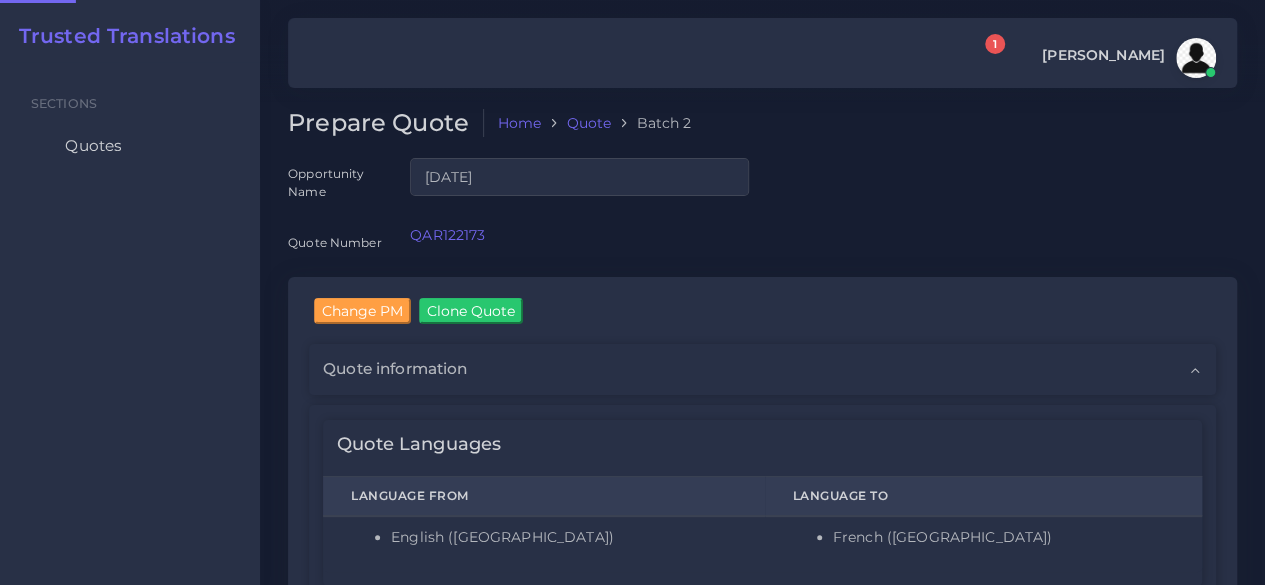 type 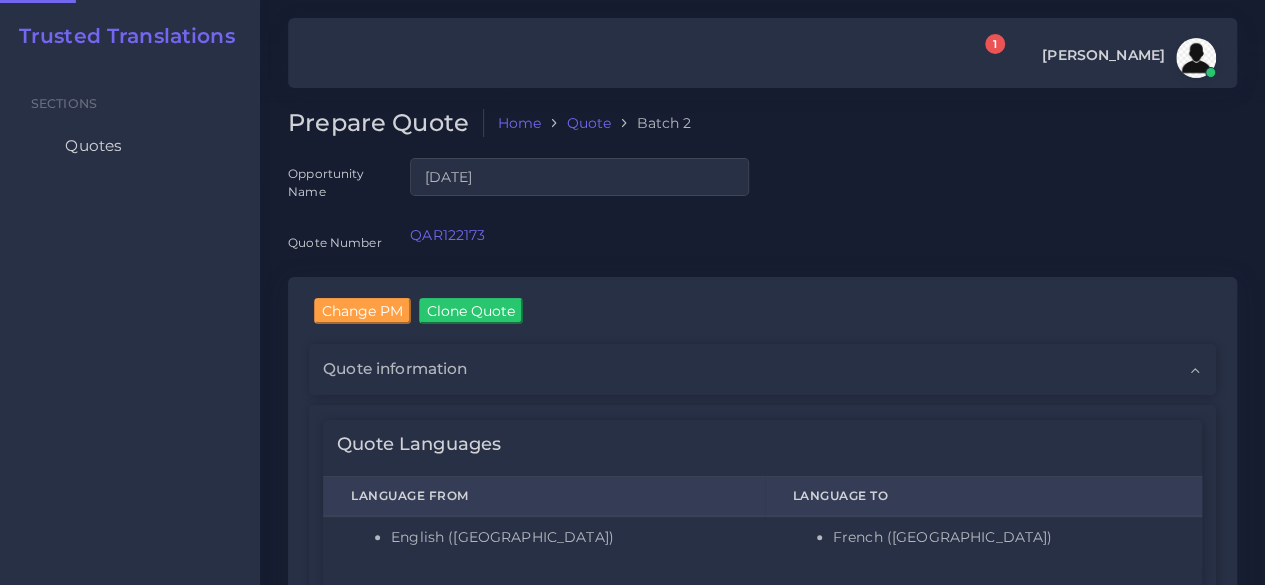 type 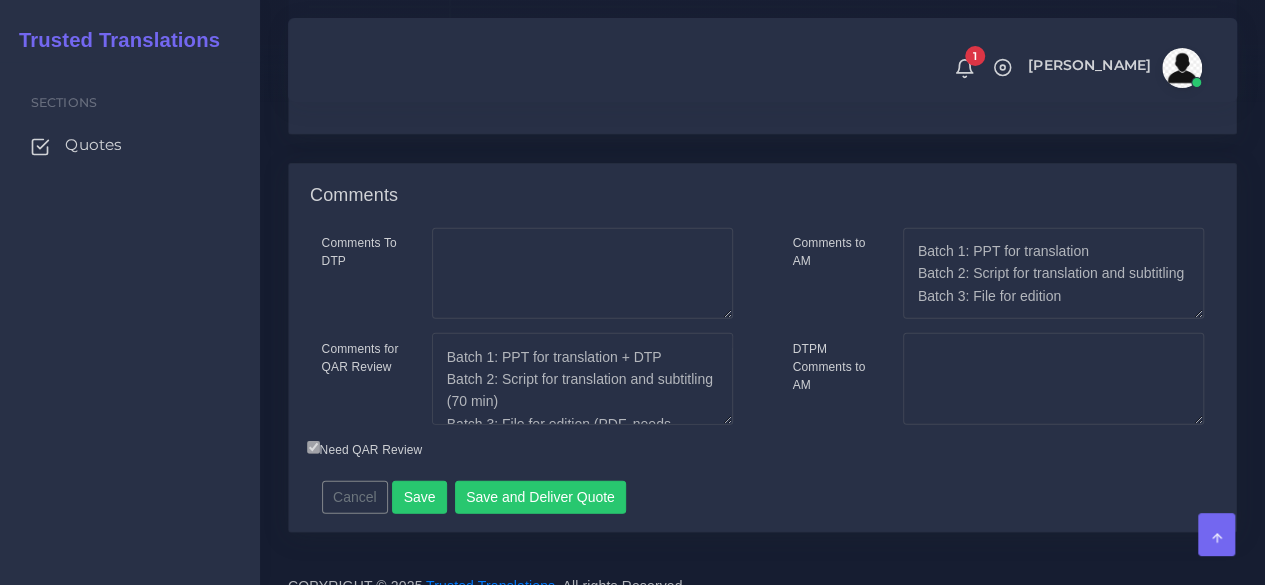 scroll, scrollTop: 2761, scrollLeft: 0, axis: vertical 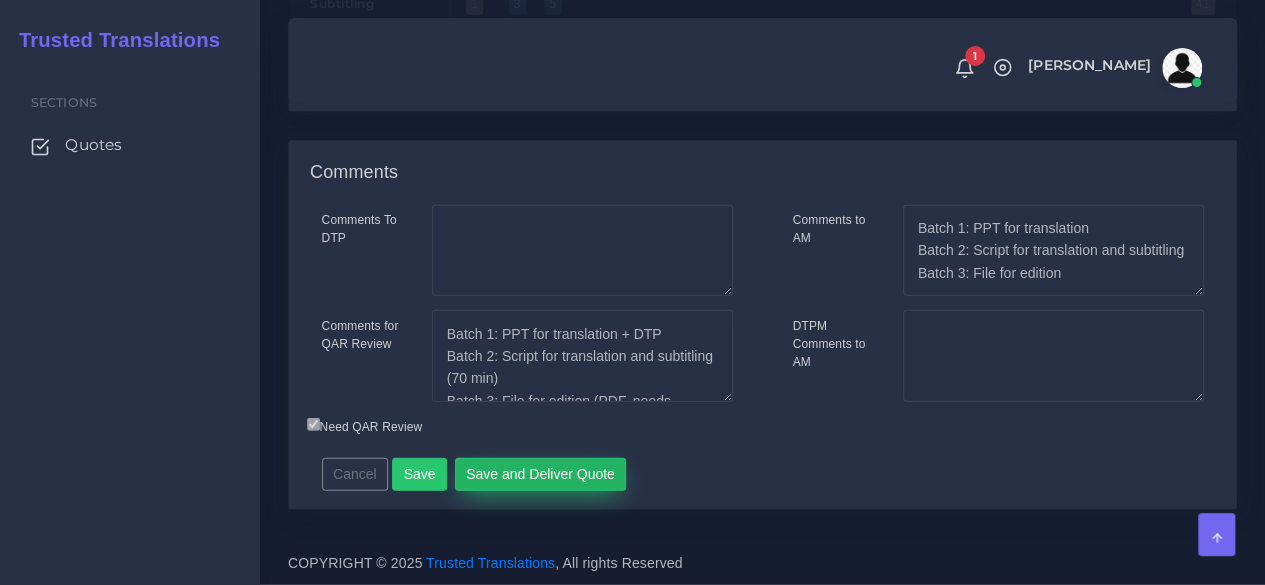 click on "Save and  Deliver Quote" at bounding box center (541, 475) 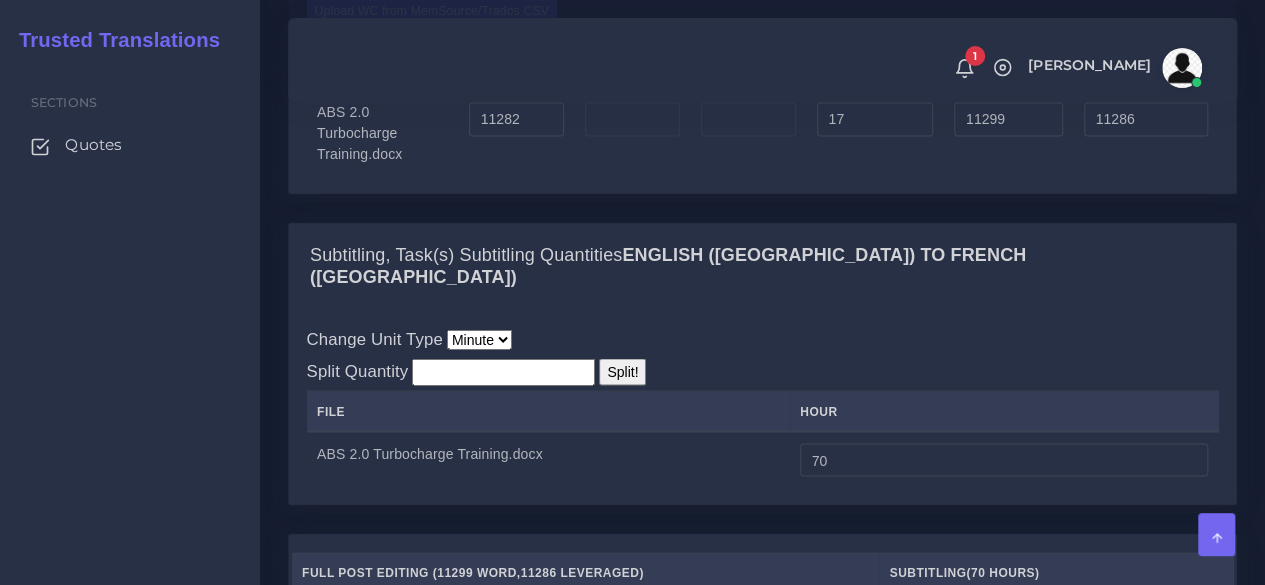 scroll, scrollTop: 1861, scrollLeft: 0, axis: vertical 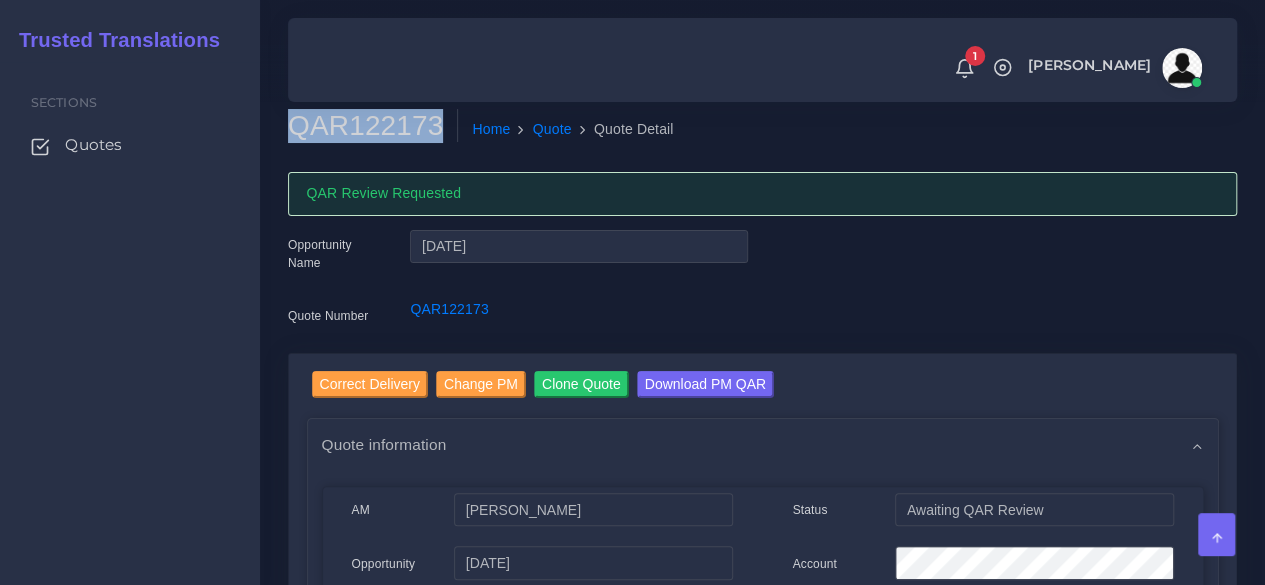 drag, startPoint x: 430, startPoint y: 131, endPoint x: 289, endPoint y: 129, distance: 141.01419 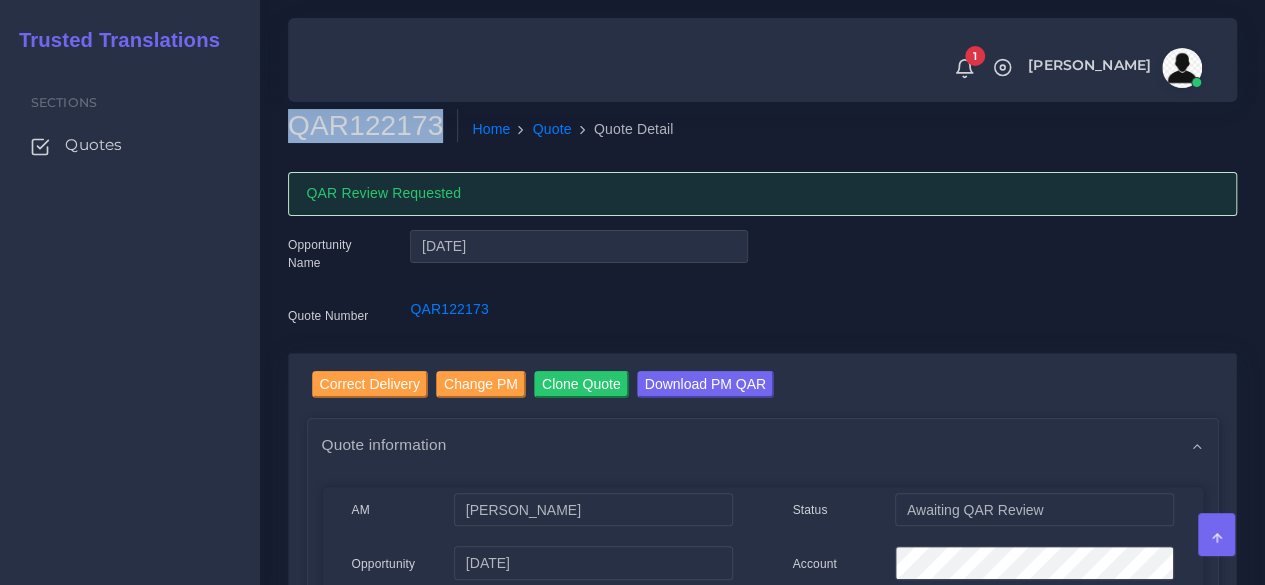 click on "QAR122173" at bounding box center [373, 126] 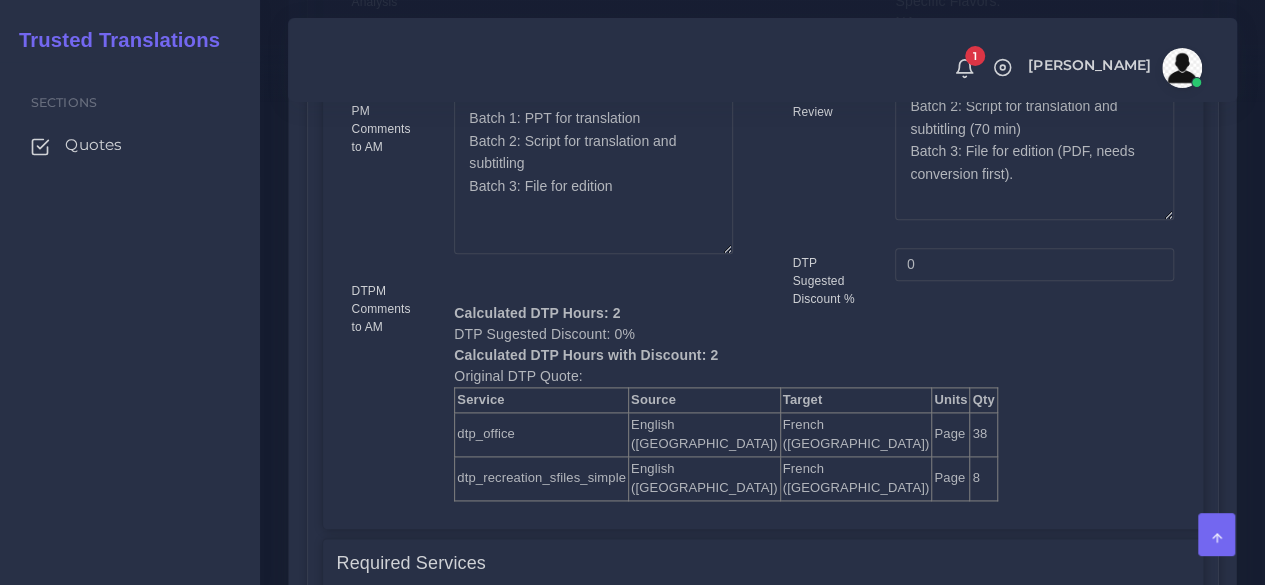 scroll, scrollTop: 1000, scrollLeft: 0, axis: vertical 